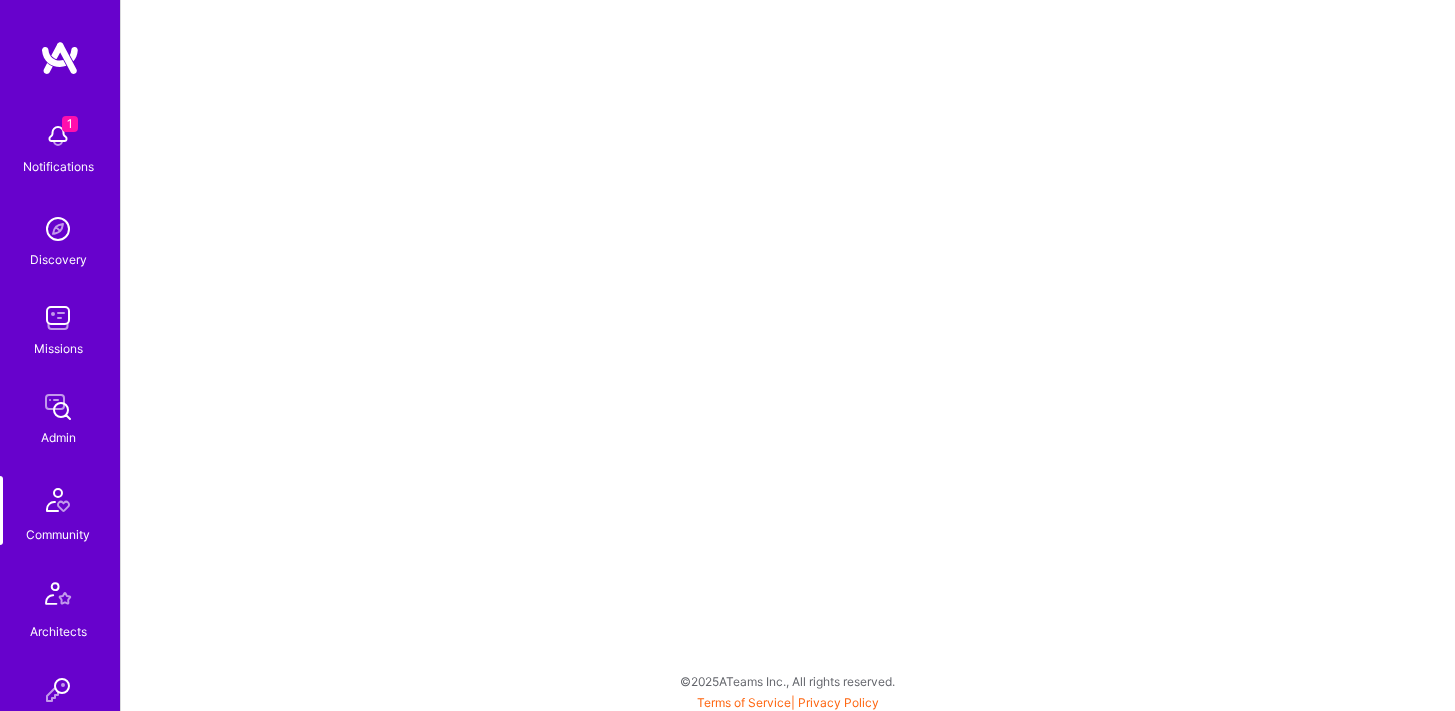 scroll, scrollTop: 0, scrollLeft: 0, axis: both 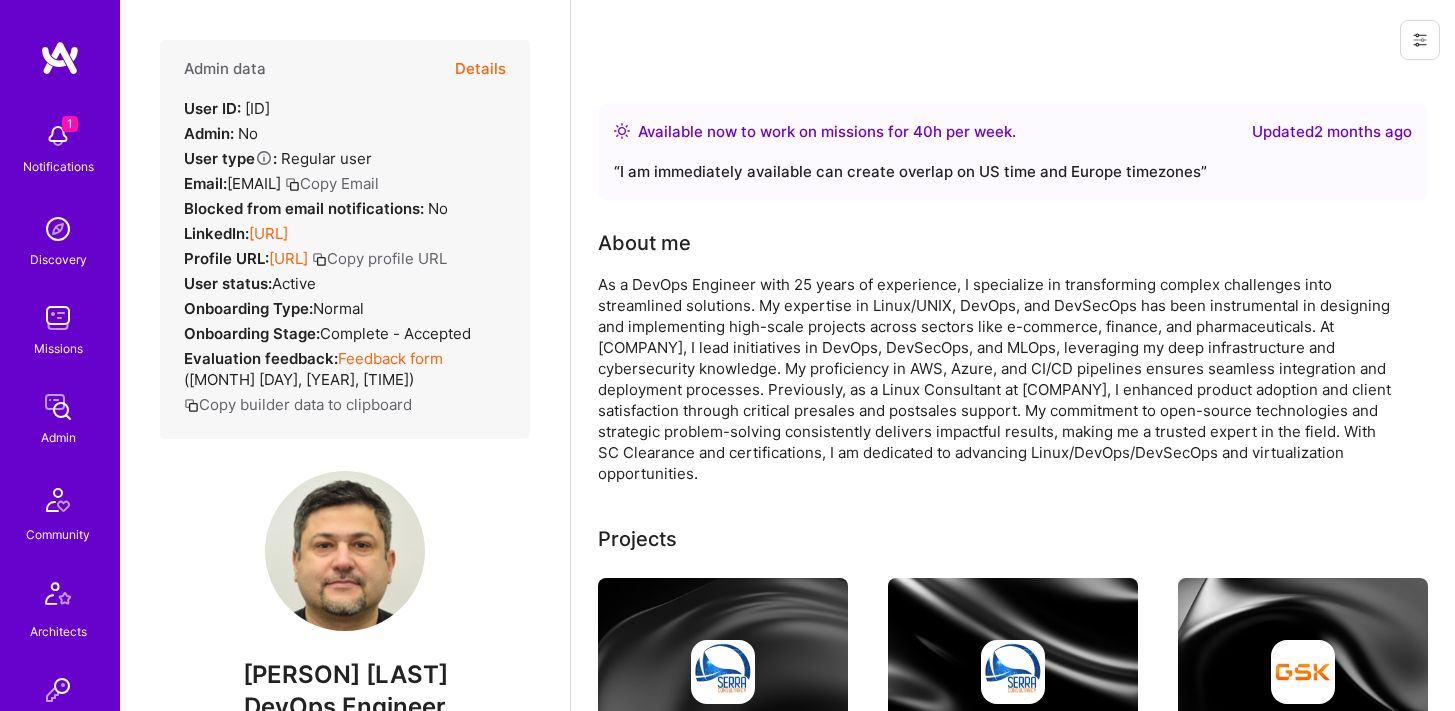 click on "Details" at bounding box center (480, 69) 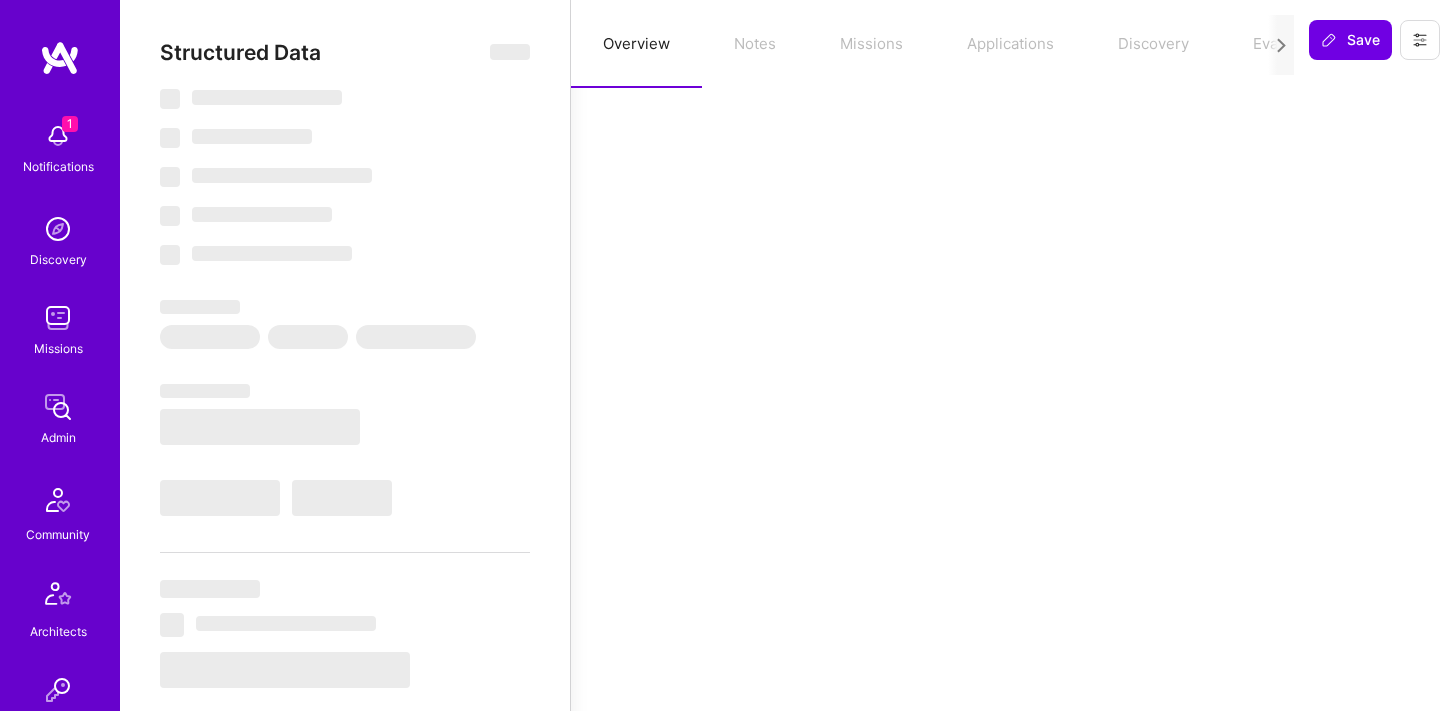 select on "Right Now" 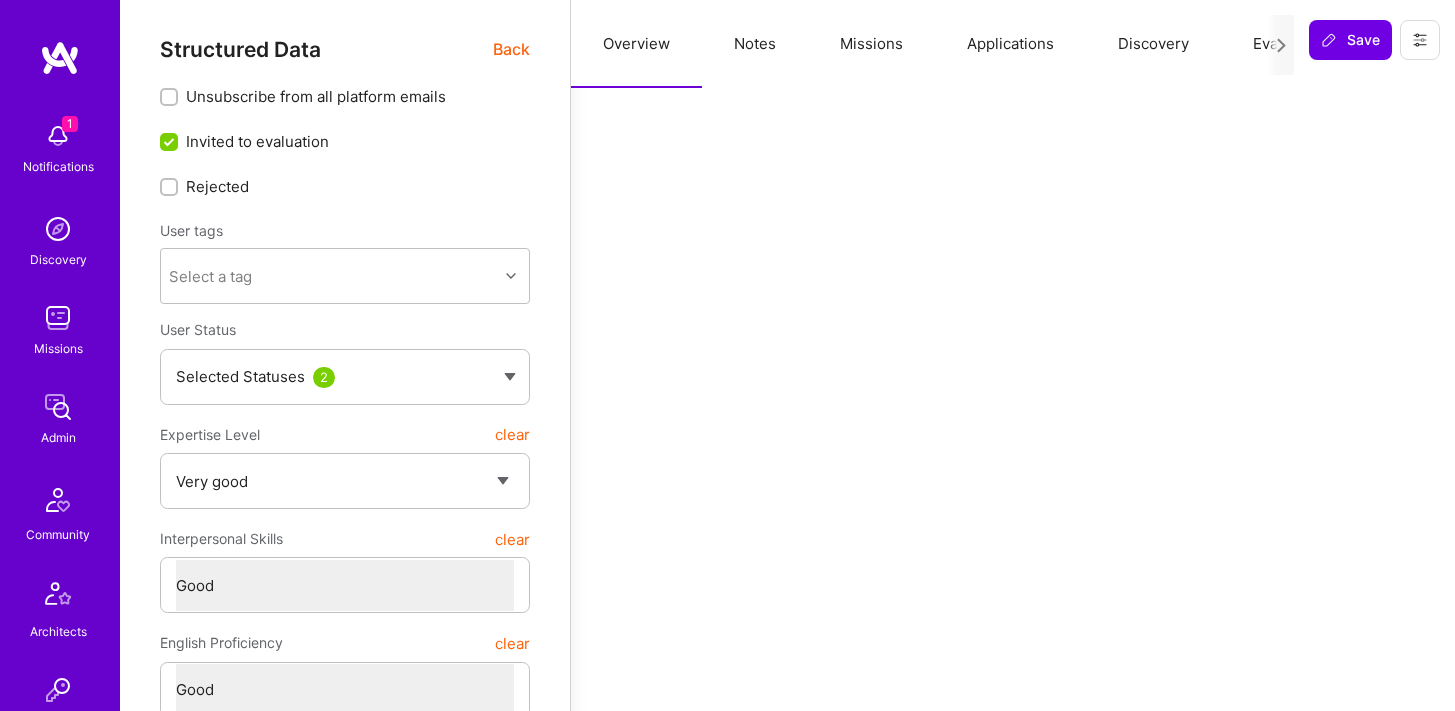 scroll, scrollTop: 0, scrollLeft: 0, axis: both 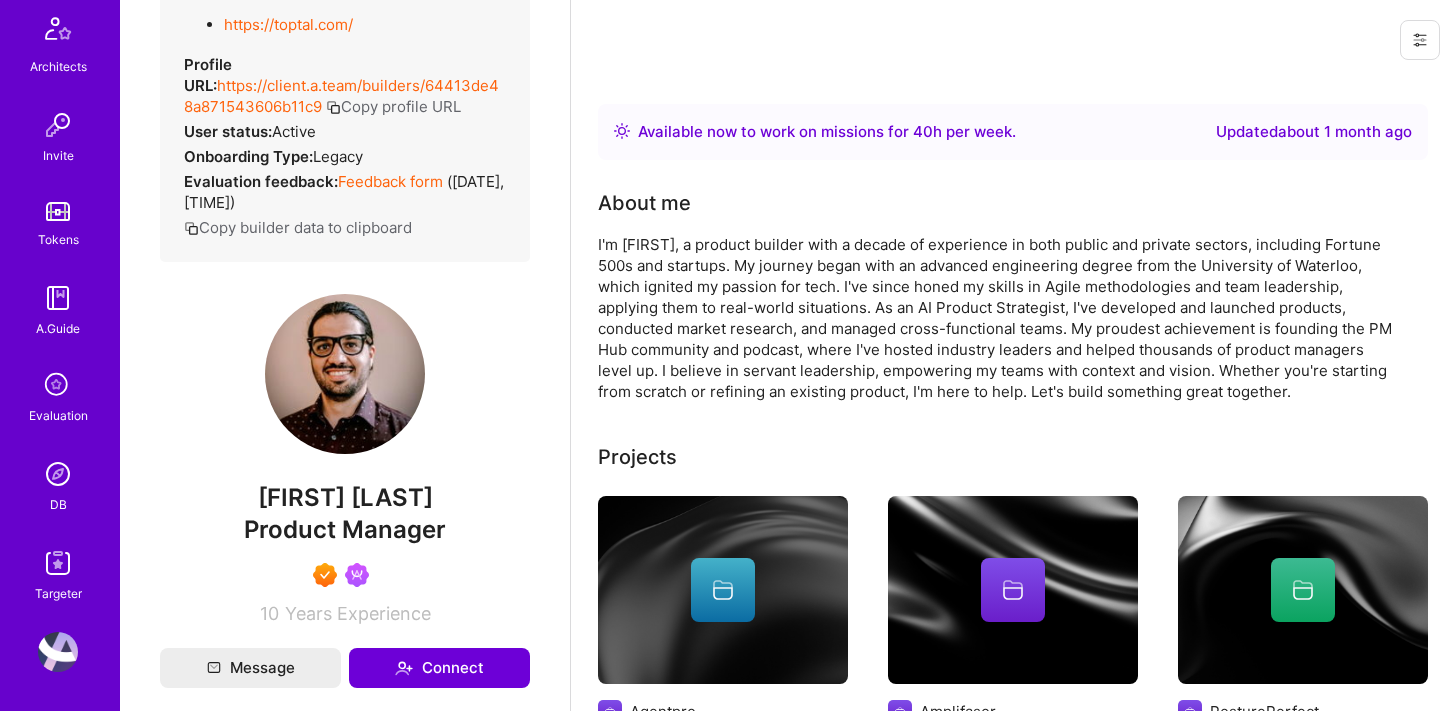 click at bounding box center (58, 474) 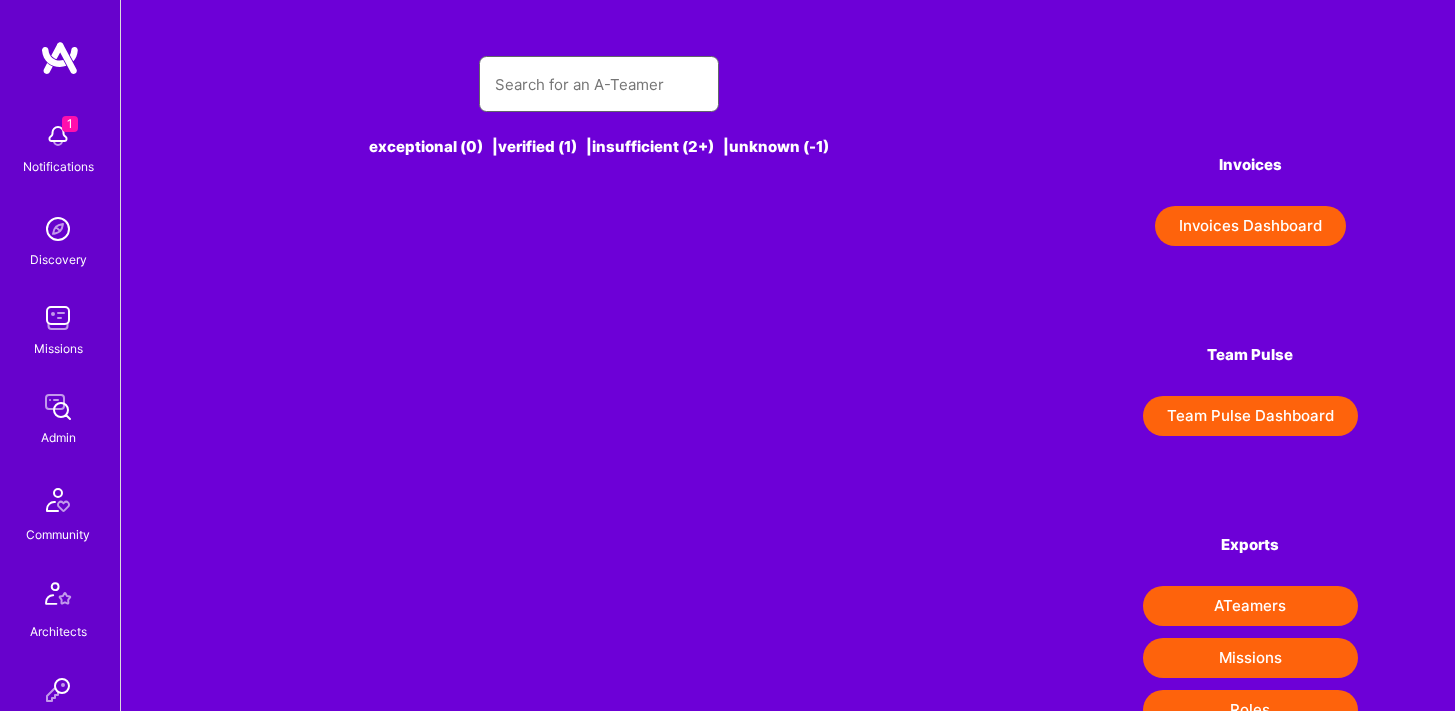 click at bounding box center [599, 84] 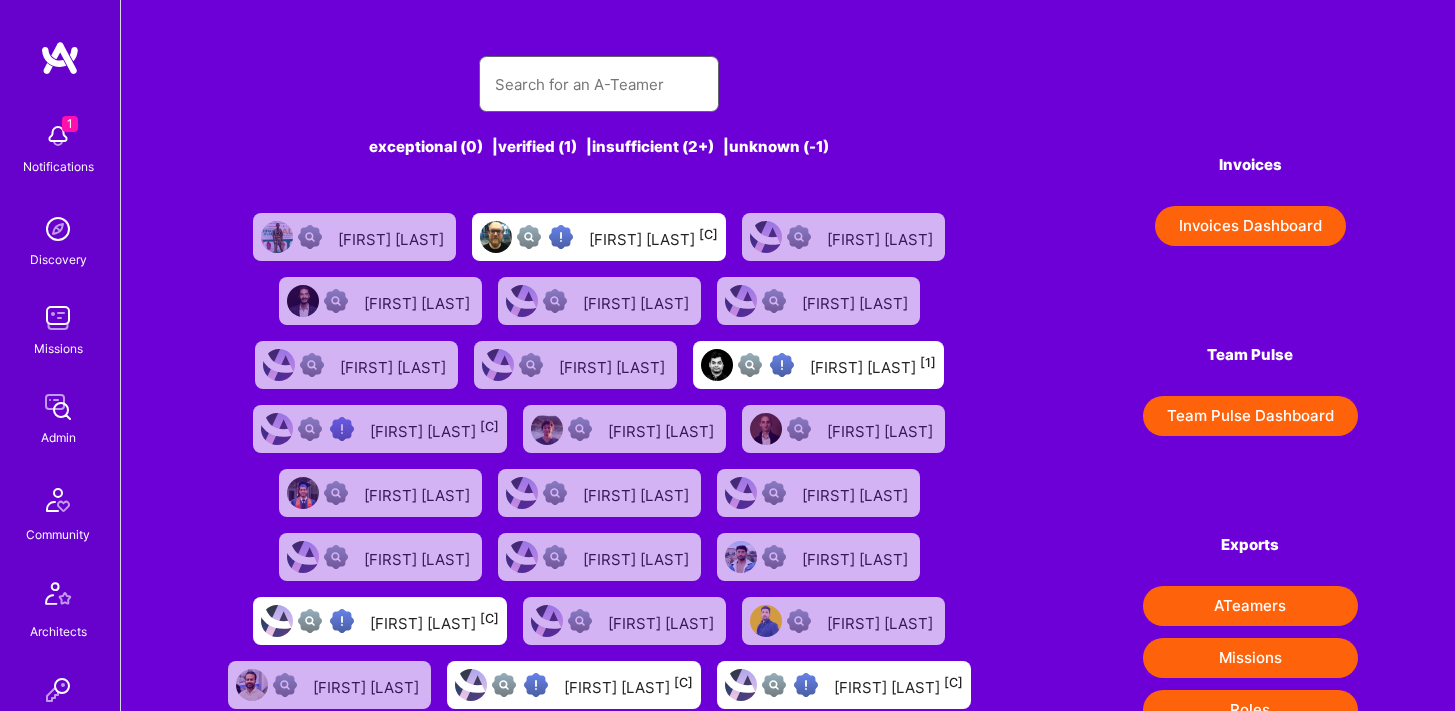 paste on "[EMAIL]" 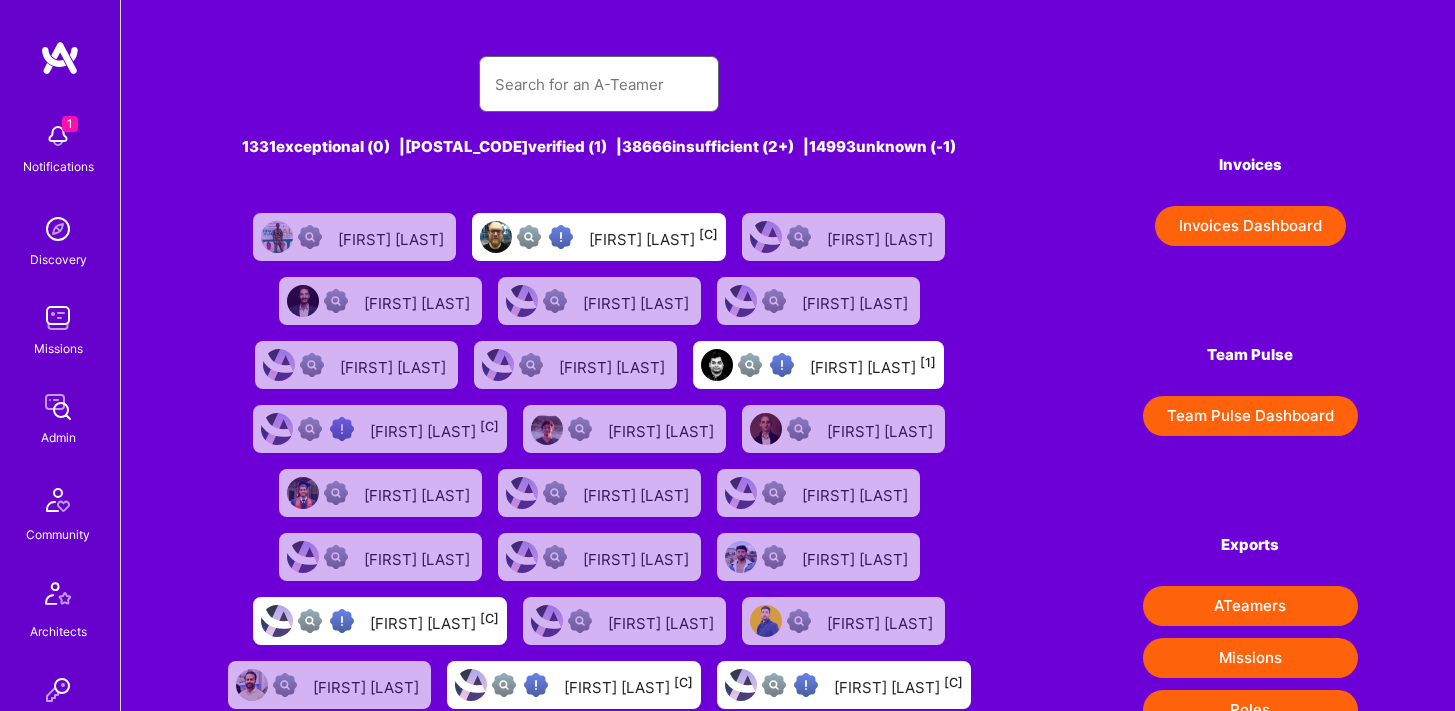 paste on "[EMAIL]" 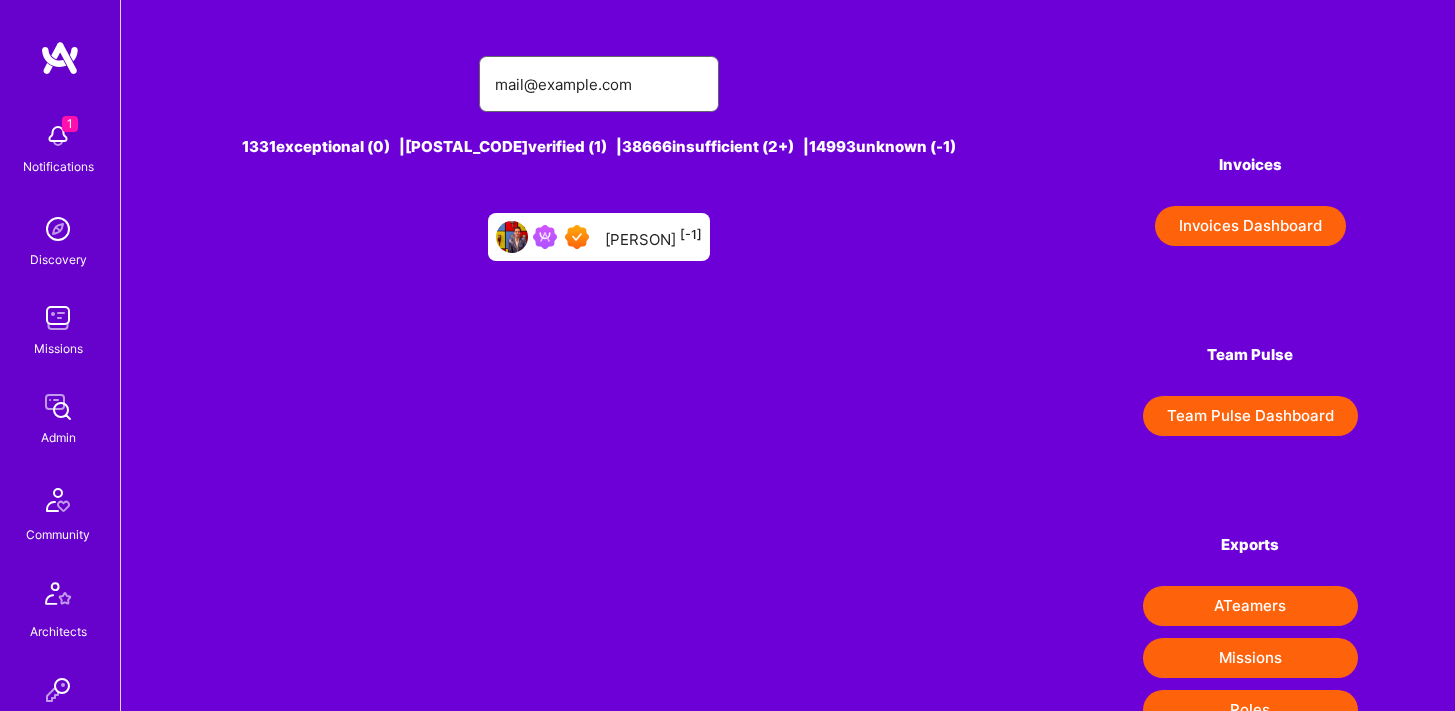 type on "[EMAIL]" 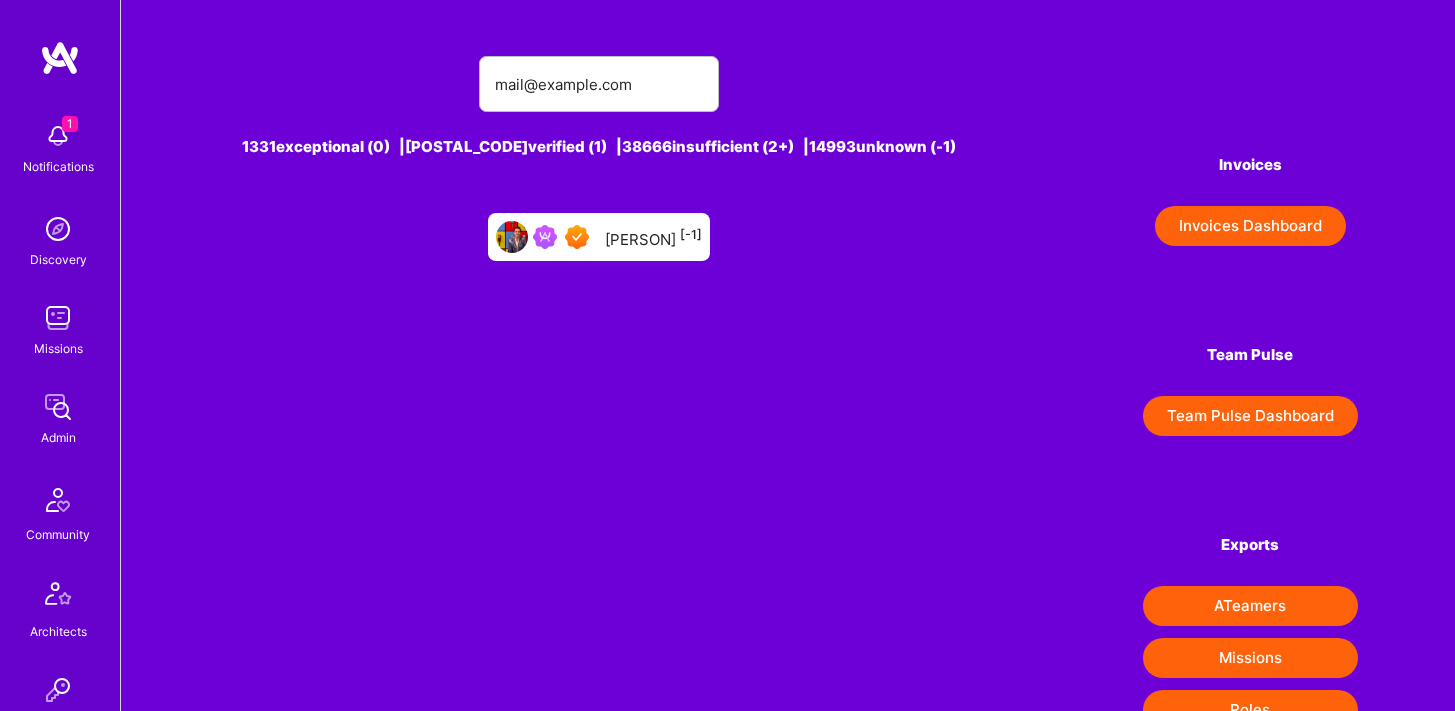 click on "Samuel Burgess [-1]" at bounding box center [653, 237] 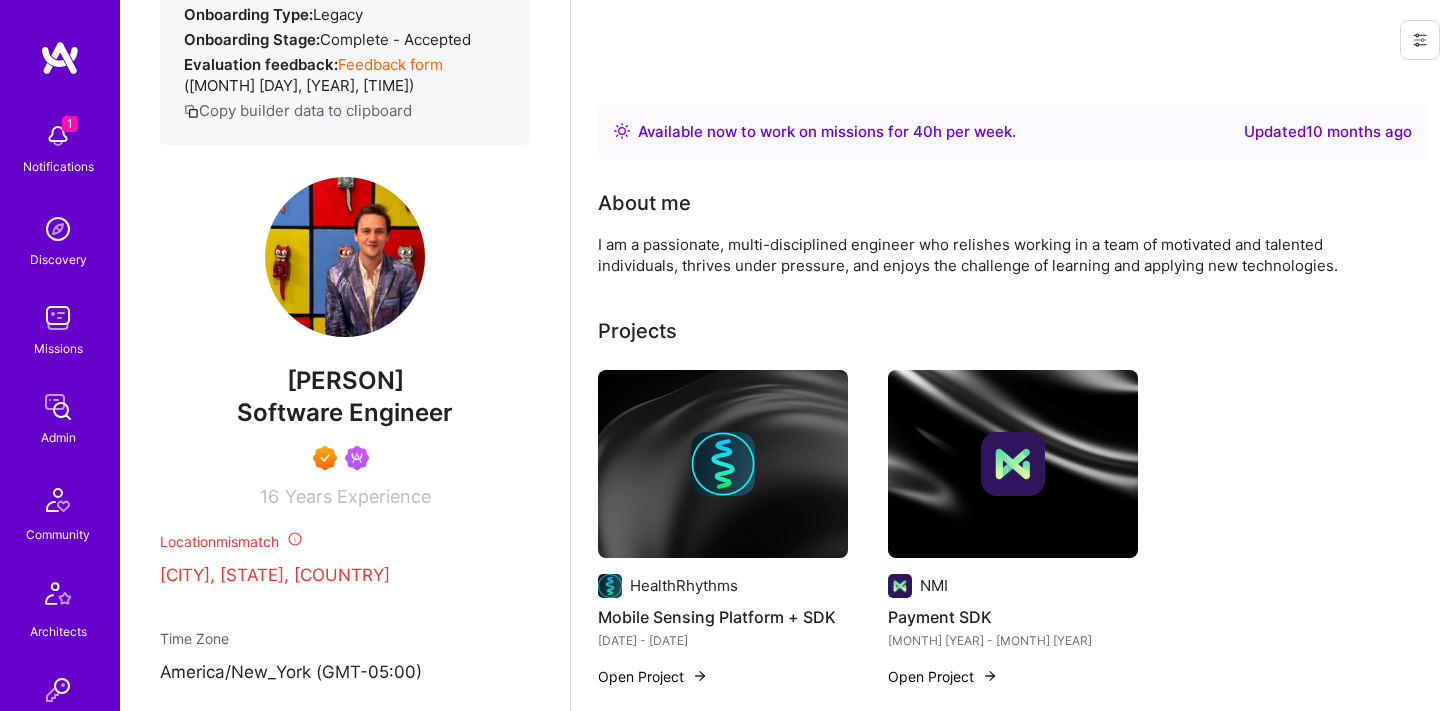 scroll, scrollTop: 391, scrollLeft: 0, axis: vertical 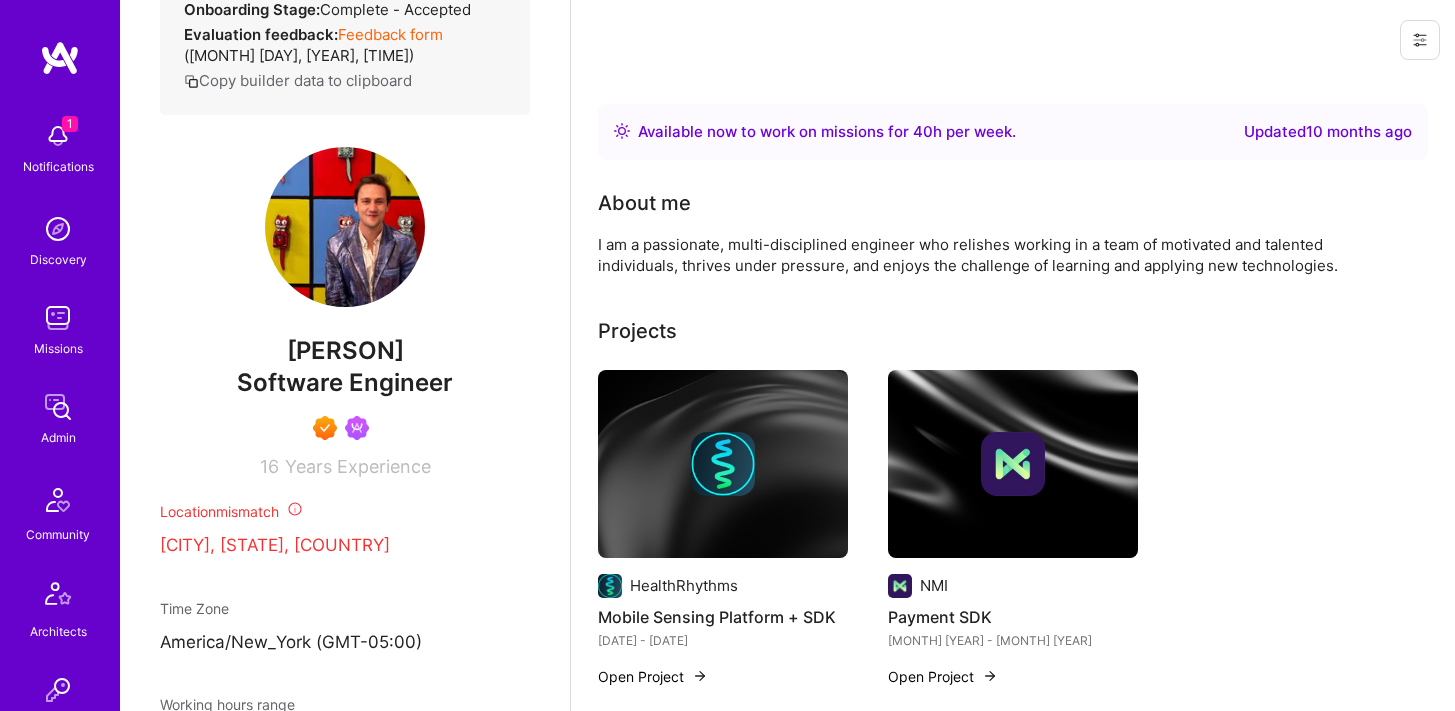 click on "Software Engineer" at bounding box center (345, 382) 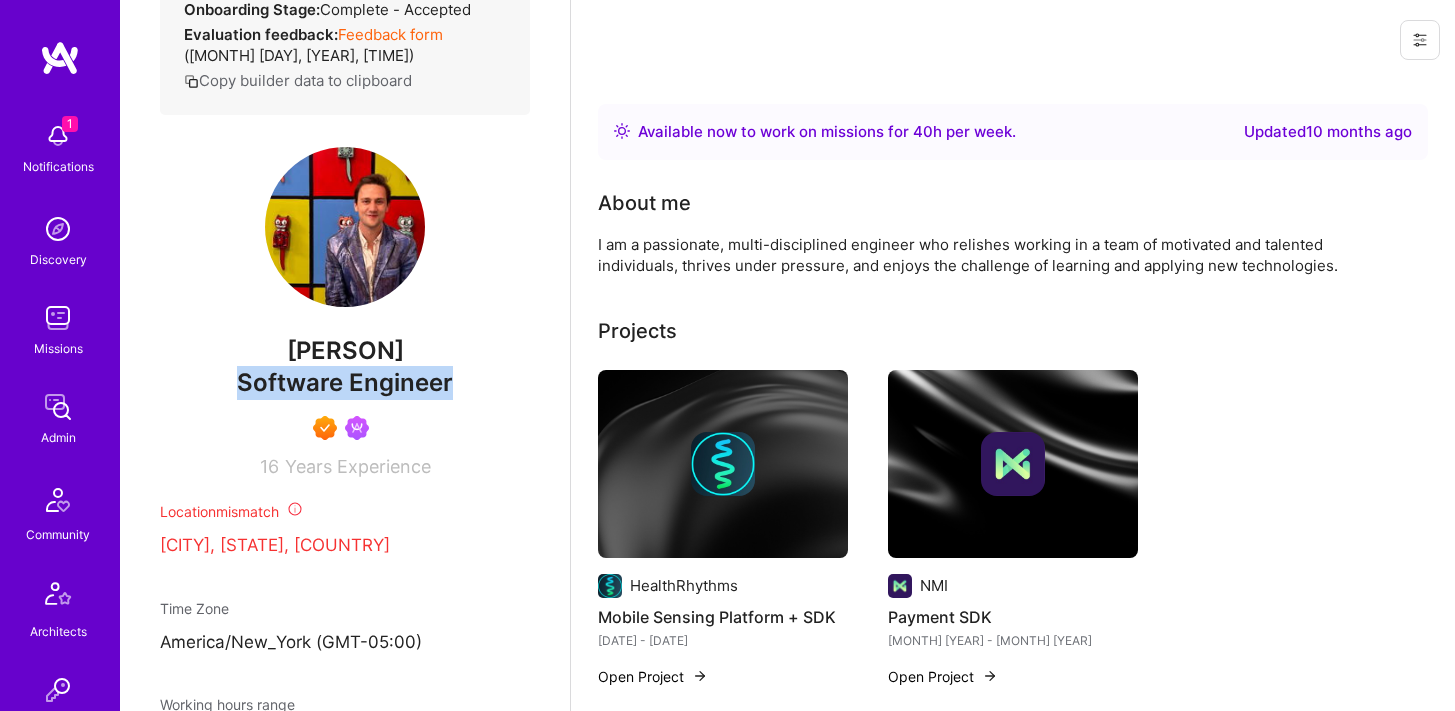 click on "Software Engineer" at bounding box center [345, 382] 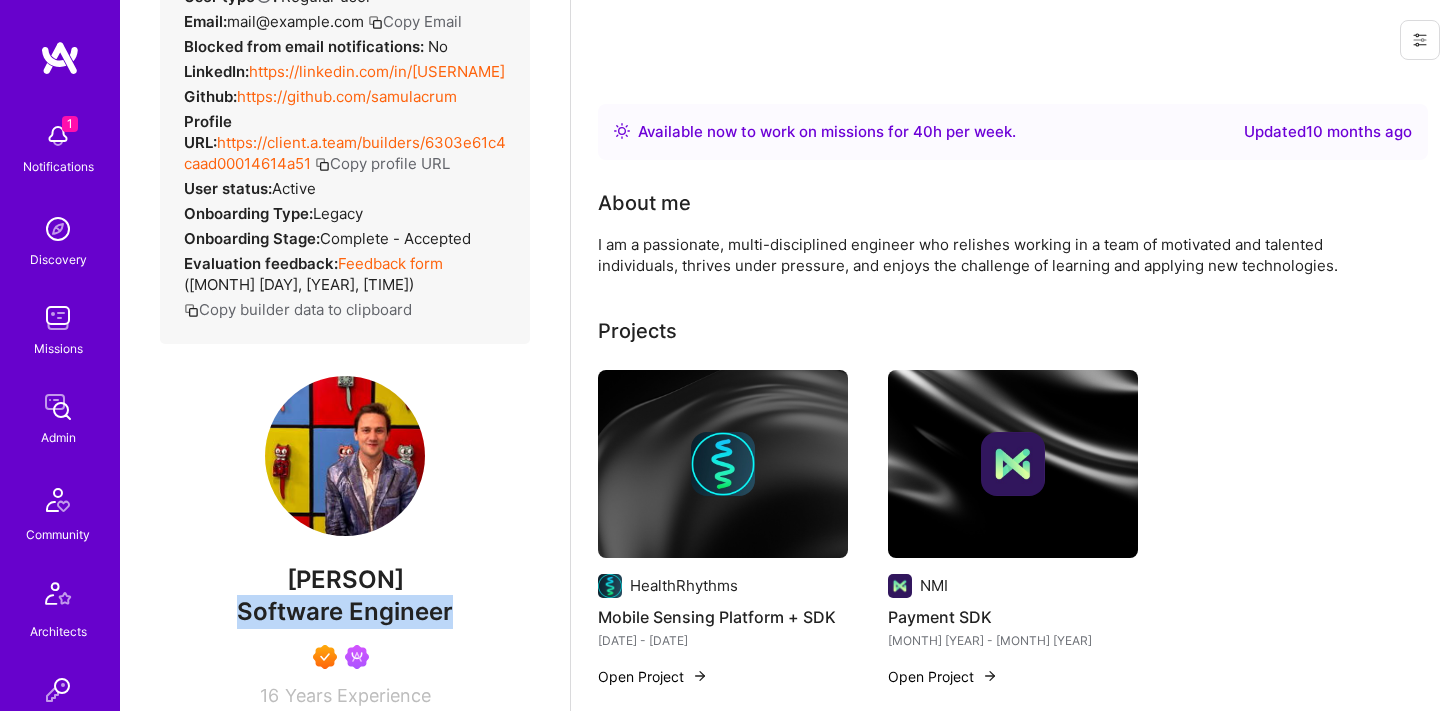 scroll, scrollTop: 0, scrollLeft: 0, axis: both 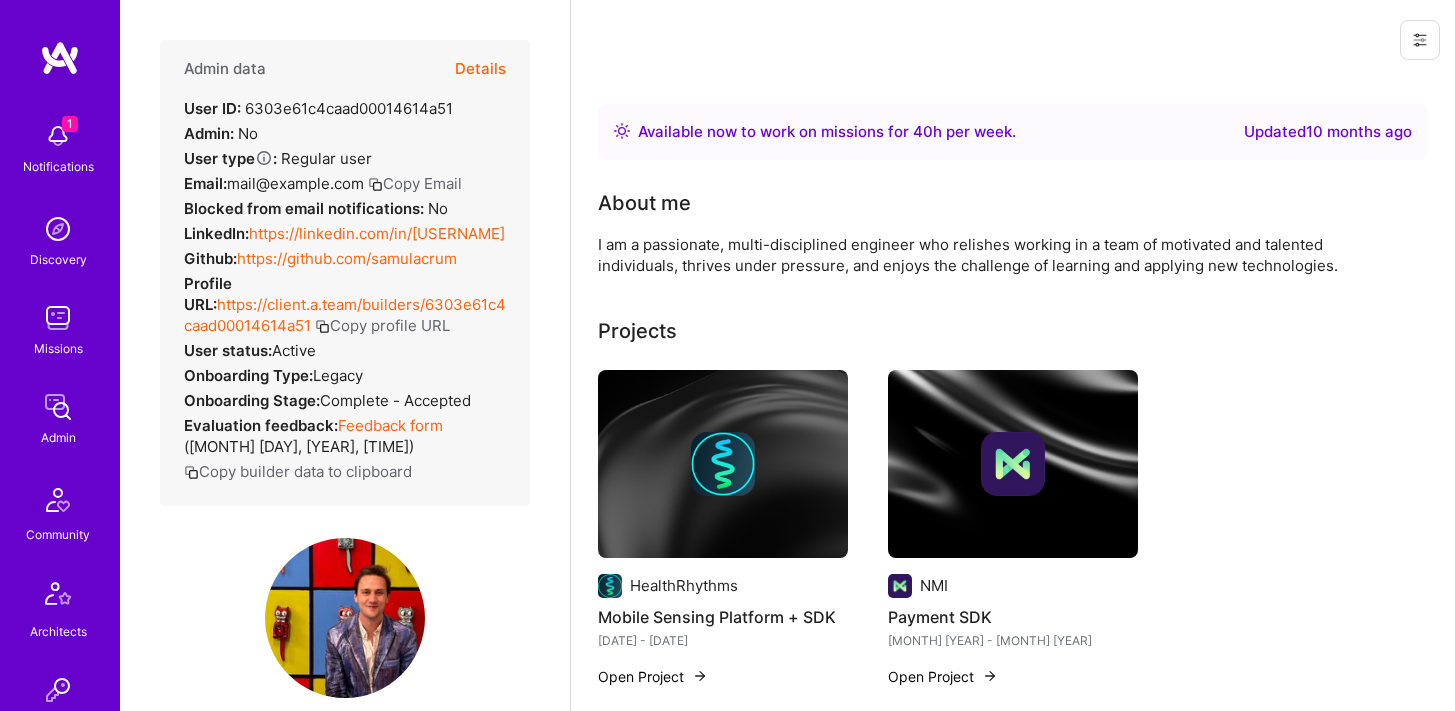 click on "Email:  mail@samuelburgess.com  Copy Email" at bounding box center (323, 183) 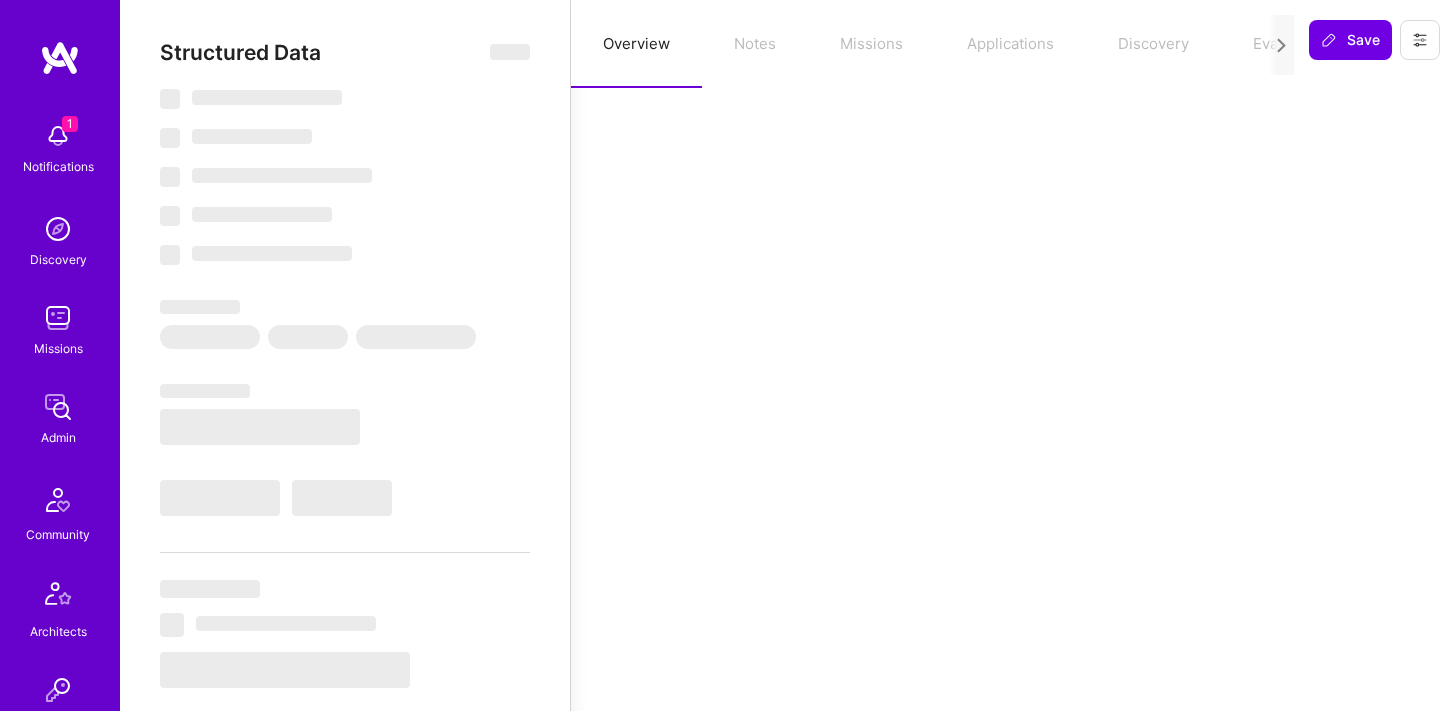 select on "Right Now" 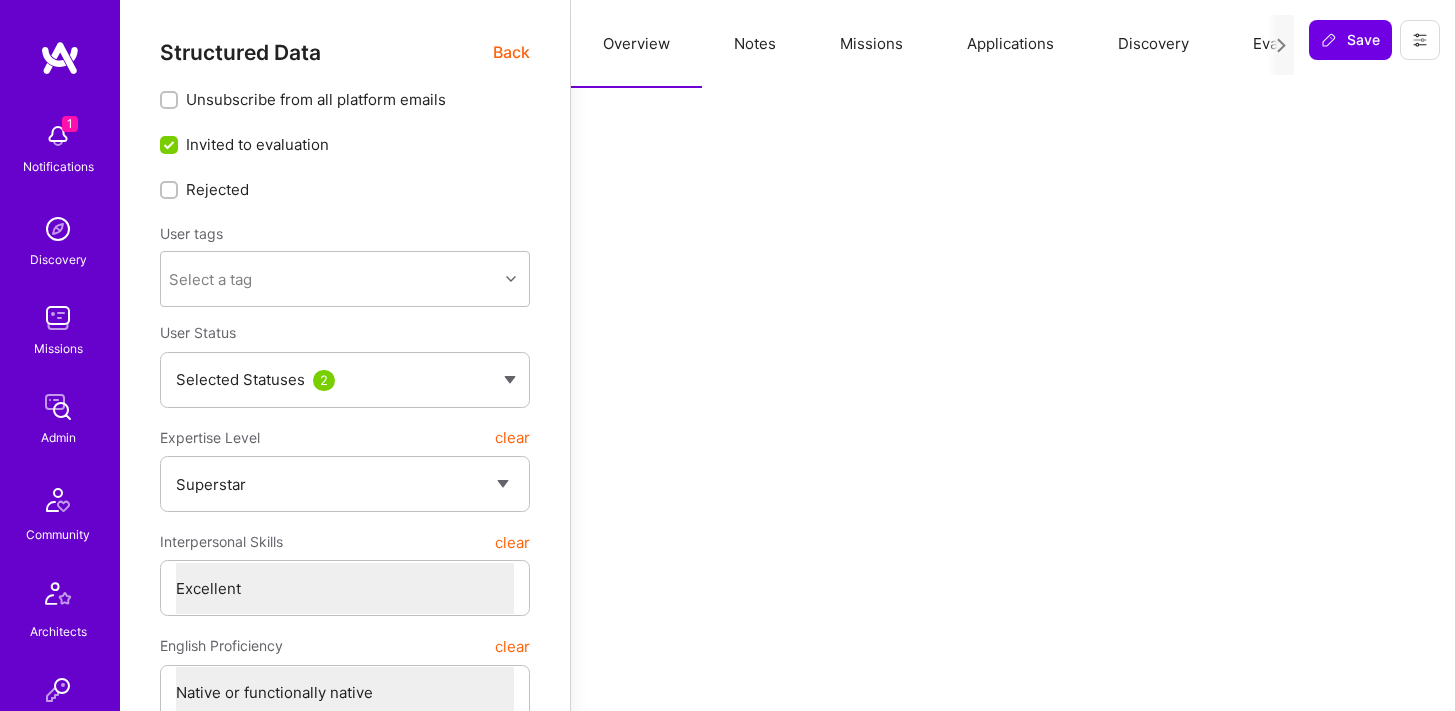 click on "Notes" at bounding box center (755, 44) 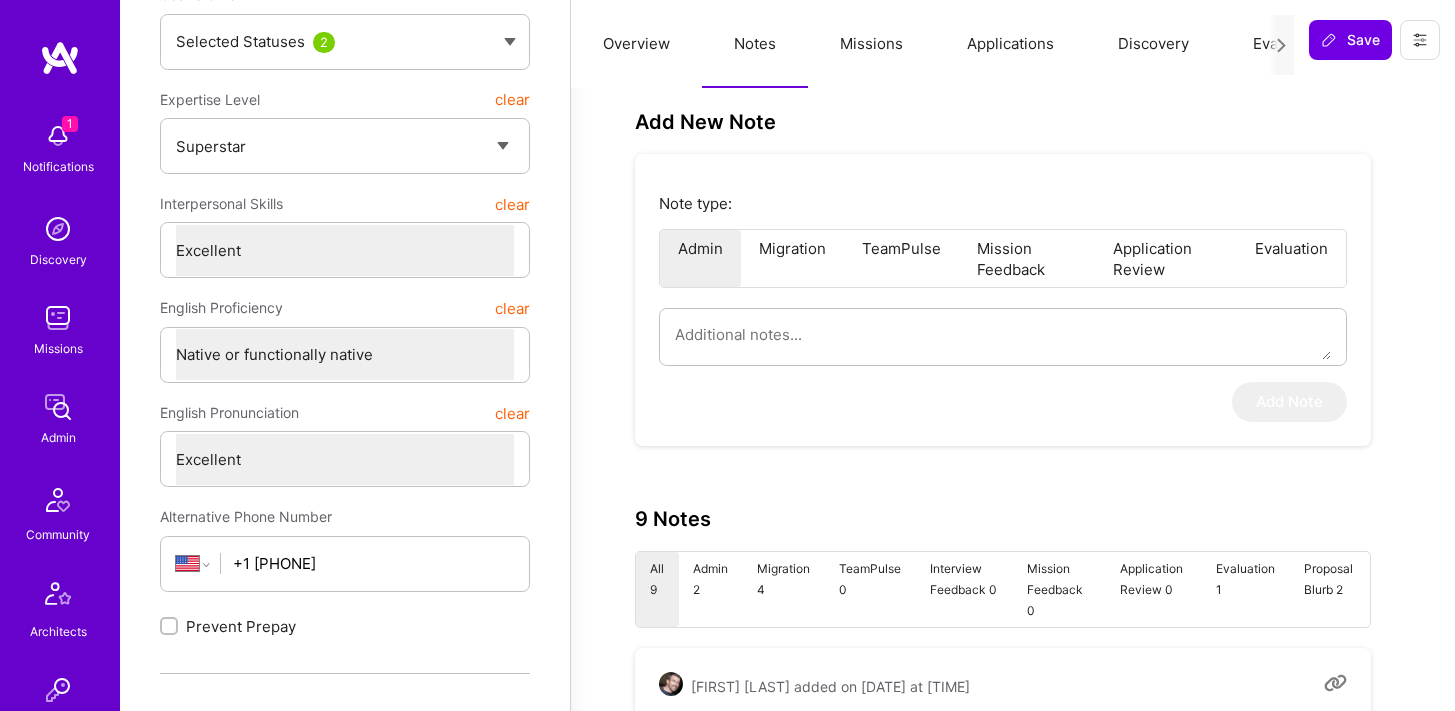 scroll, scrollTop: 361, scrollLeft: 0, axis: vertical 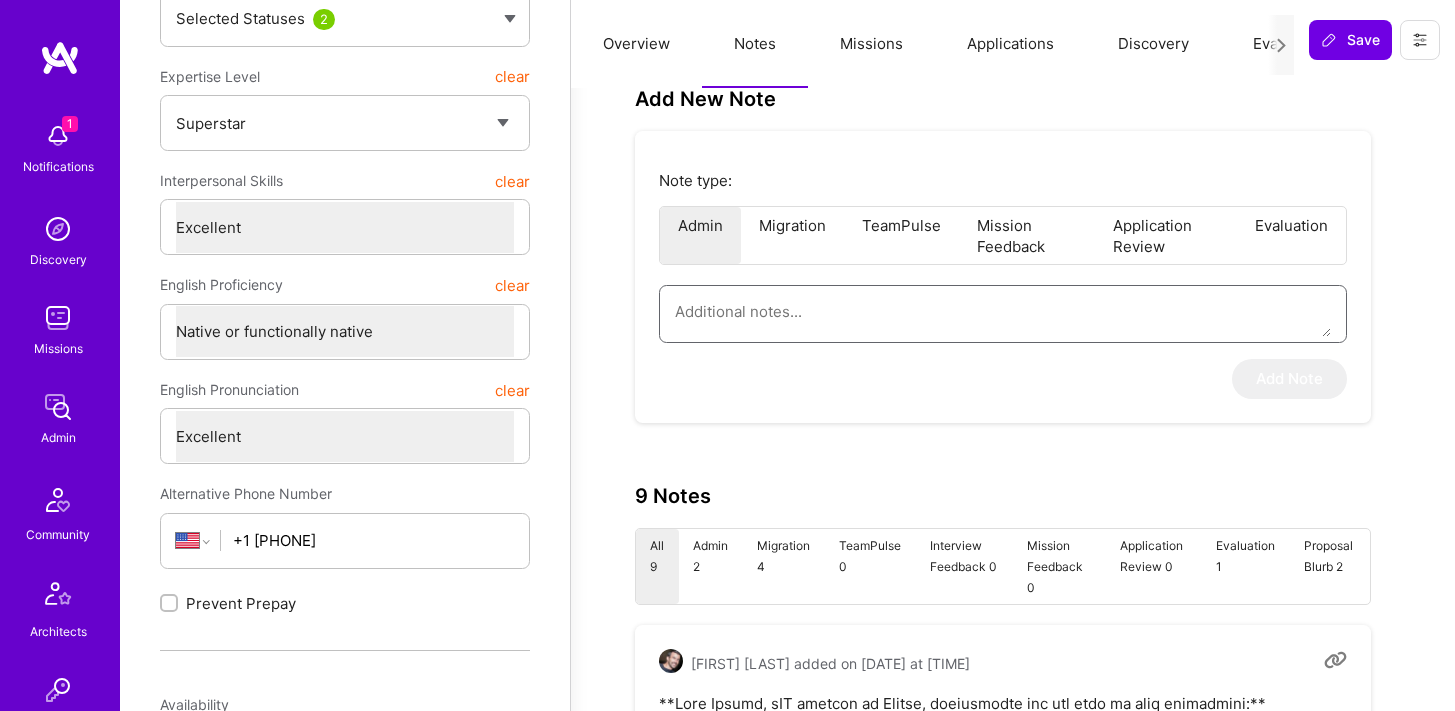 click at bounding box center (1003, 311) 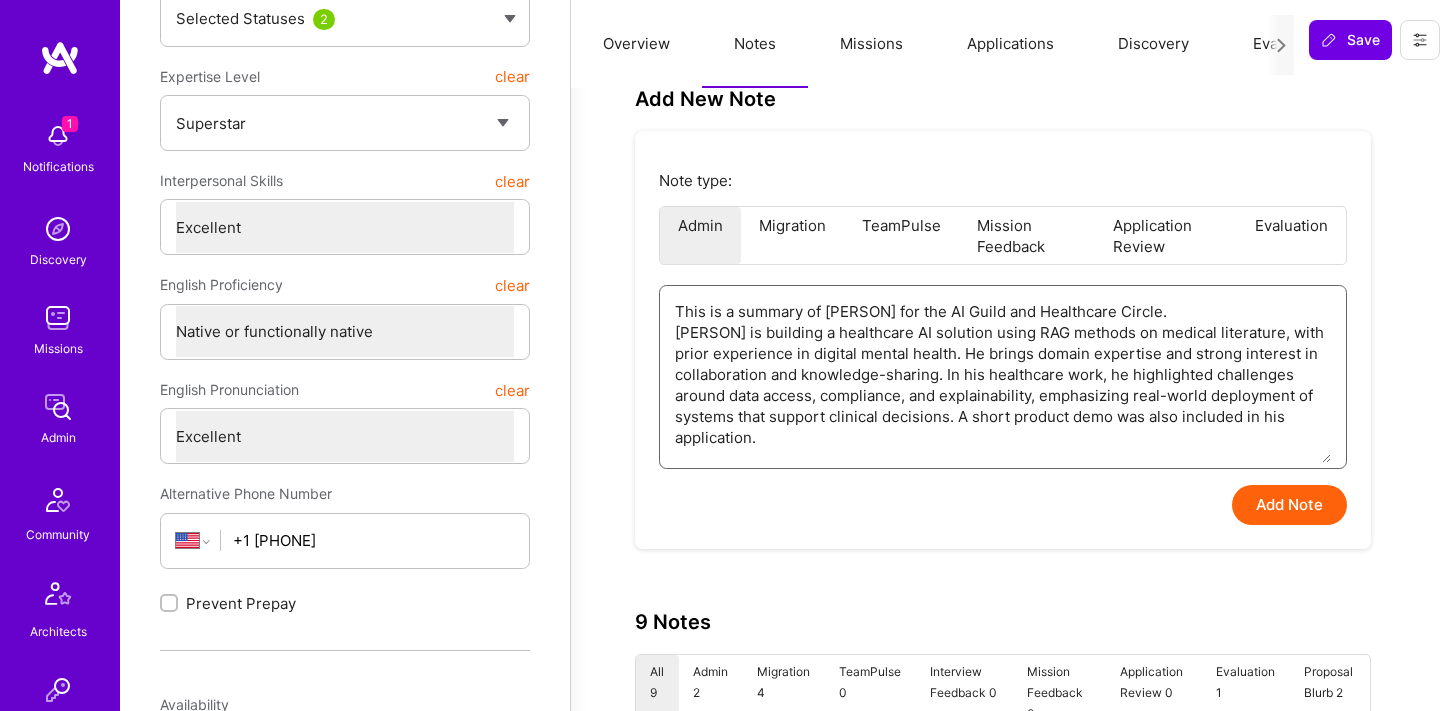 click on "This is a summary of Samuel Burgess for the AI Guild and Healthcare Circle.
Samuel is building a healthcare AI solution using RAG methods on medical literature, with prior experience in digital mental health. He brings domain expertise and strong interest in collaboration and knowledge-sharing. In his healthcare work, he highlighted challenges around data access, compliance, and explainability, emphasizing real-world deployment of systems that support clinical decisions. A short product demo was also included in his application." at bounding box center (1003, 374) 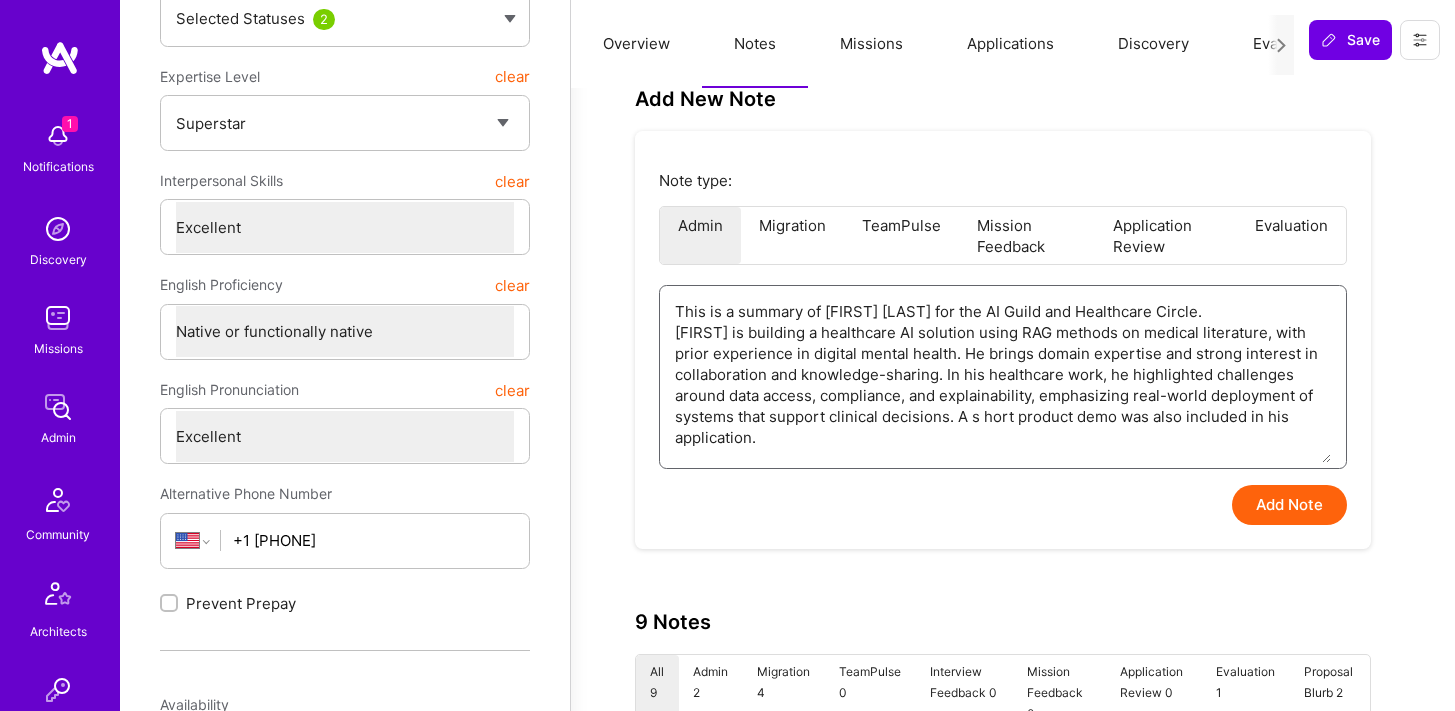 click on "This is a summary of Samuel Burgess for the AI Guild and Healthcare Circle.
Samuel is building a healthcare AI solution using RAG methods on medical literature, with prior experience in digital mental health. He brings domain expertise and strong interest in collaboration and knowledge-sharing. In his healthcare work, he highlighted challenges around data access, compliance, and explainability, emphasizing real-world deployment of systems that support clinical decisions. A s hort product demo was also included in his application." at bounding box center (1003, 374) 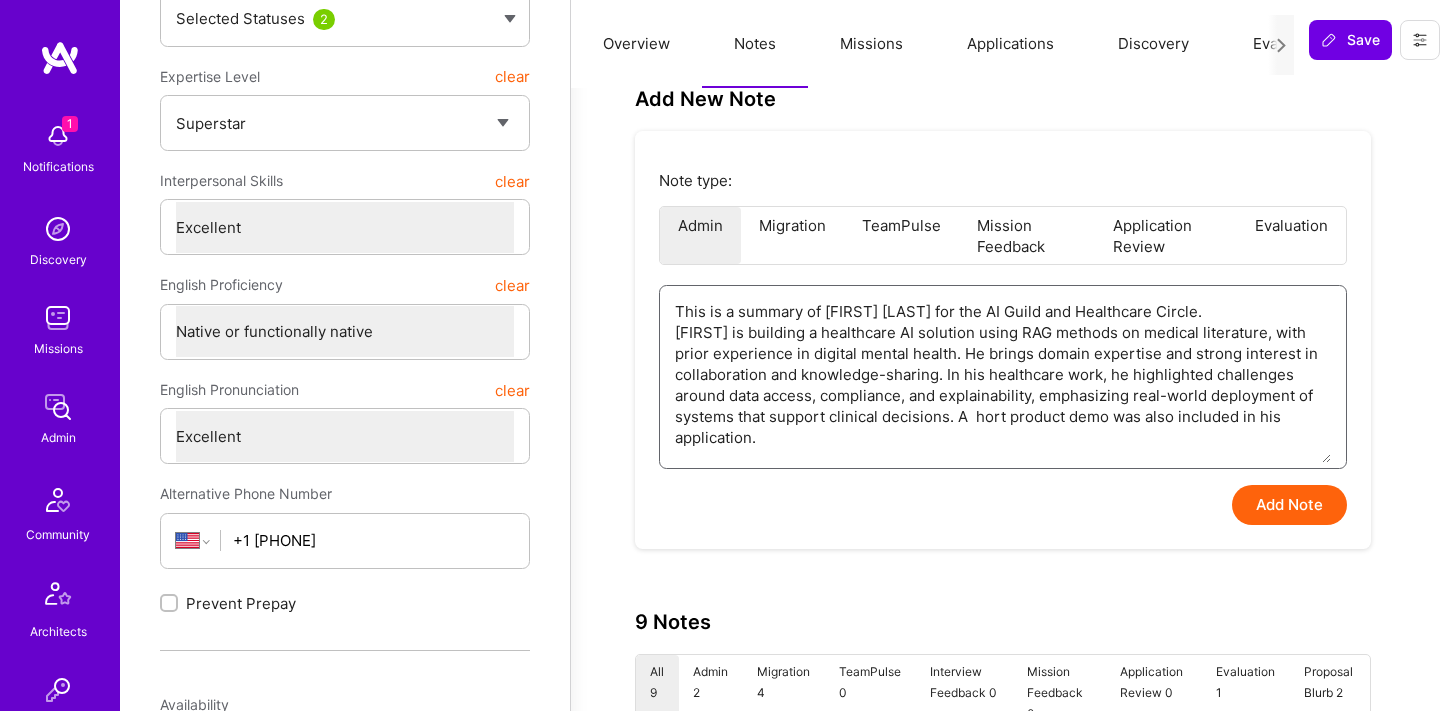 type on "x" 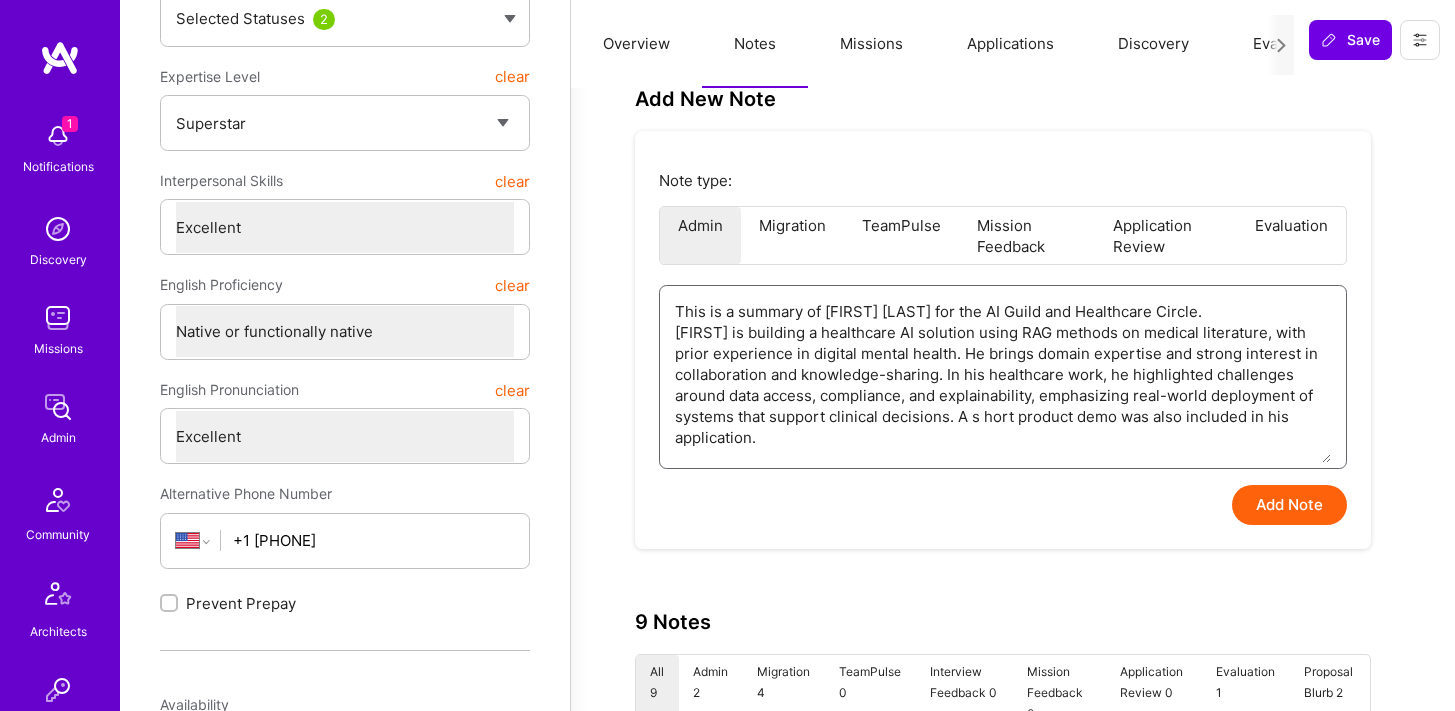 click on "This is a summary of Samuel Burgess for the AI Guild and Healthcare Circle.
Samuel is building a healthcare AI solution using RAG methods on medical literature, with prior experience in digital mental health. He brings domain expertise and strong interest in collaboration and knowledge-sharing. In his healthcare work, he highlighted challenges around data access, compliance, and explainability, emphasizing real-world deployment of systems that support clinical decisions. A s hort product demo was also included in his application." at bounding box center (1003, 374) 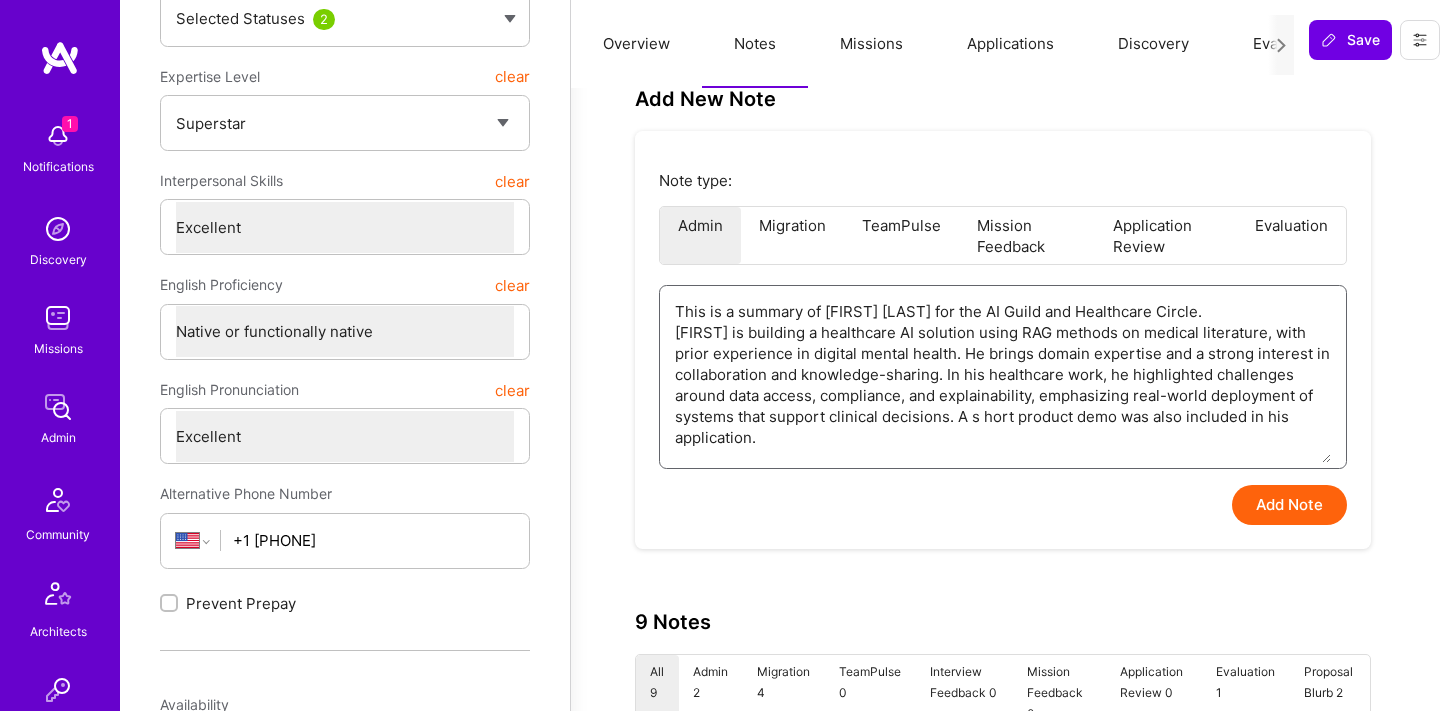 type on "x" 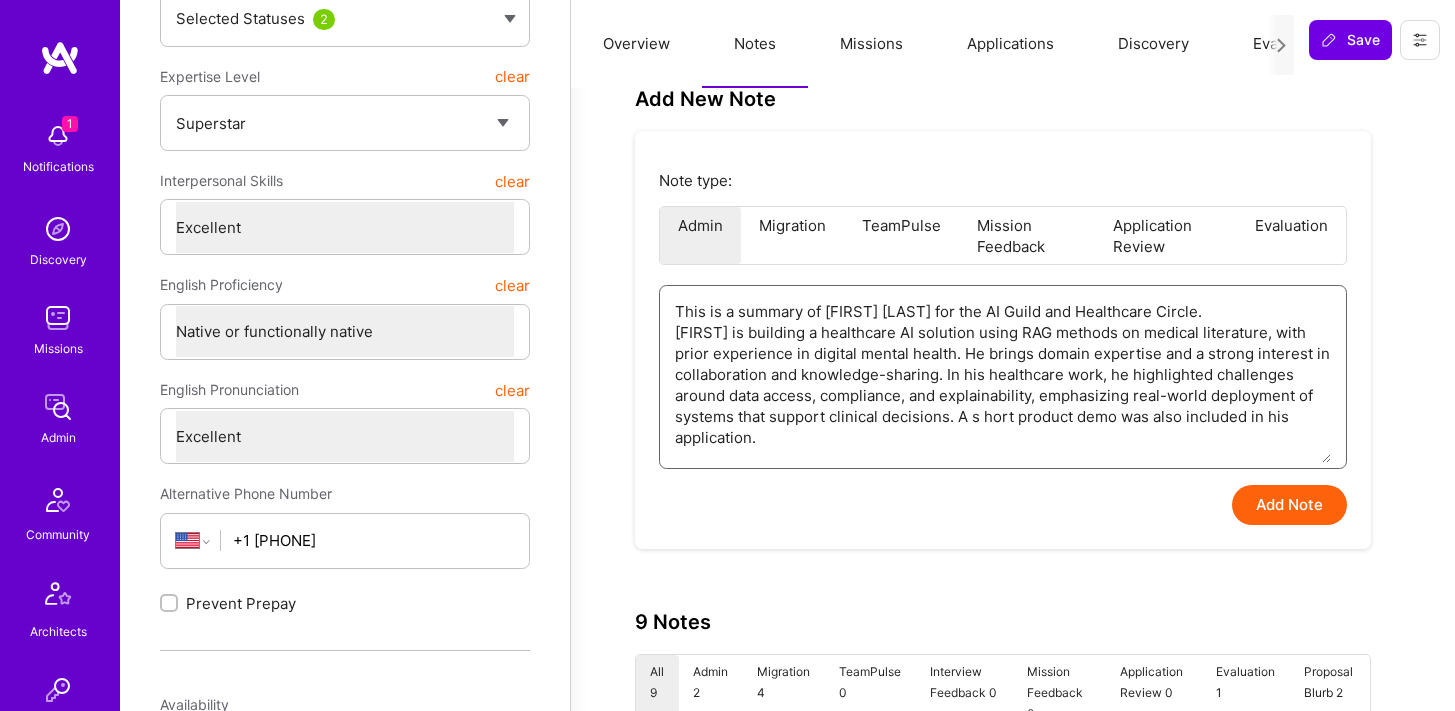 click on "This is a summary of Samuel Burgess for the AI Guild and Healthcare Circle.
Samuel is building a healthcare AI solution using RAG methods on medical literature, with prior experience in digital mental health. He brings domain expertise and a strong interest in collaboration and knowledge-sharing. In his healthcare work, he highlighted challenges around data access, compliance, and explainability, emphasizing real-world deployment of systems that support clinical decisions. A s hort product demo was also included in his application." at bounding box center [1003, 374] 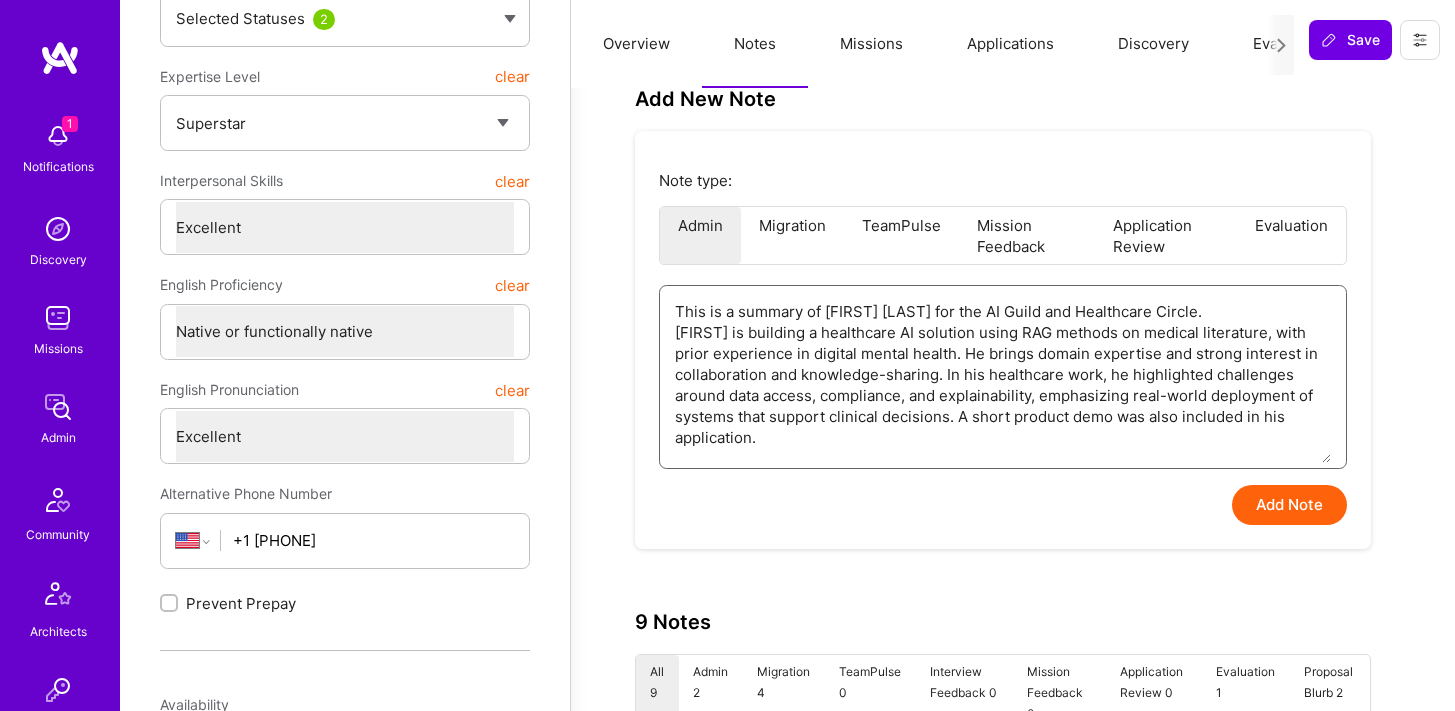 type on "x" 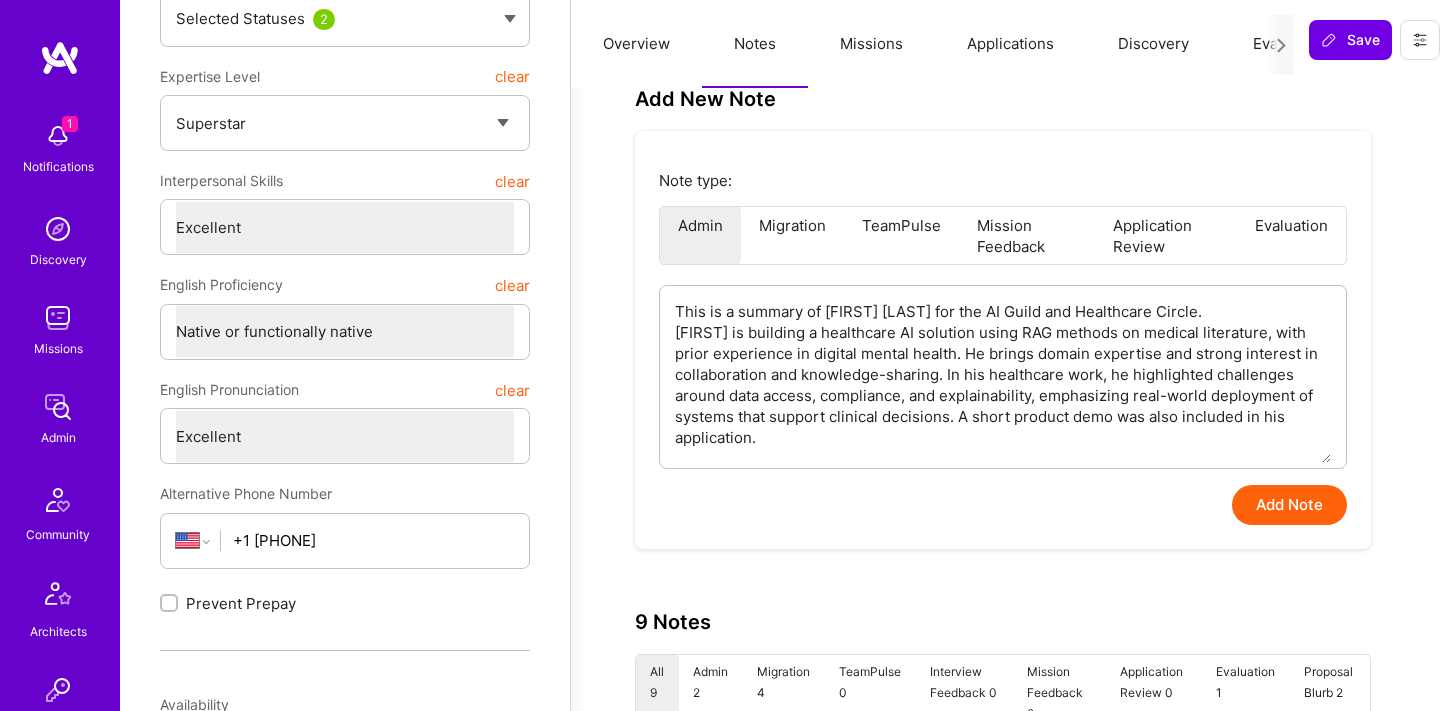 click on "Add Note" at bounding box center [1289, 505] 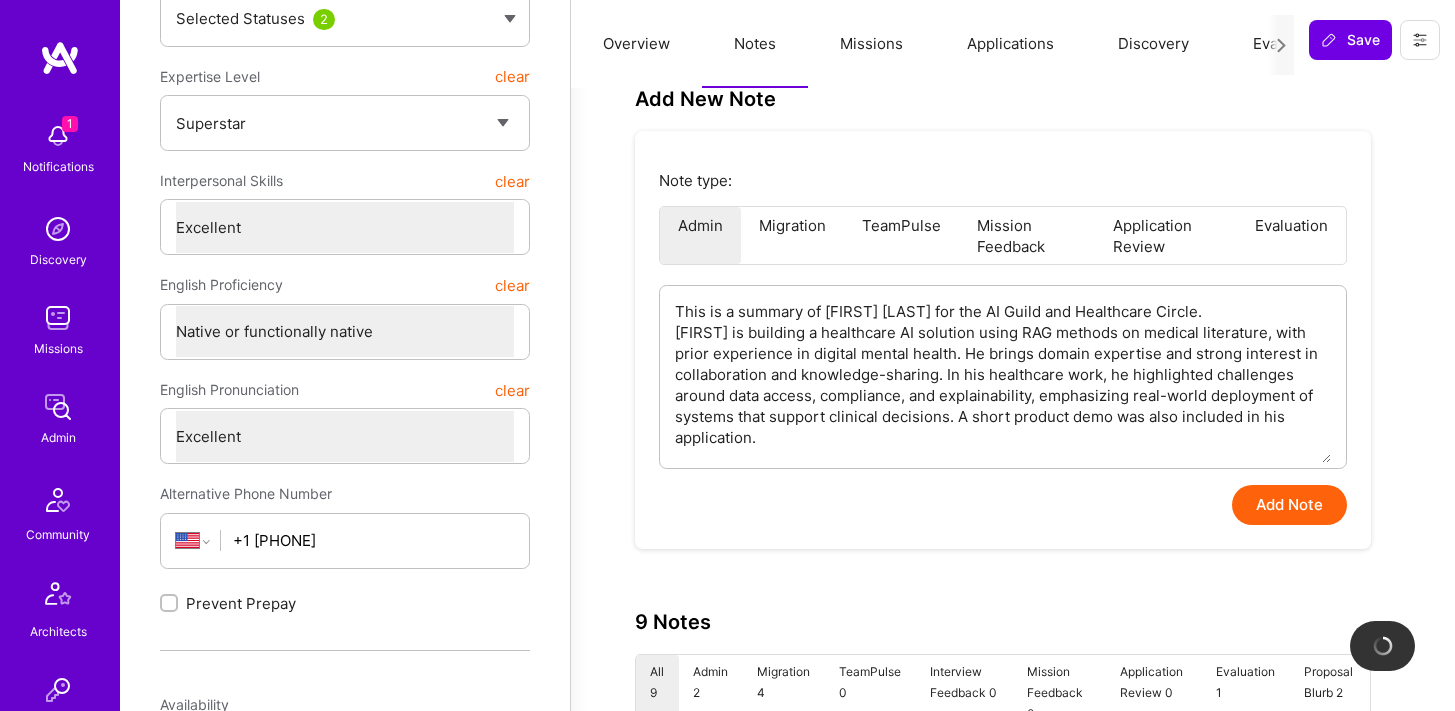 type on "x" 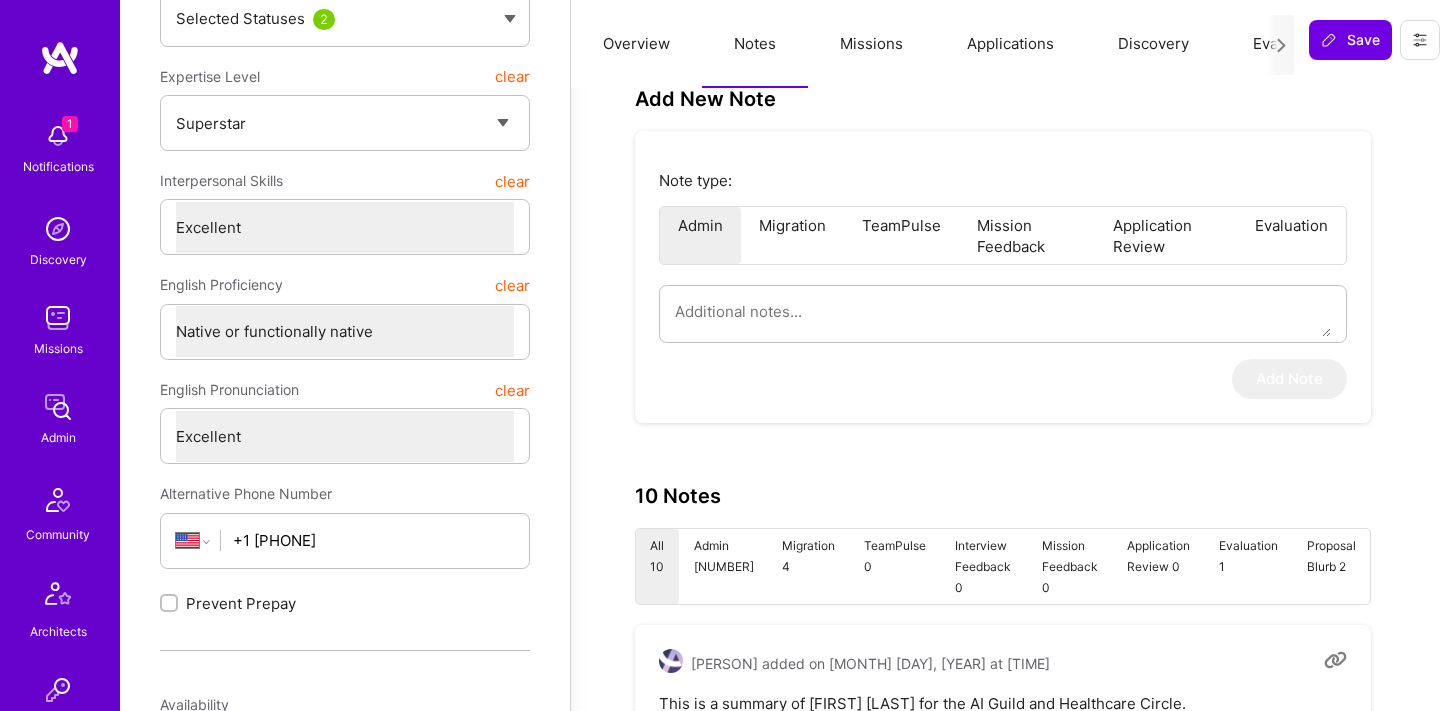 scroll, scrollTop: 362, scrollLeft: 0, axis: vertical 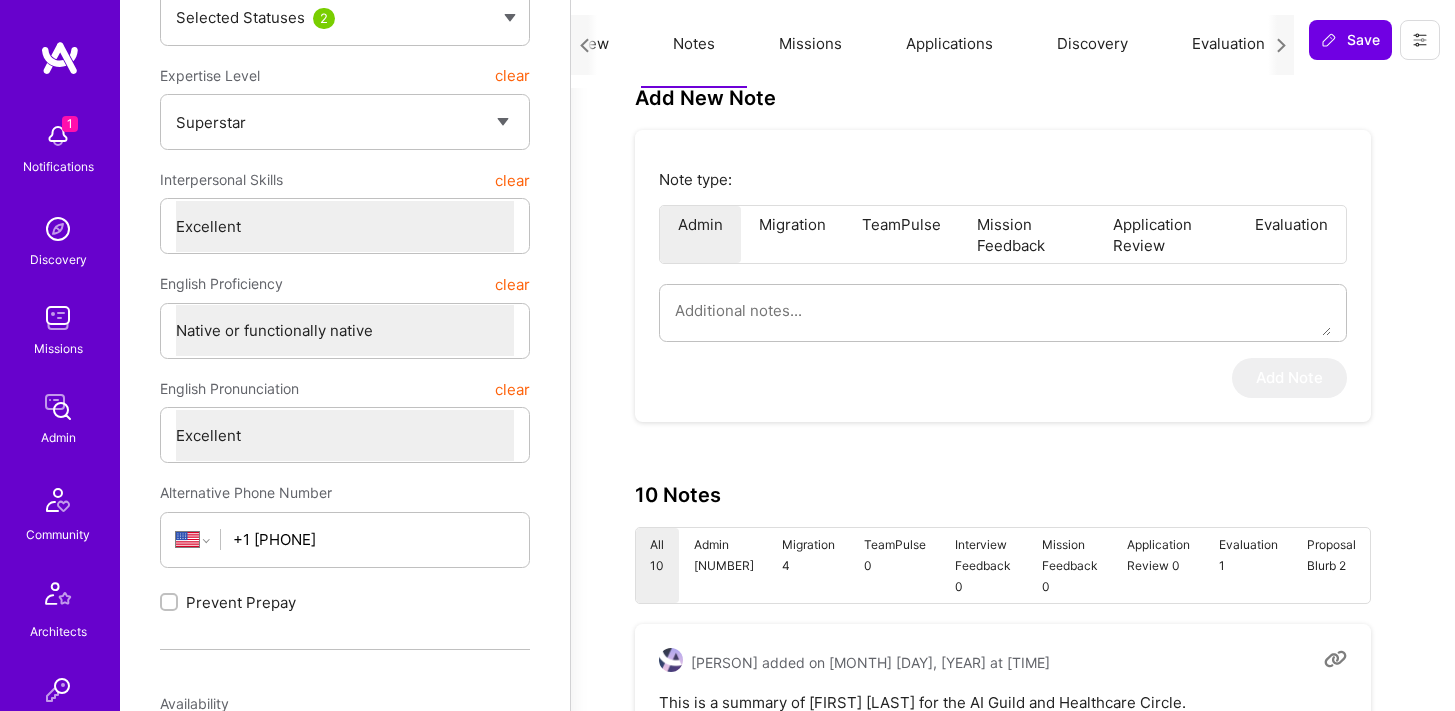 click on "Evaluation" at bounding box center (1228, 44) 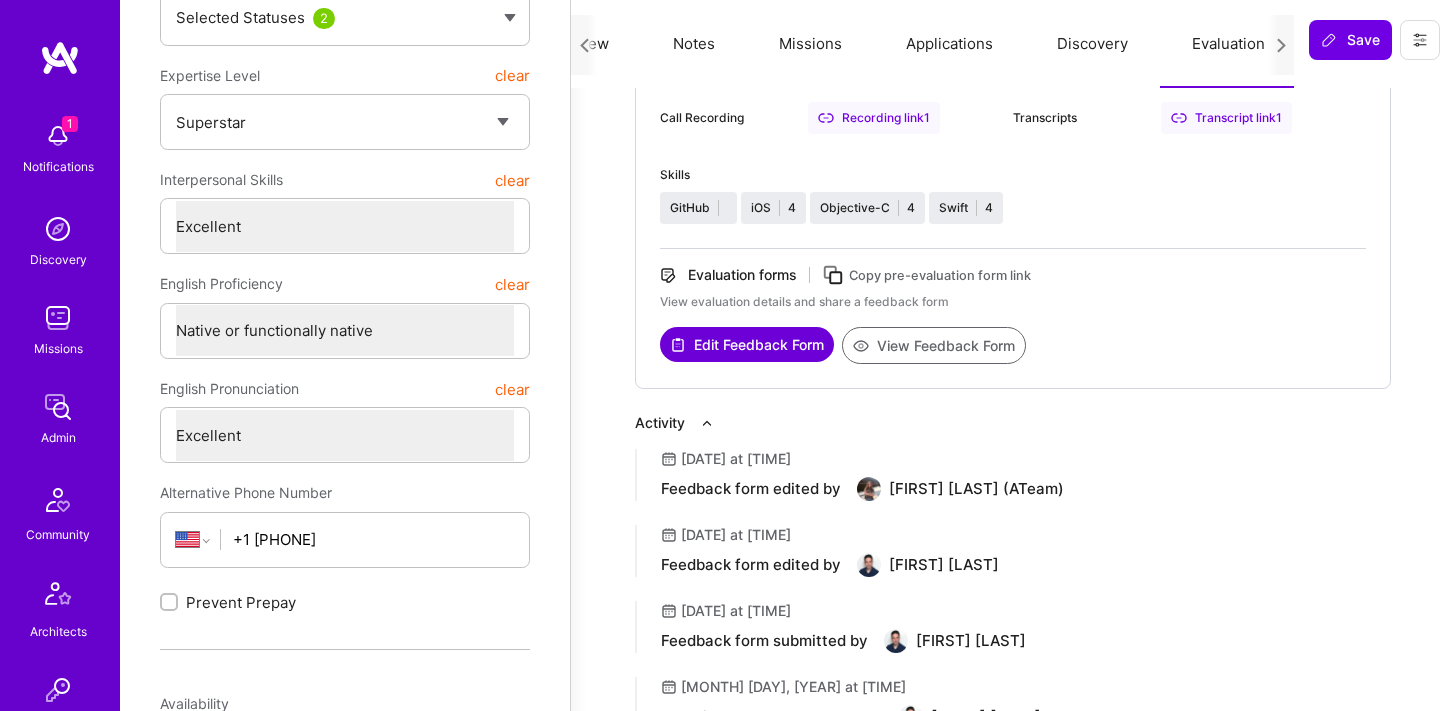 click on "View Feedback Form" at bounding box center [934, 345] 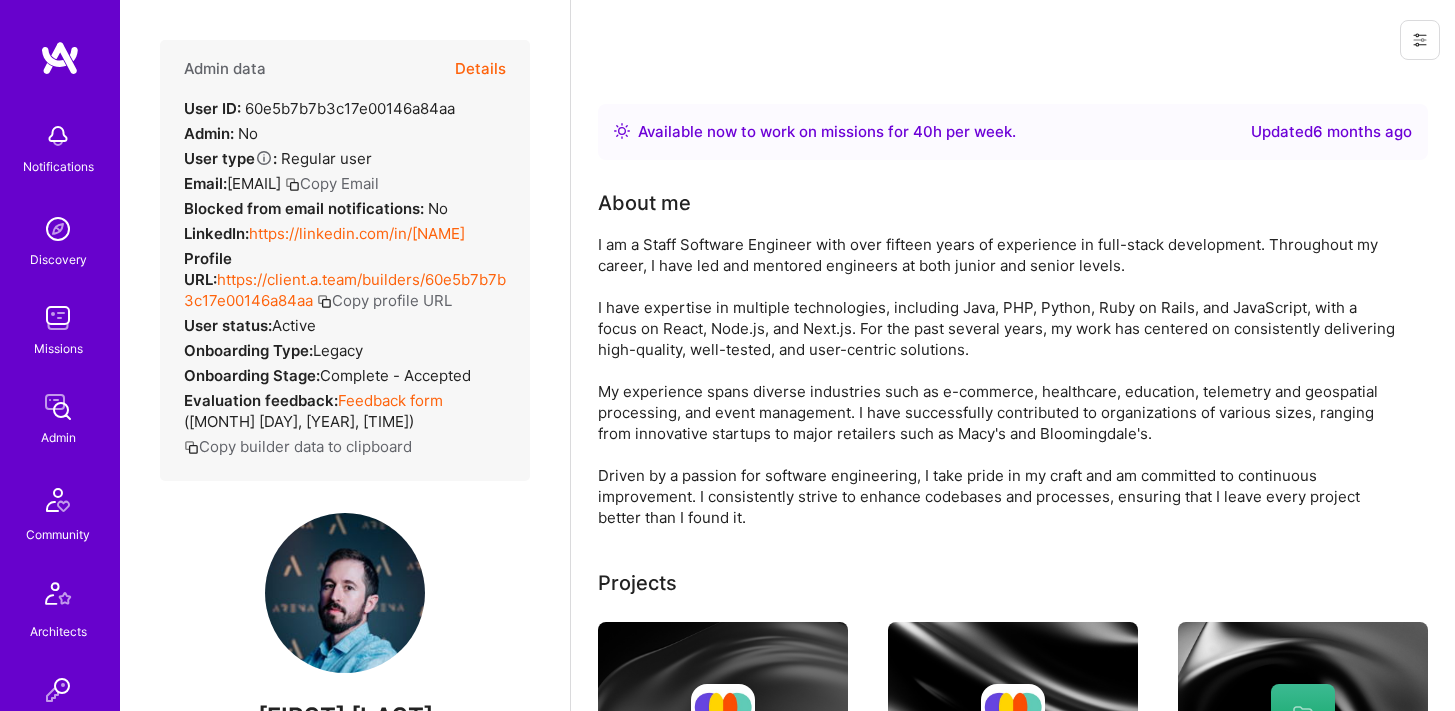 click on "Details" at bounding box center (480, 69) 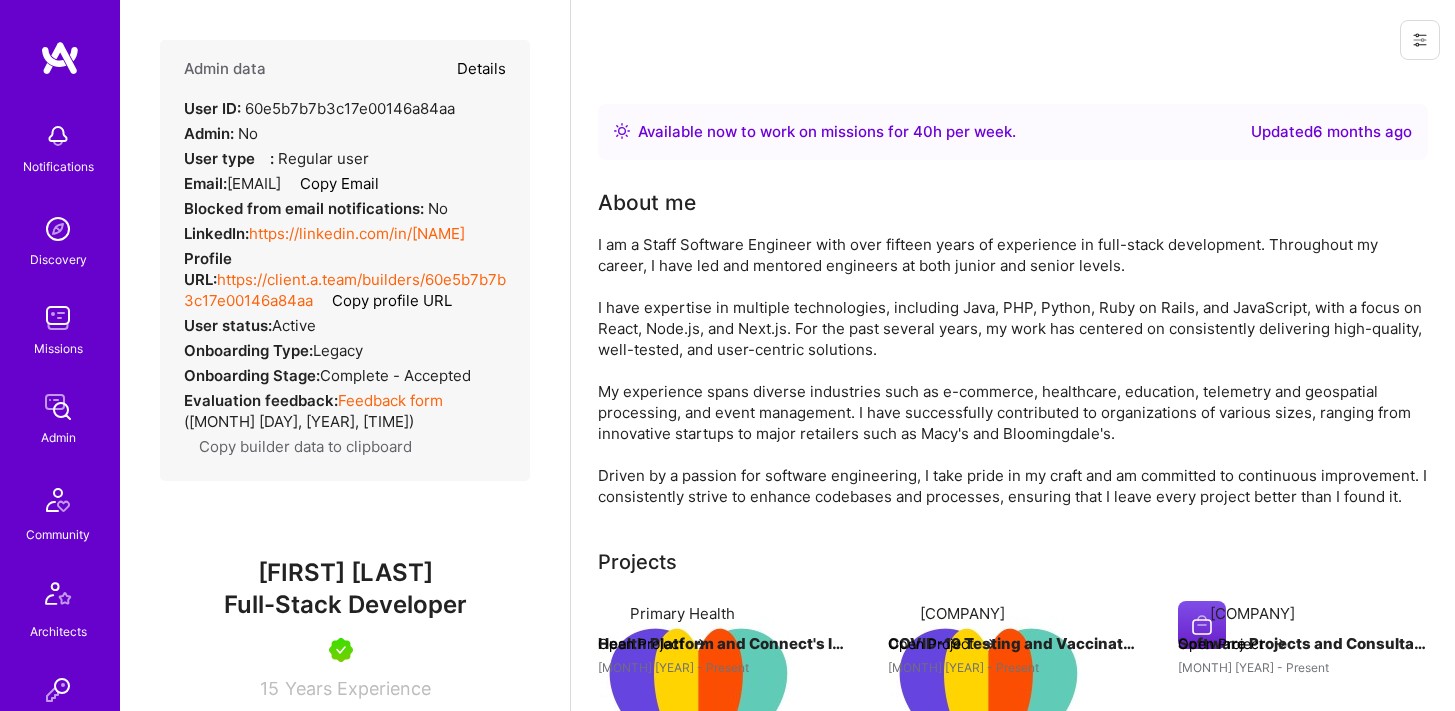 scroll, scrollTop: 0, scrollLeft: 0, axis: both 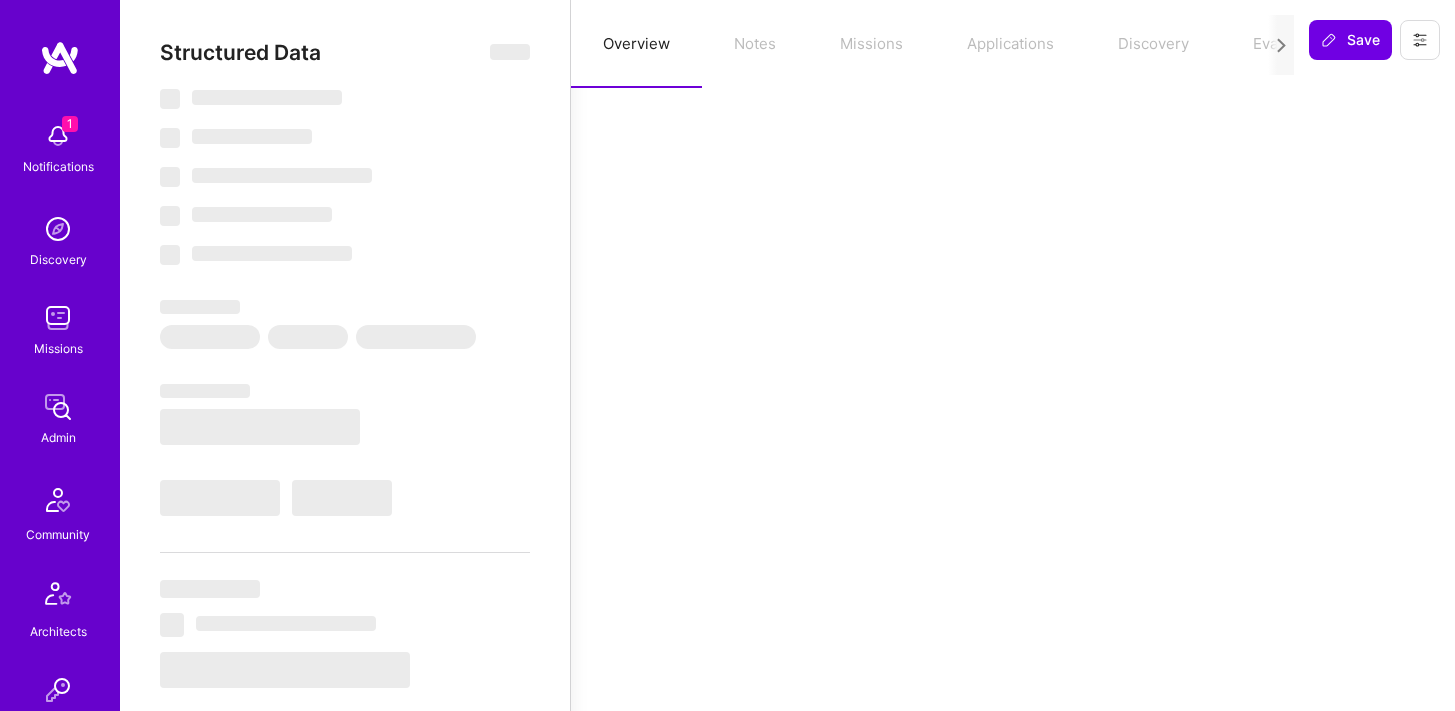 click on "Overview Notes Missions Applications Discovery Evaluation" at bounding box center (932, 44) 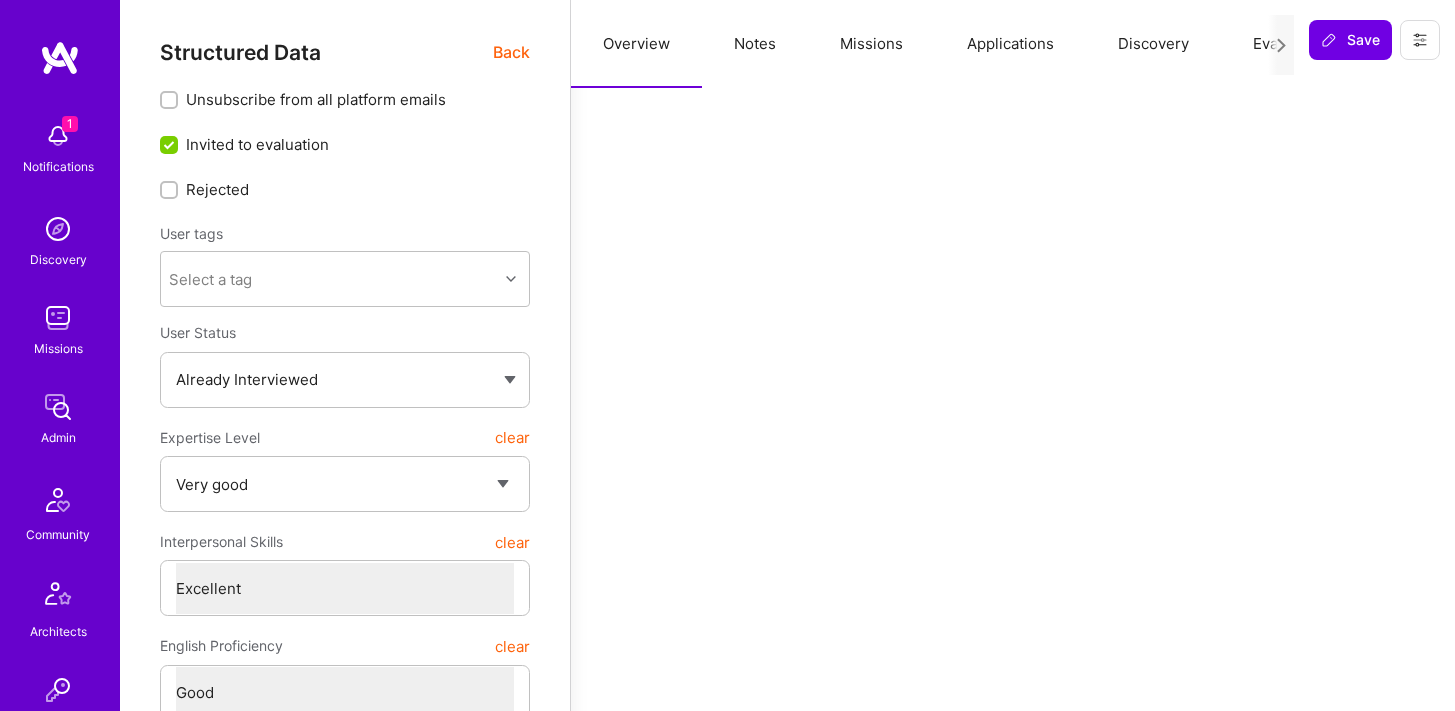 click on "Notes" at bounding box center [755, 44] 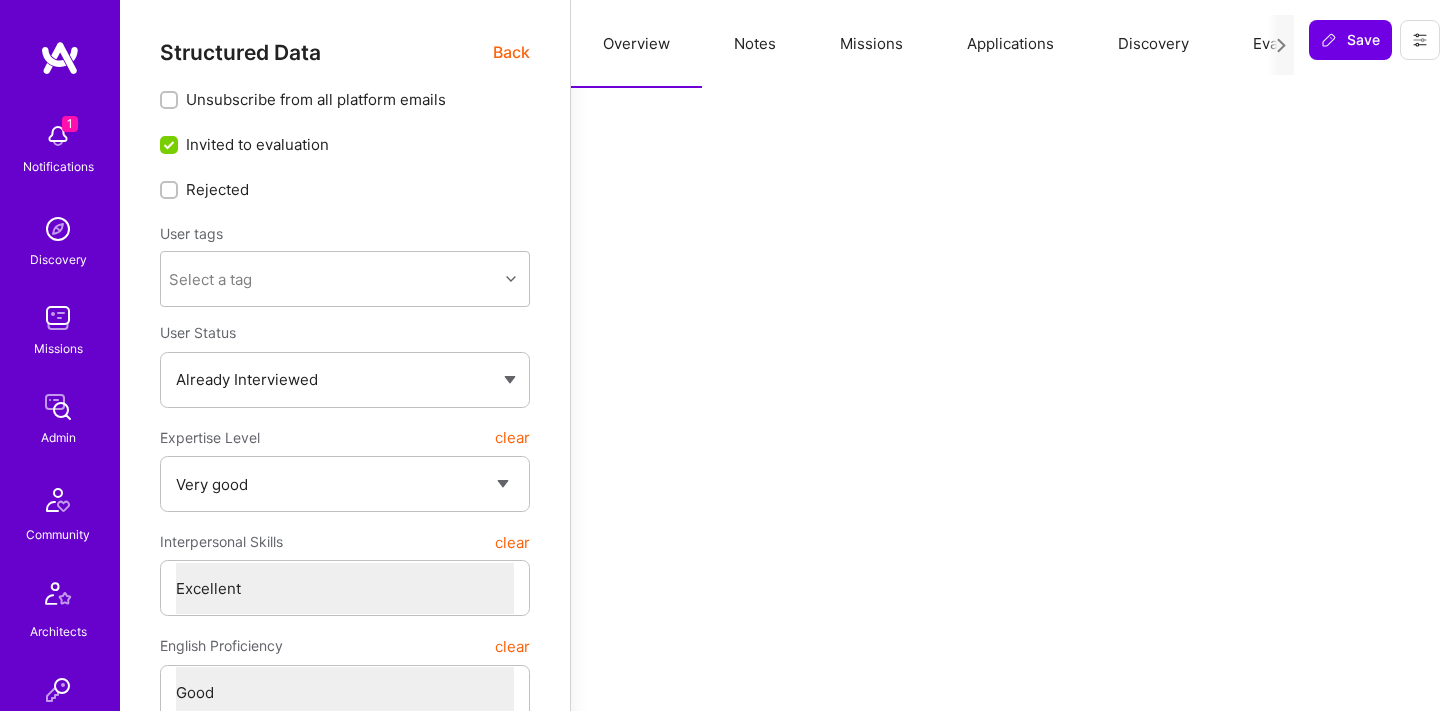 type on "x" 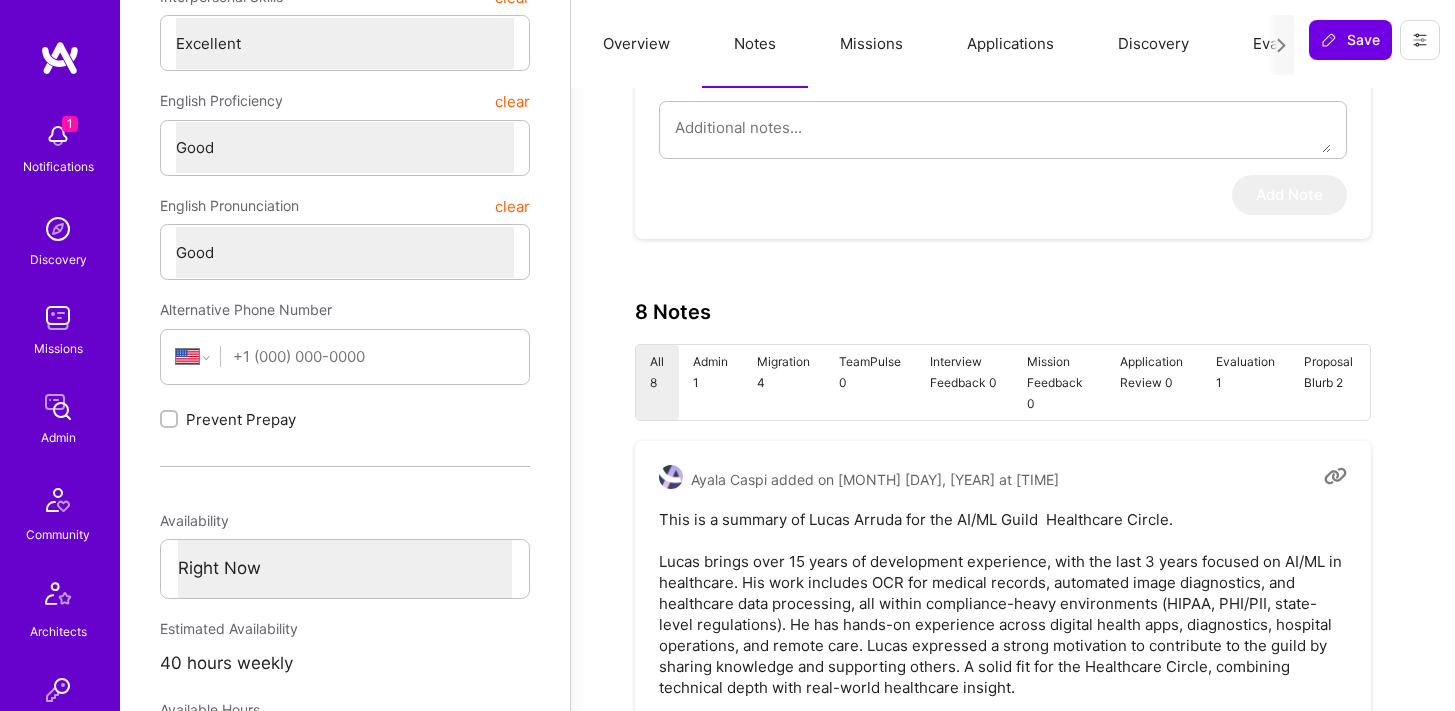scroll, scrollTop: 569, scrollLeft: 0, axis: vertical 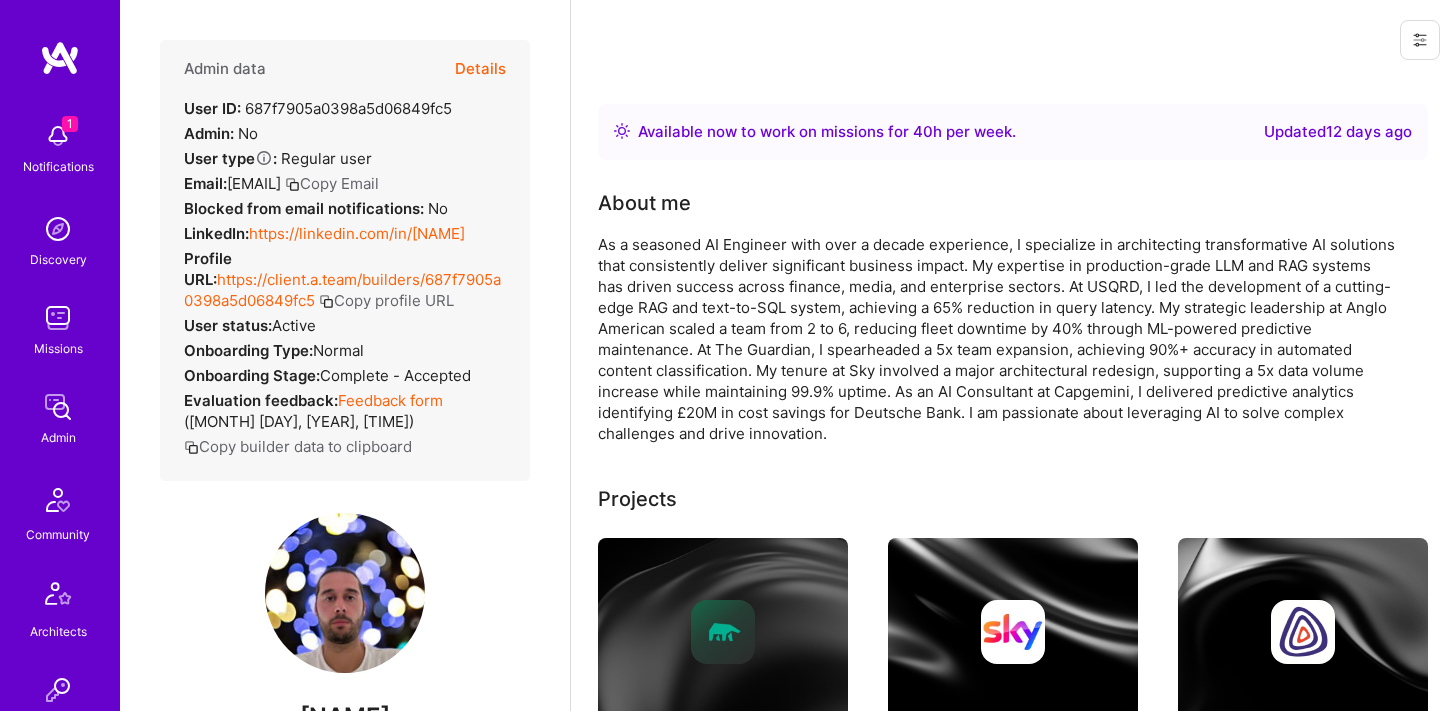 click on "Details" at bounding box center (480, 69) 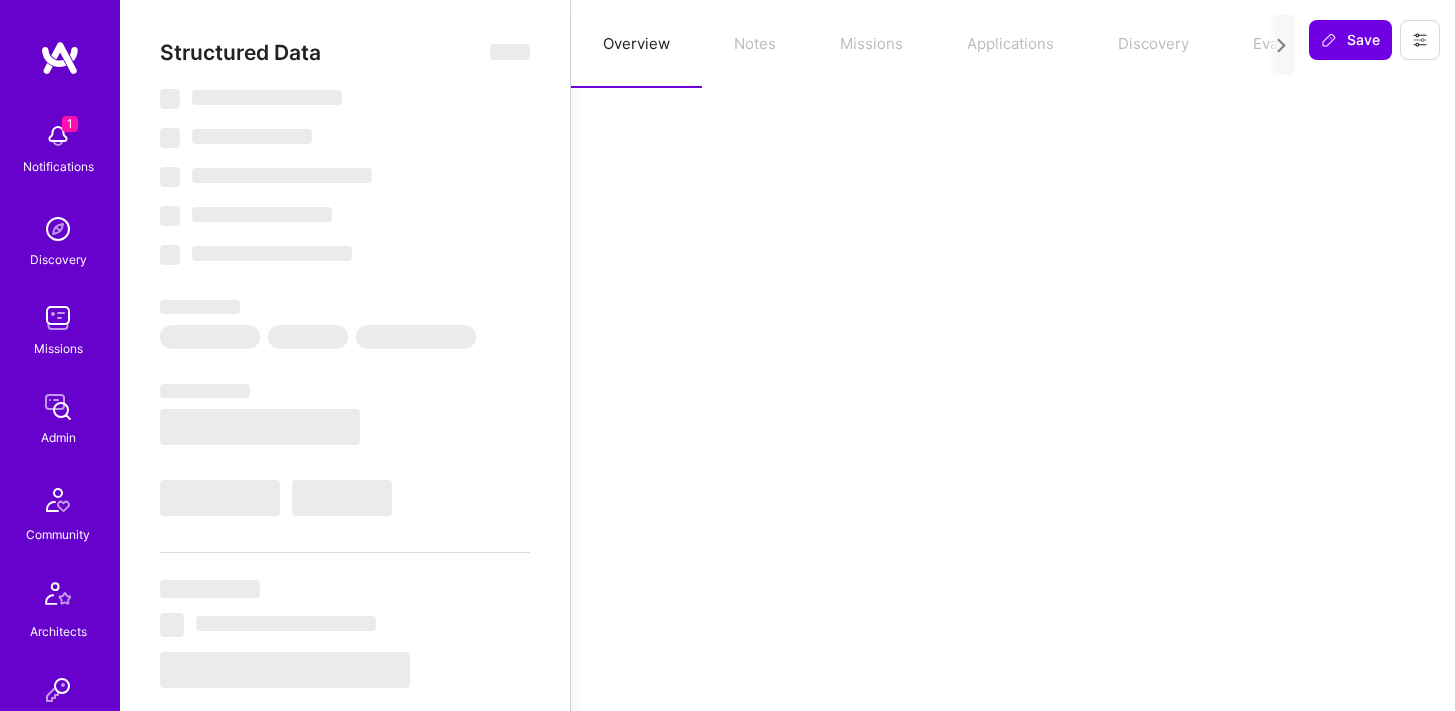 click on "Overview Notes Missions Applications Discovery Evaluation" at bounding box center [932, 44] 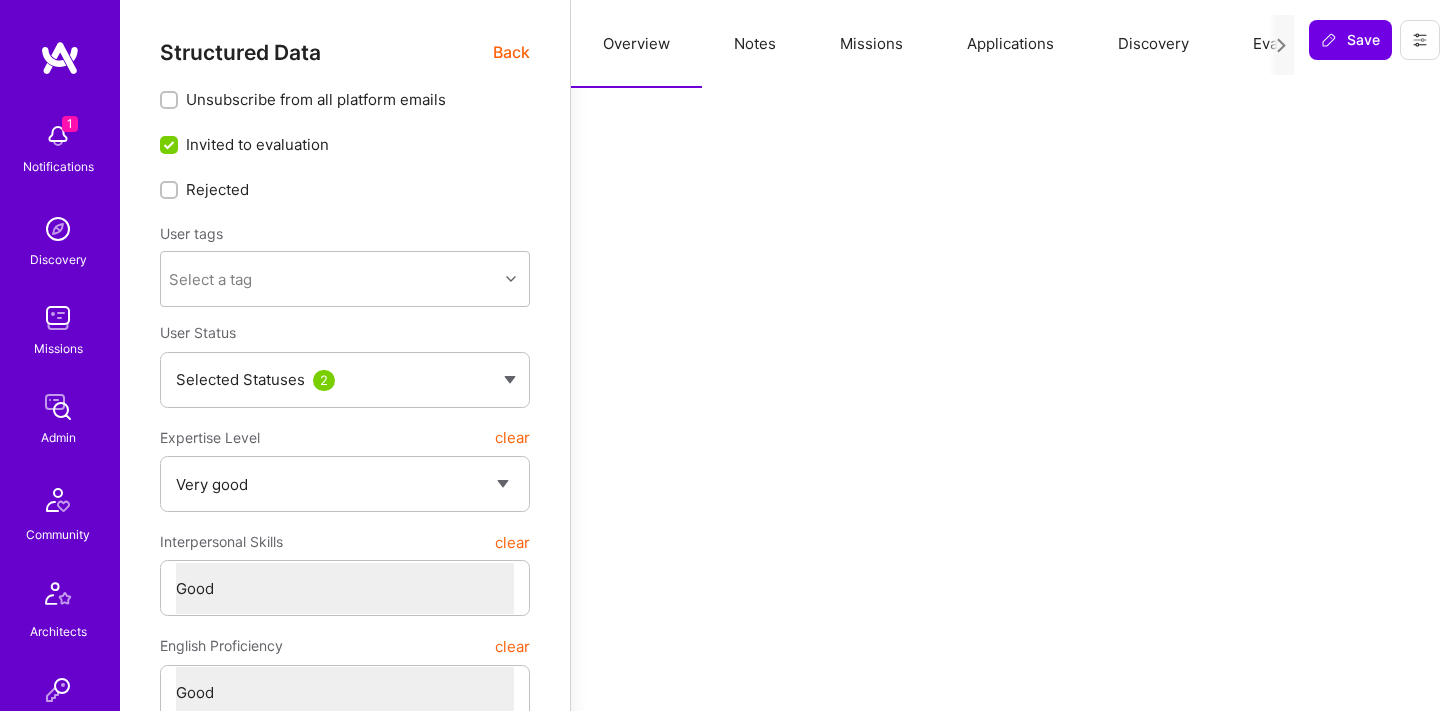 click on "Notes" at bounding box center (755, 44) 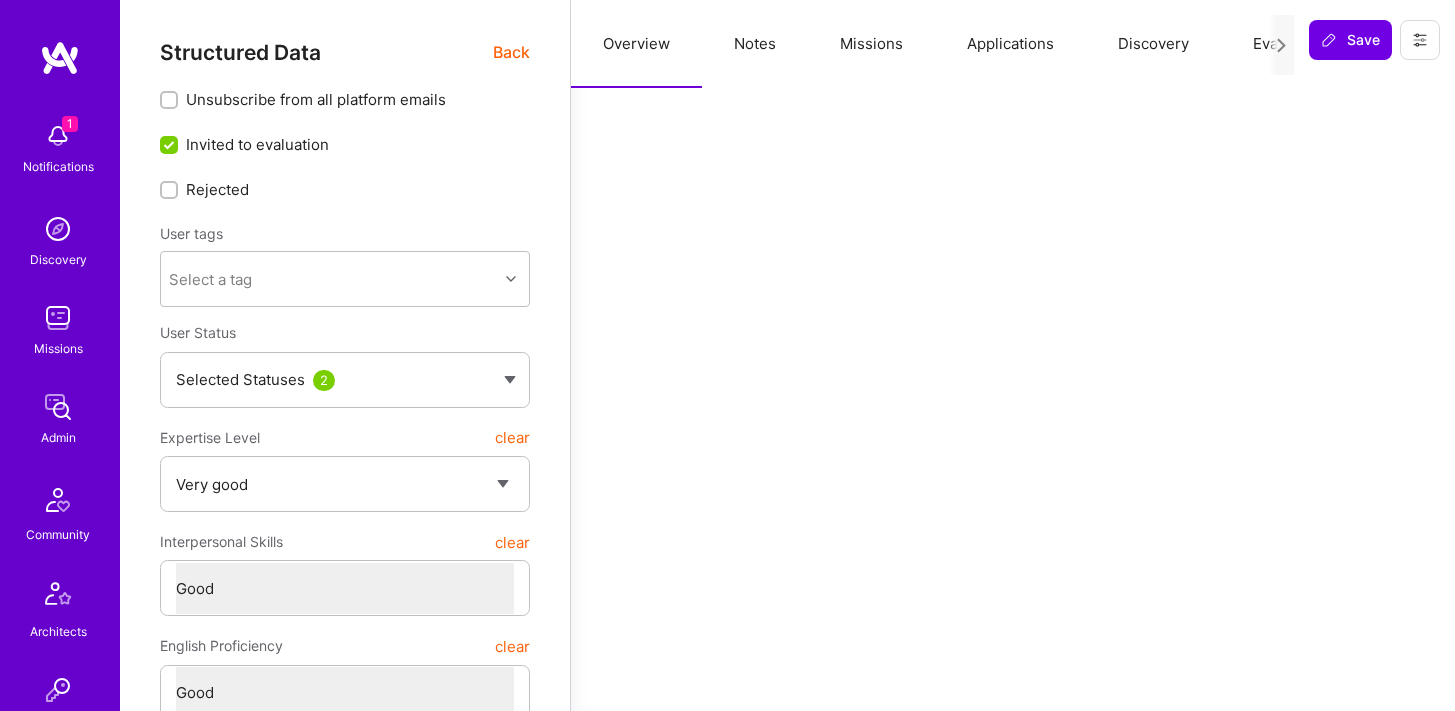 type on "x" 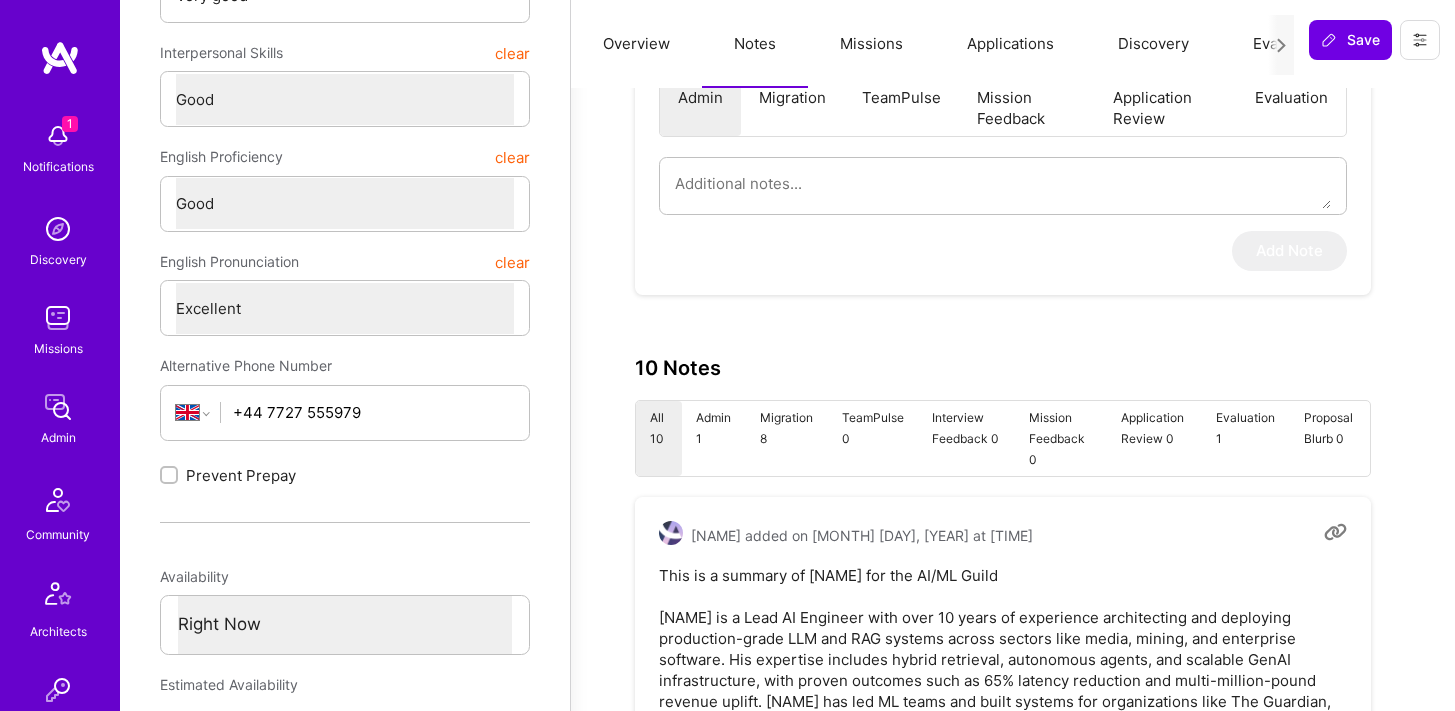 scroll, scrollTop: 502, scrollLeft: 0, axis: vertical 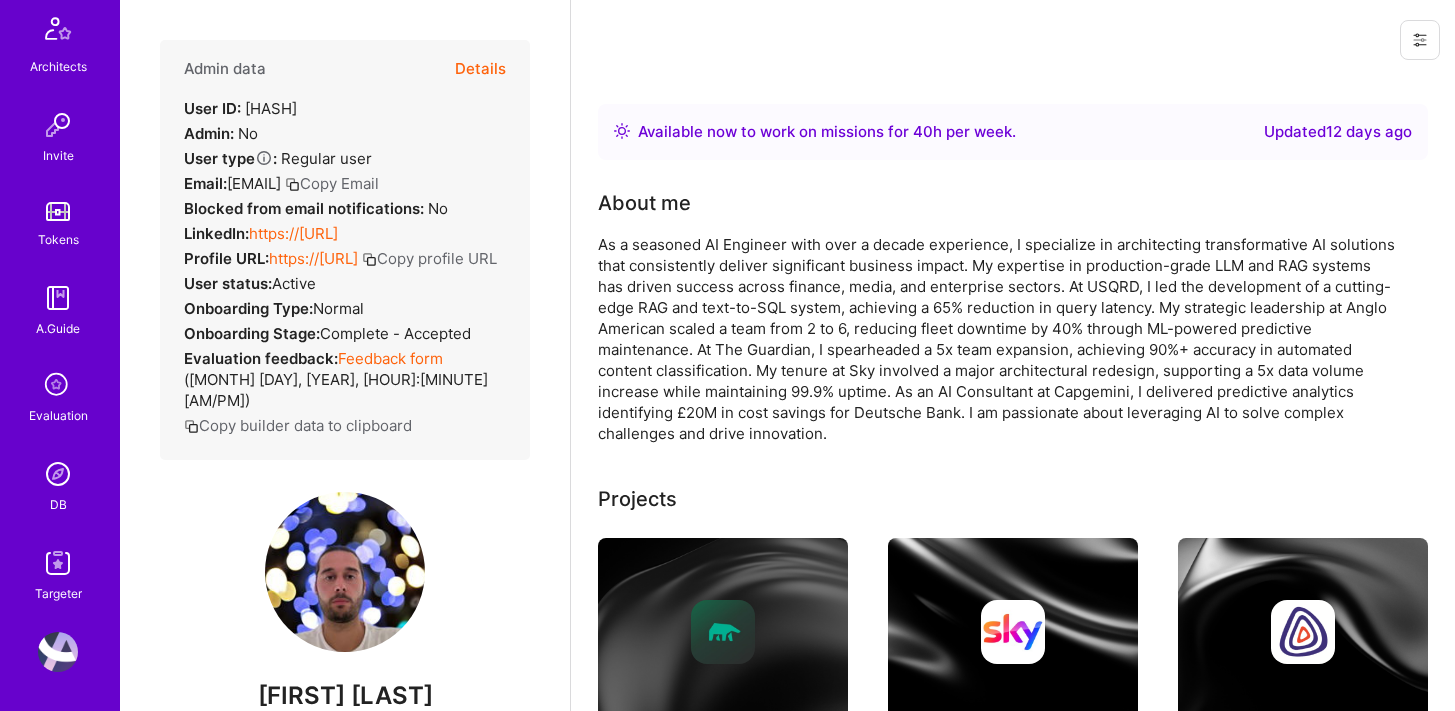 click at bounding box center (58, 474) 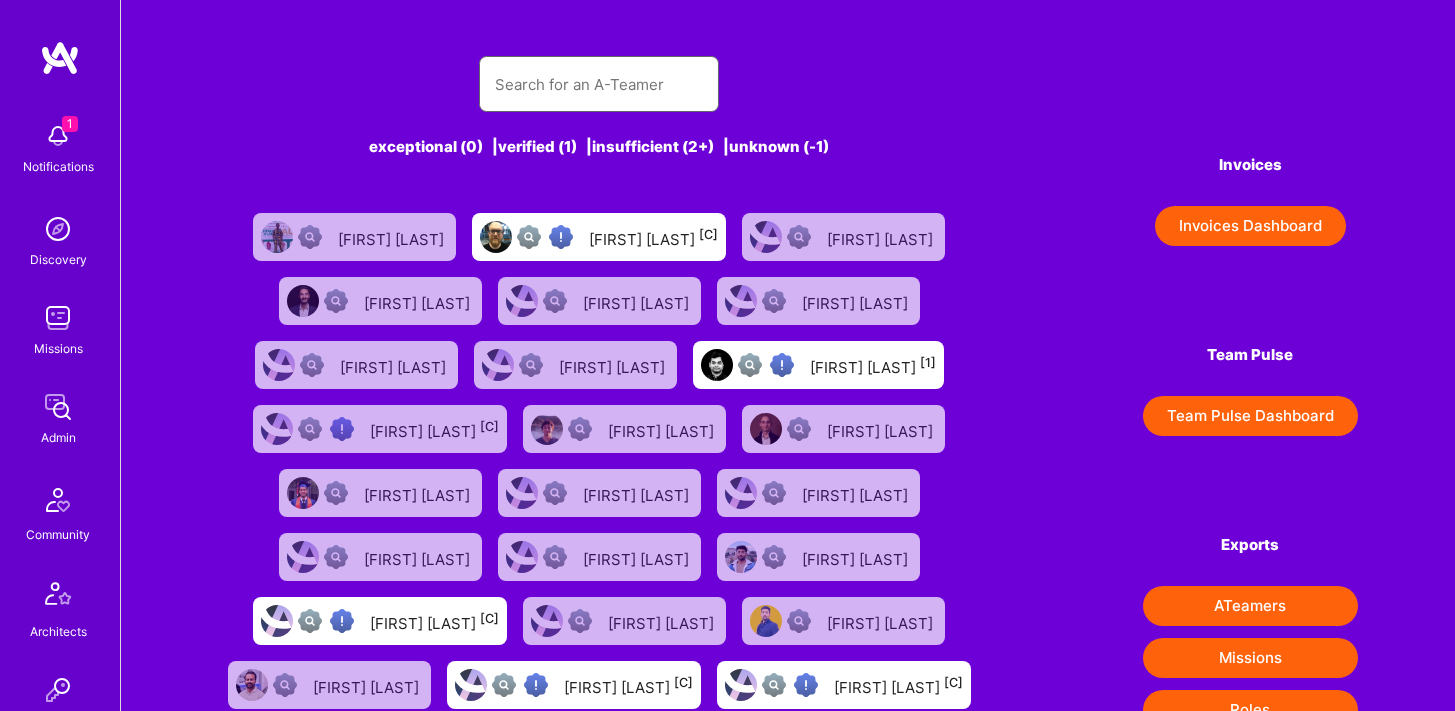 click at bounding box center [599, 84] 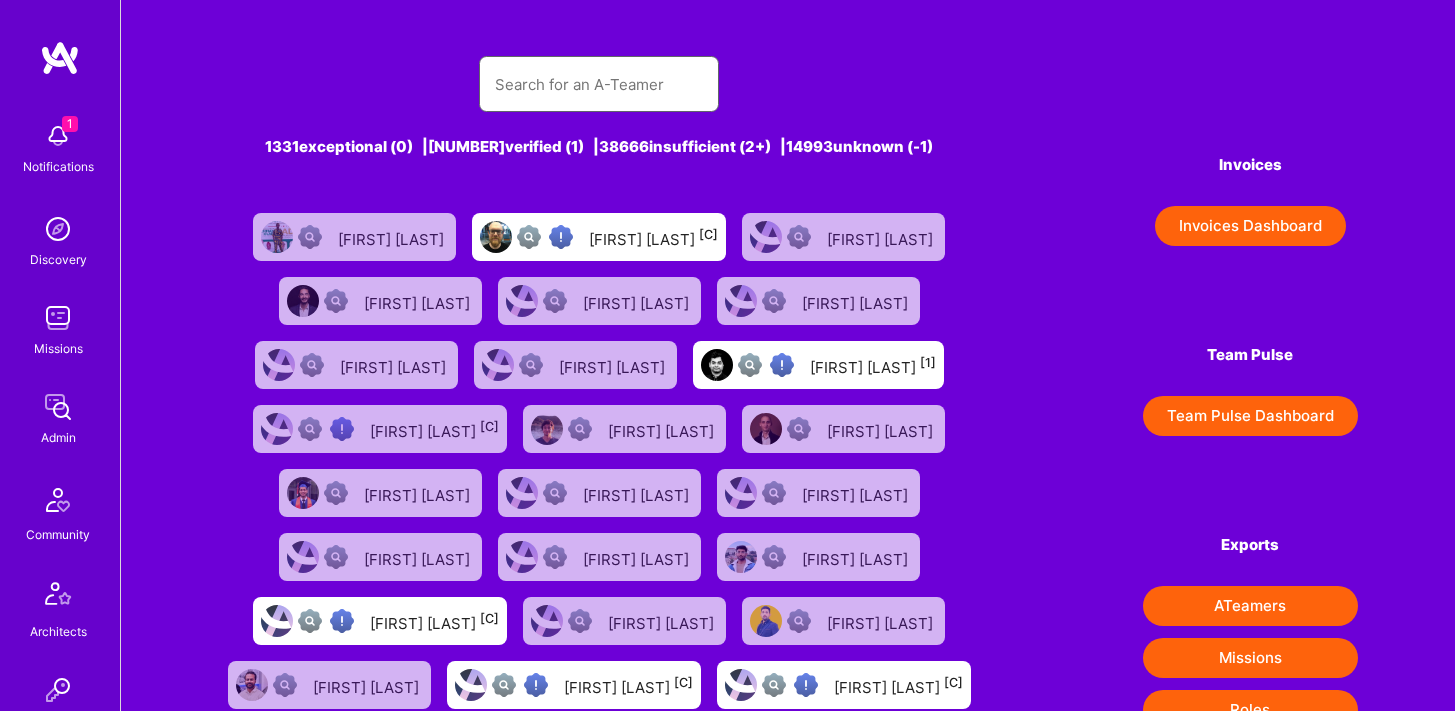 paste on "[FIRST]@[DOMAIN]" 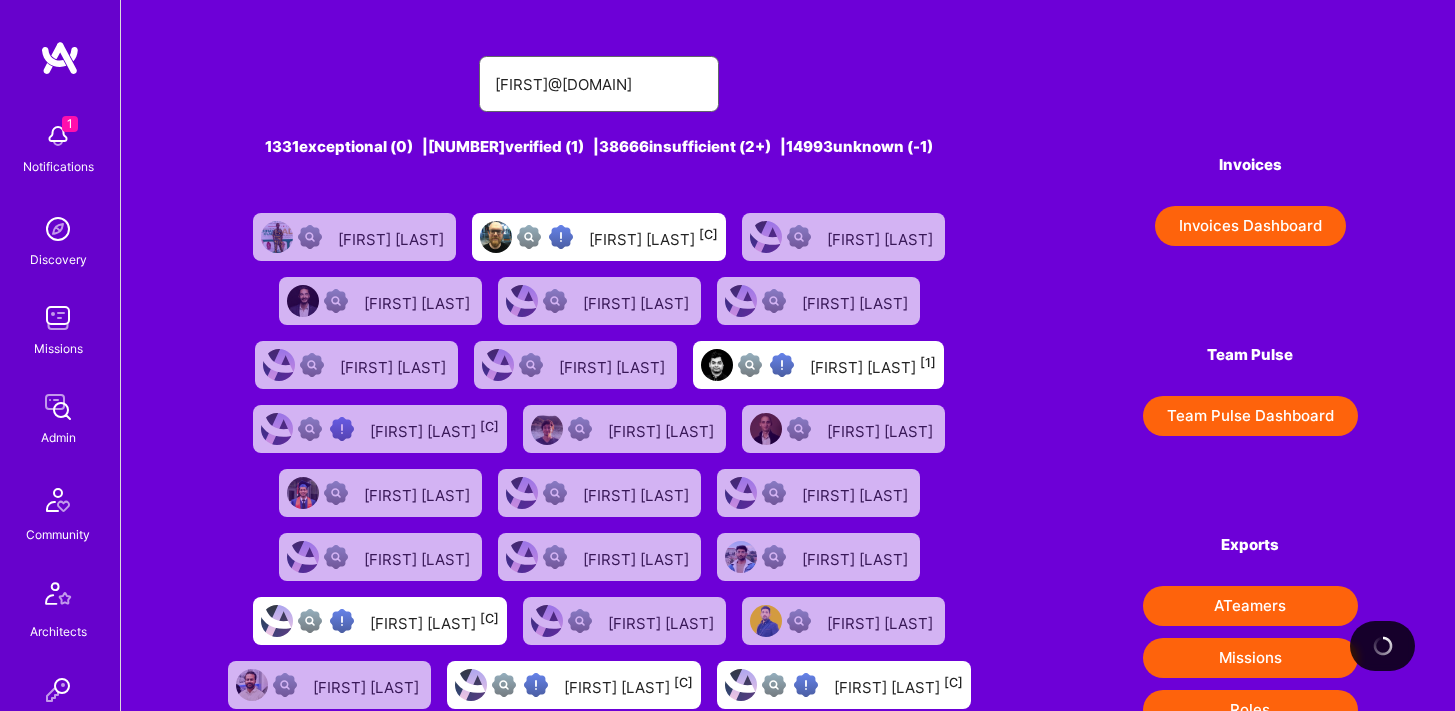 type on "[FIRST]@[DOMAIN]" 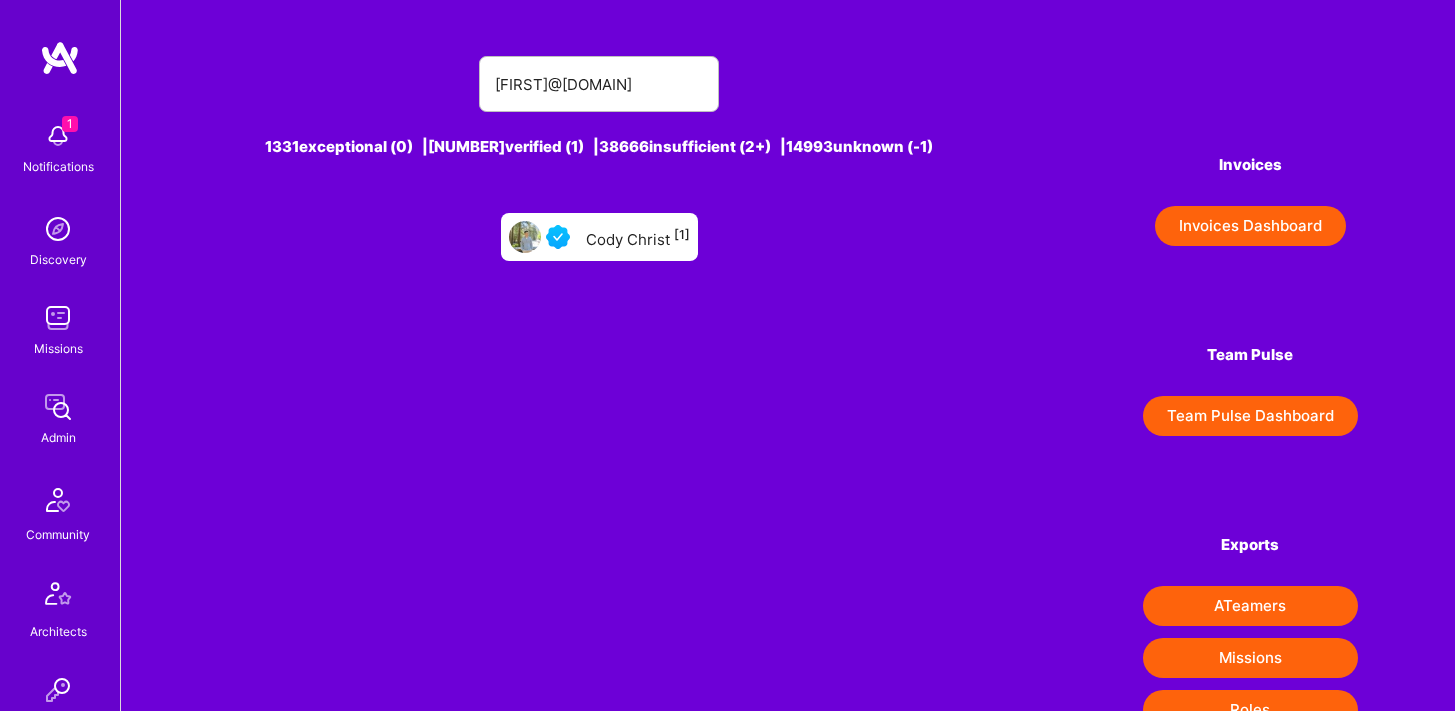 click on "Cody Christ [1]" at bounding box center (599, 237) 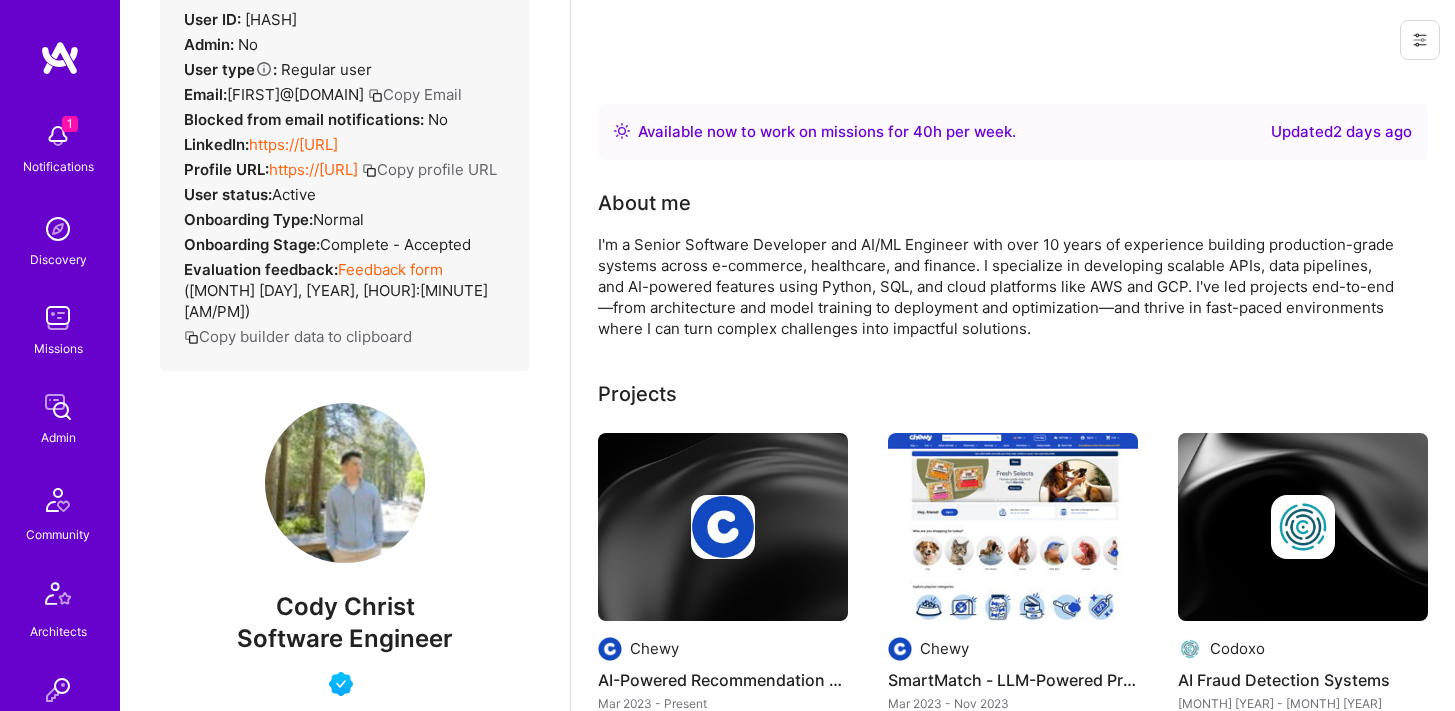 scroll, scrollTop: 282, scrollLeft: 0, axis: vertical 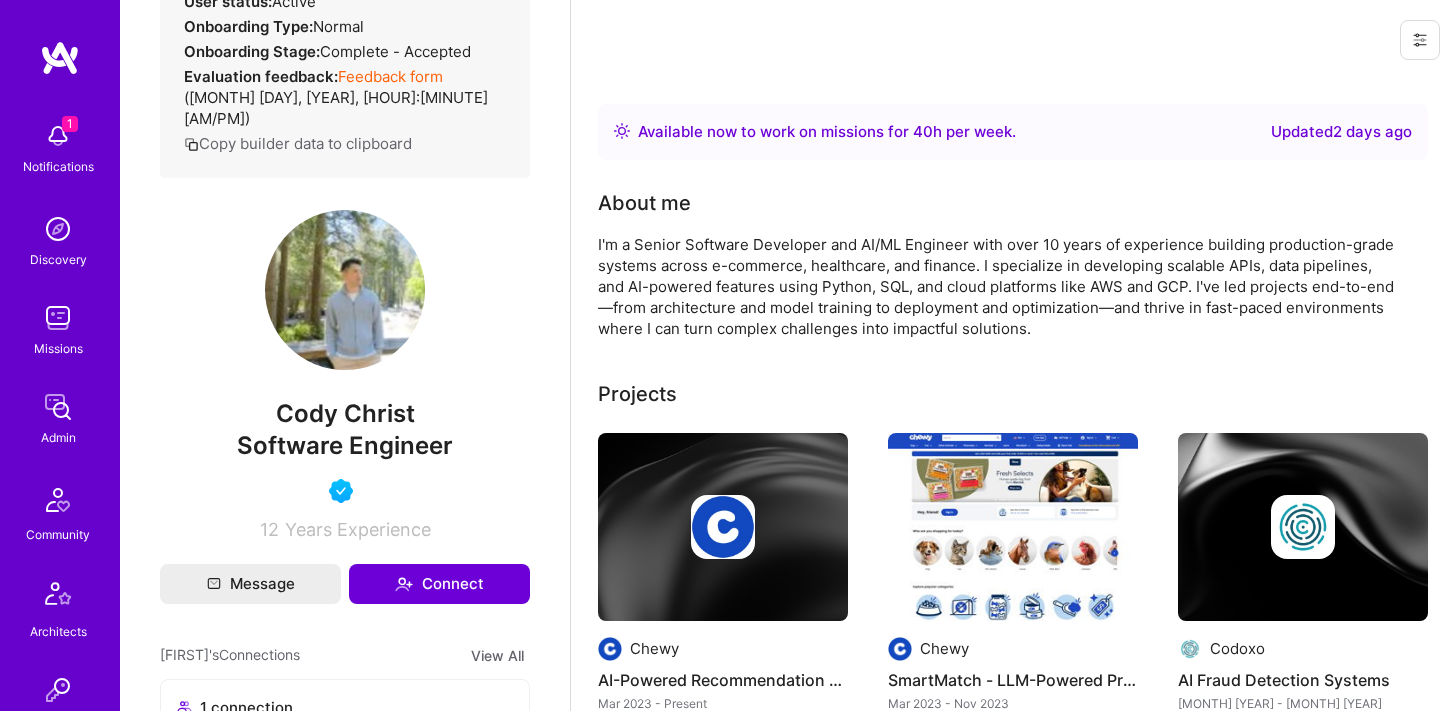 click on "Software Engineer" at bounding box center [345, 445] 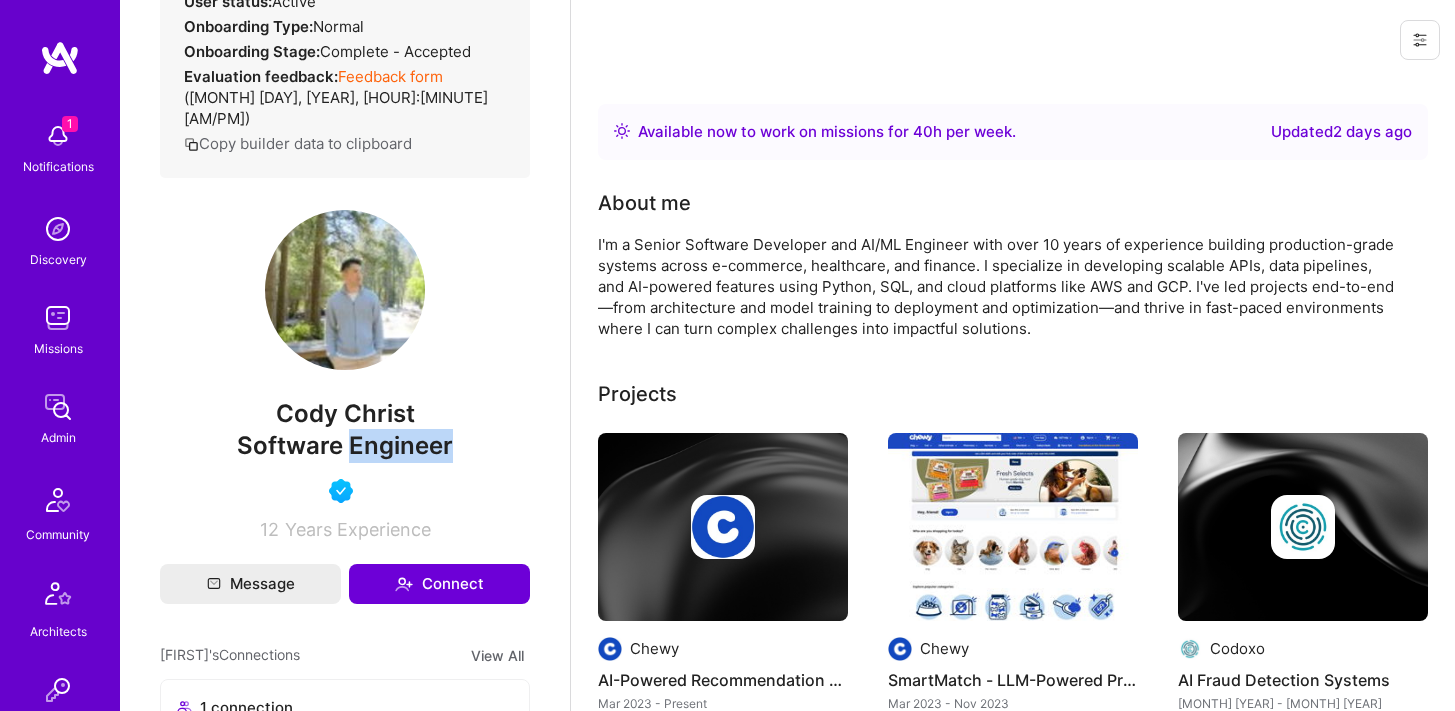 click on "Software Engineer" at bounding box center (345, 445) 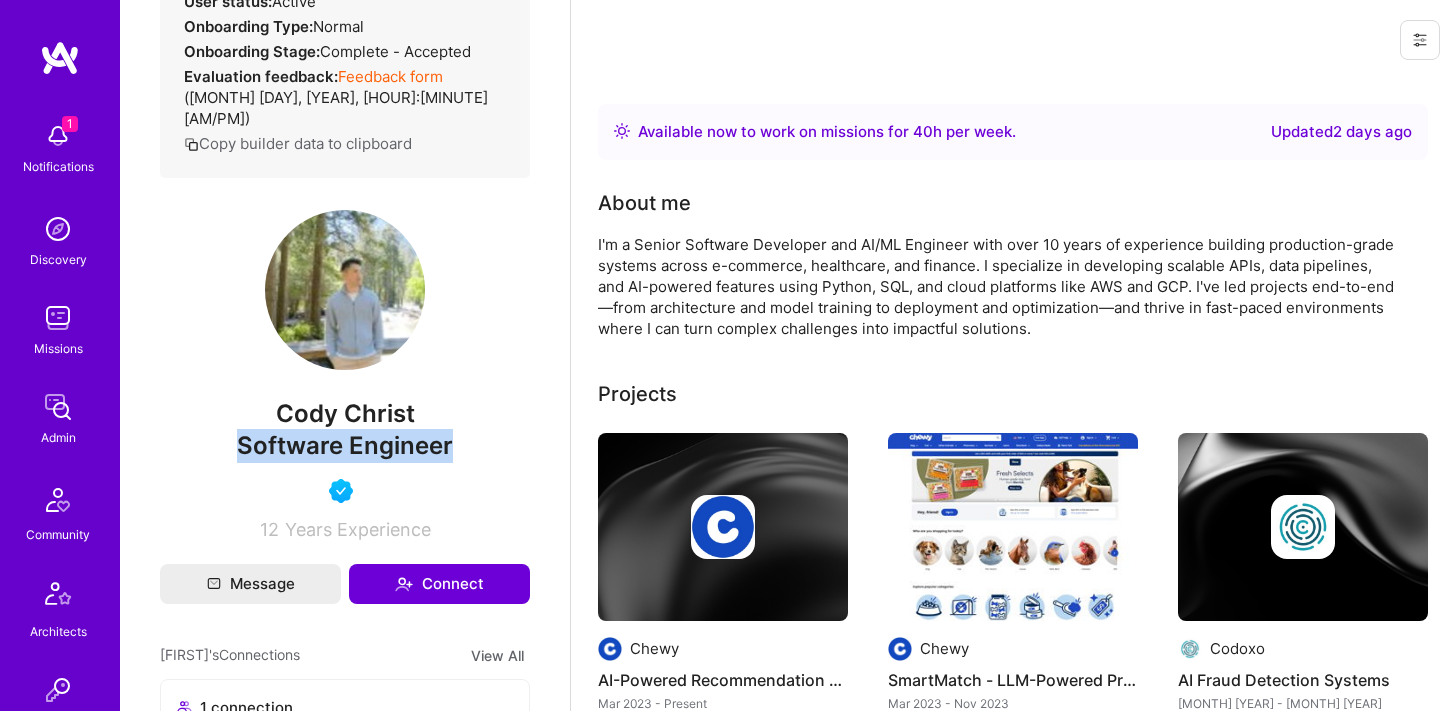 click on "Software Engineer" at bounding box center (345, 445) 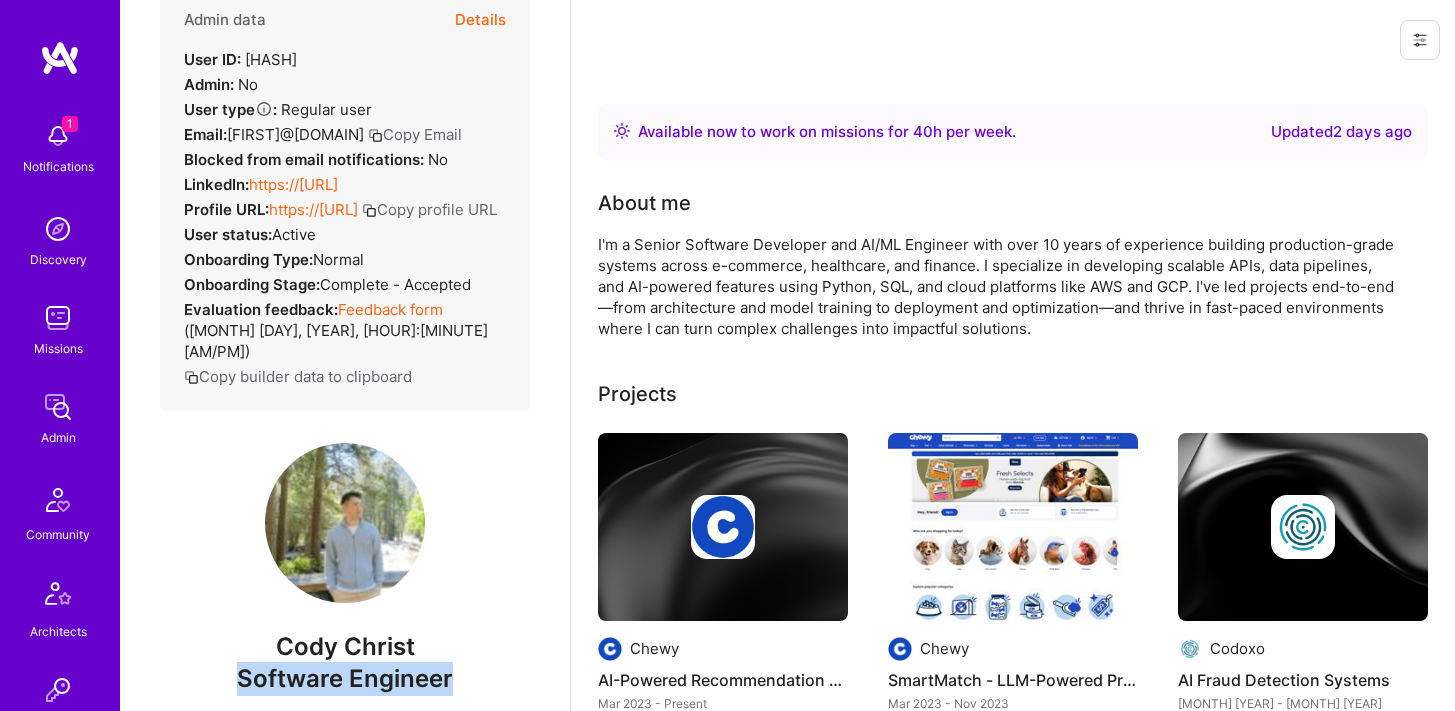 scroll, scrollTop: 41, scrollLeft: 0, axis: vertical 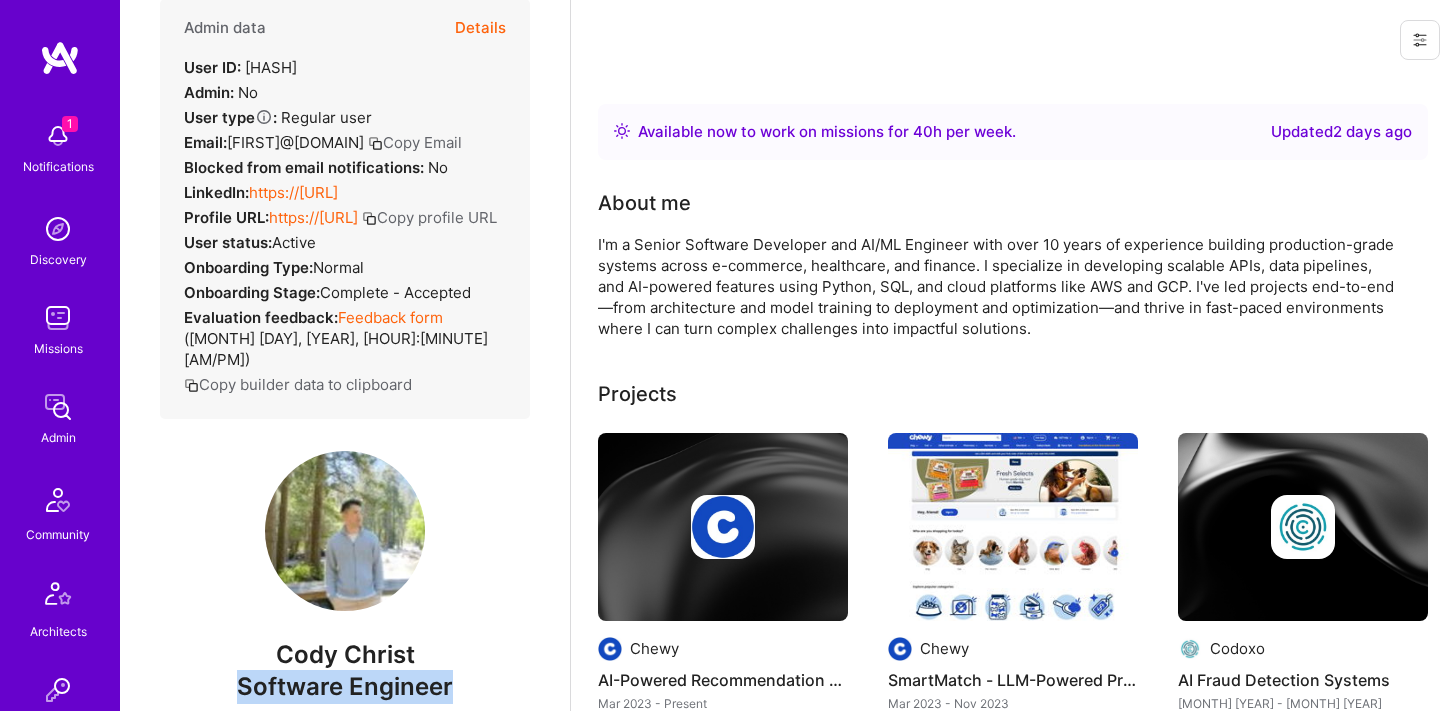 drag, startPoint x: 250, startPoint y: 211, endPoint x: 329, endPoint y: 239, distance: 83.81527 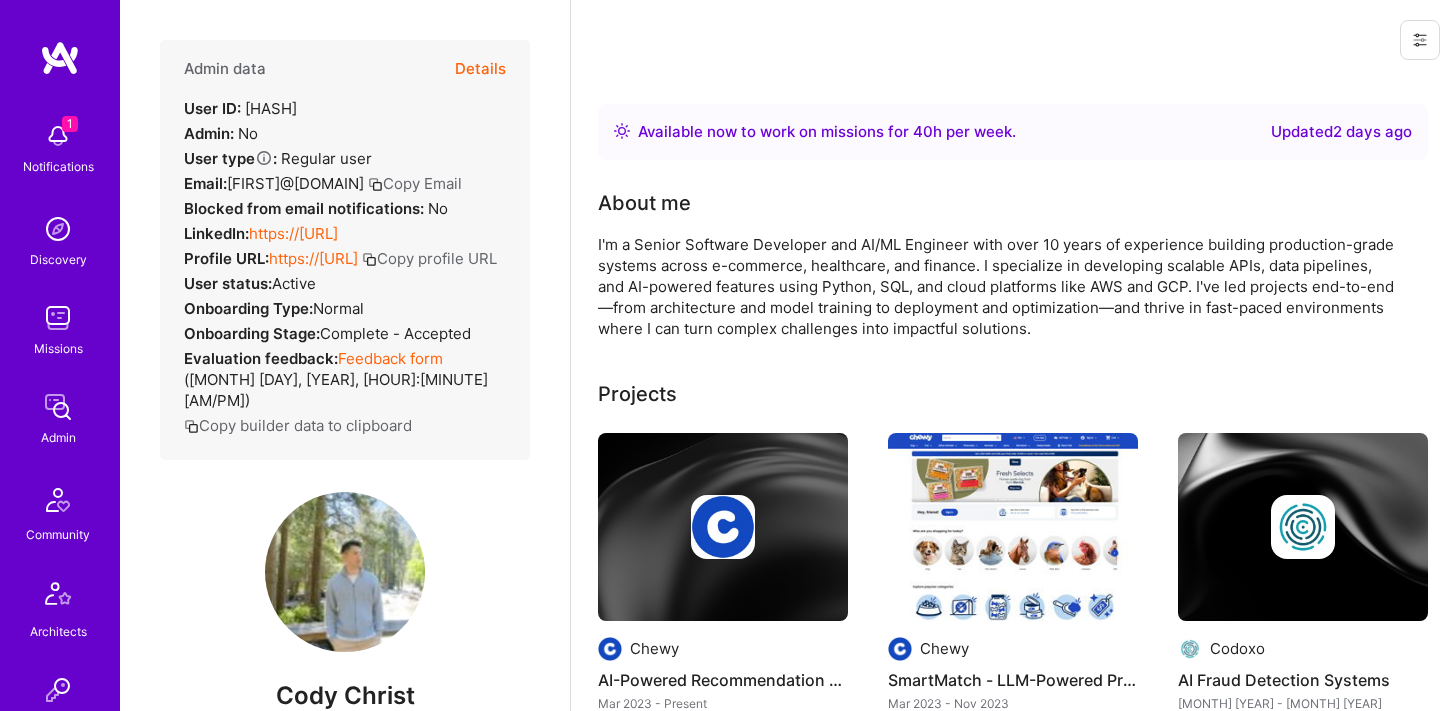 click on "Details" at bounding box center [480, 69] 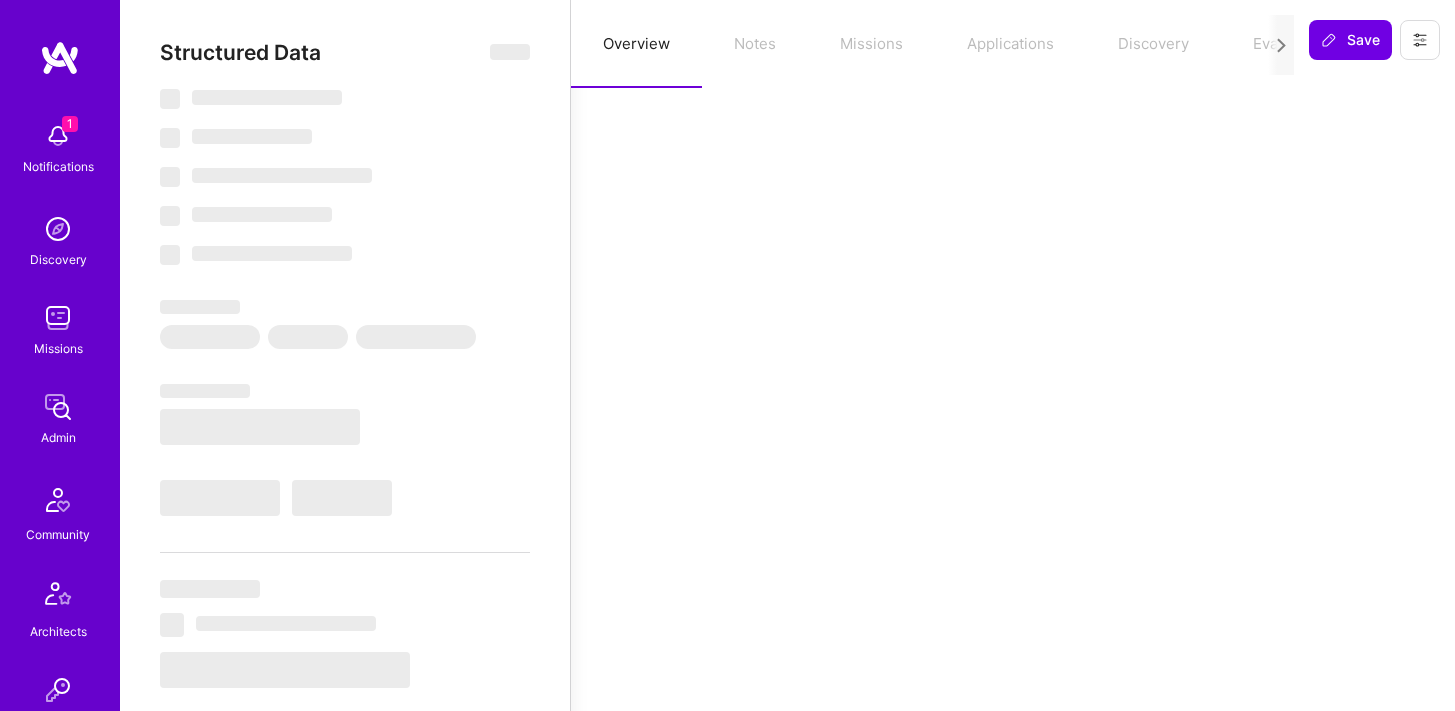 select on "Right Now" 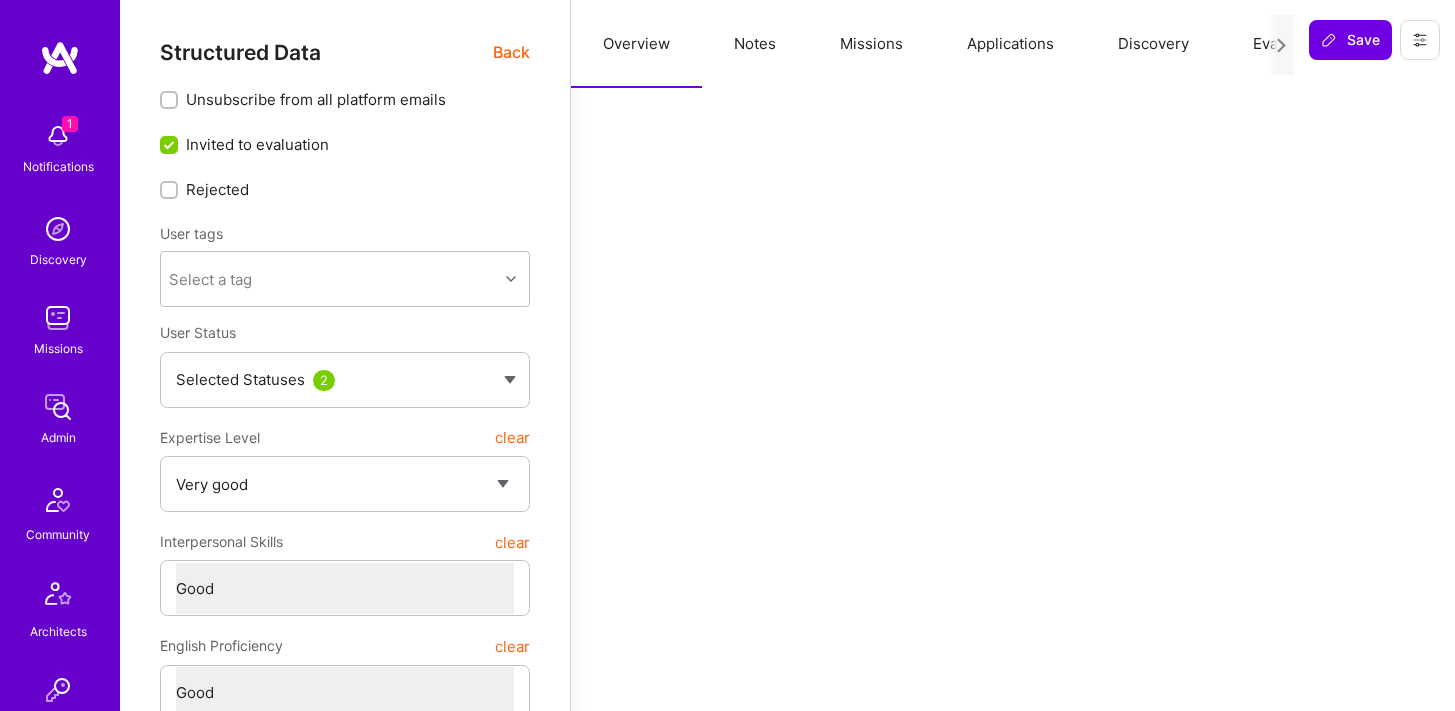 click on "Notes" at bounding box center [755, 44] 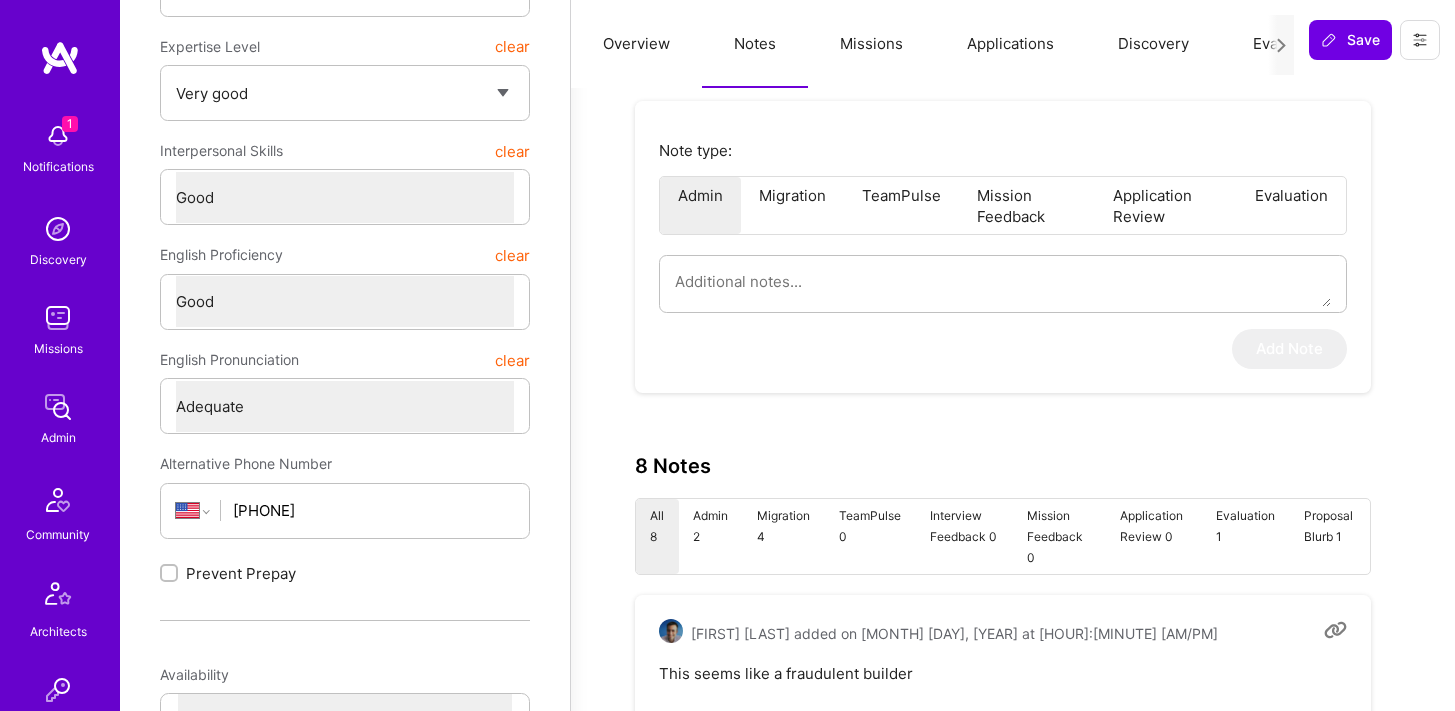 scroll, scrollTop: 430, scrollLeft: 0, axis: vertical 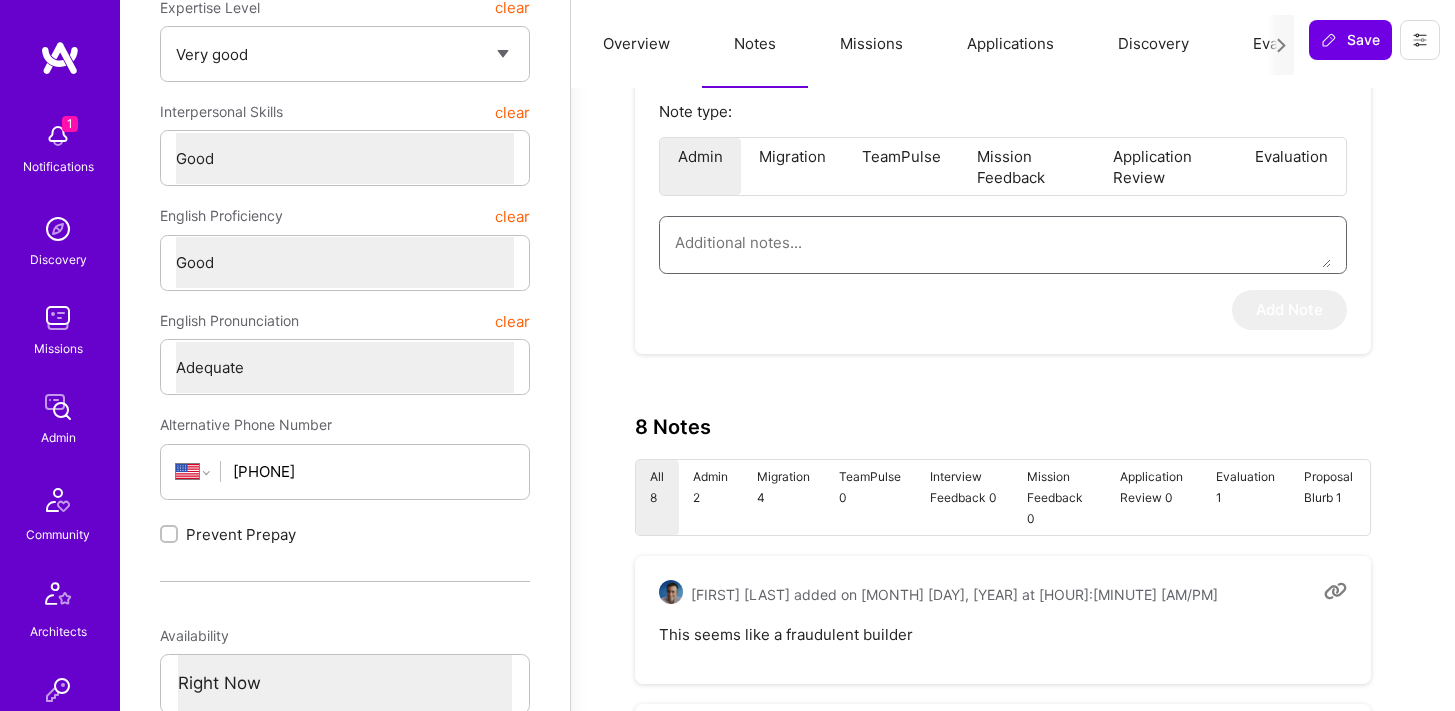 click at bounding box center (1003, 242) 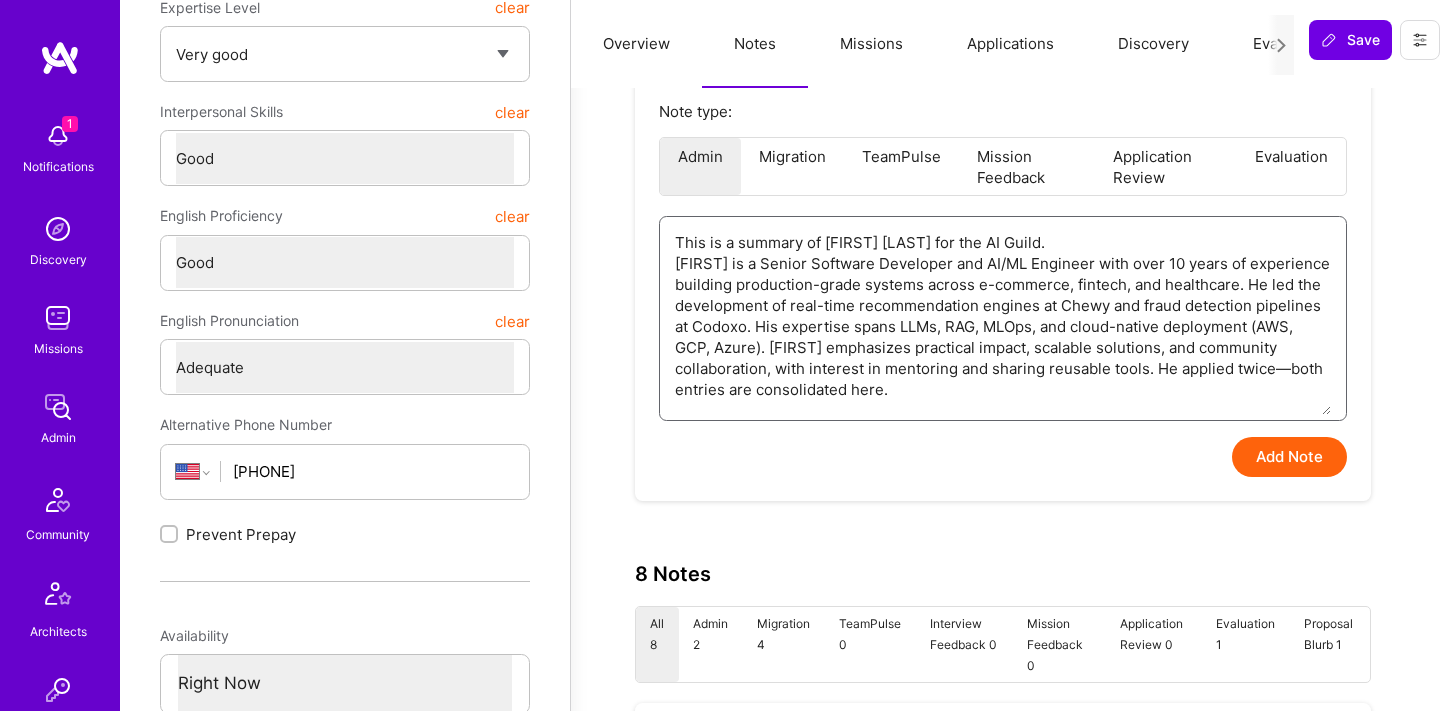 drag, startPoint x: 950, startPoint y: 357, endPoint x: 987, endPoint y: 317, distance: 54.48853 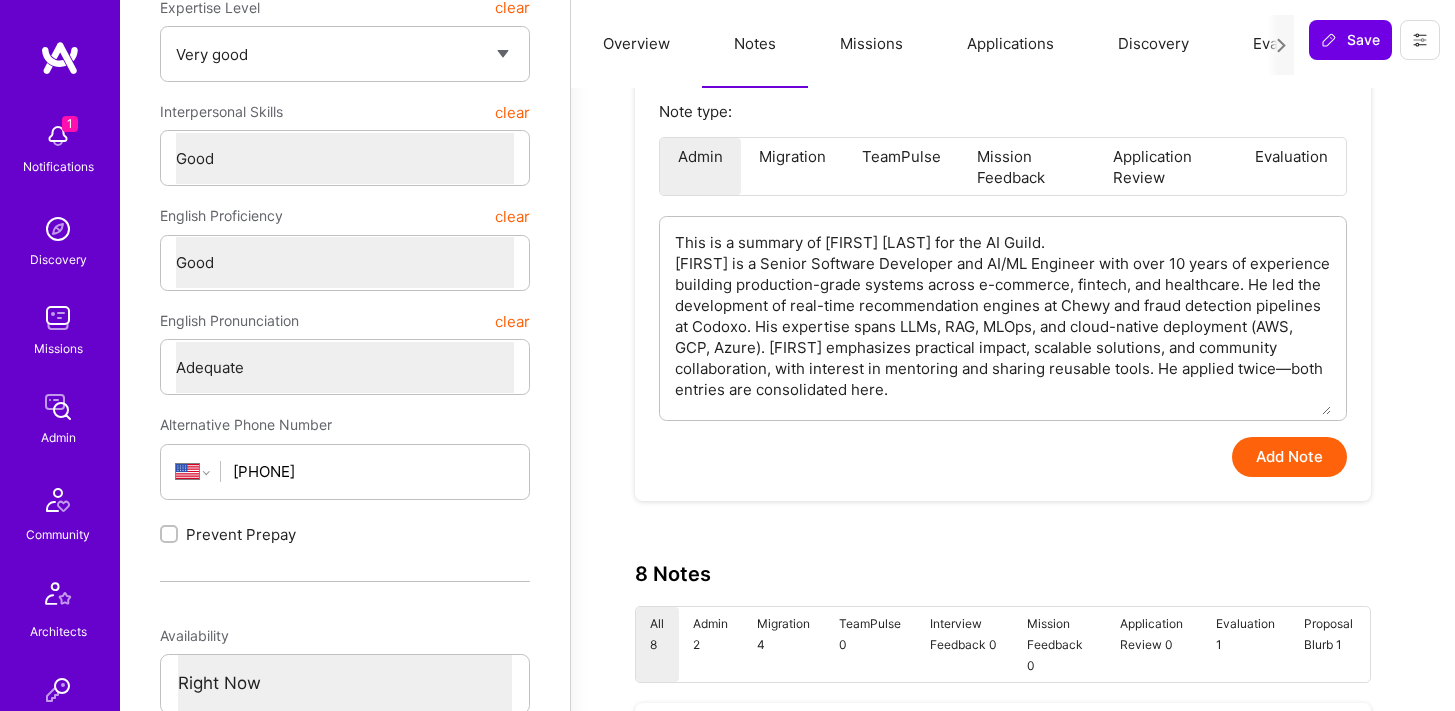 click on "Add Note" at bounding box center [1289, 457] 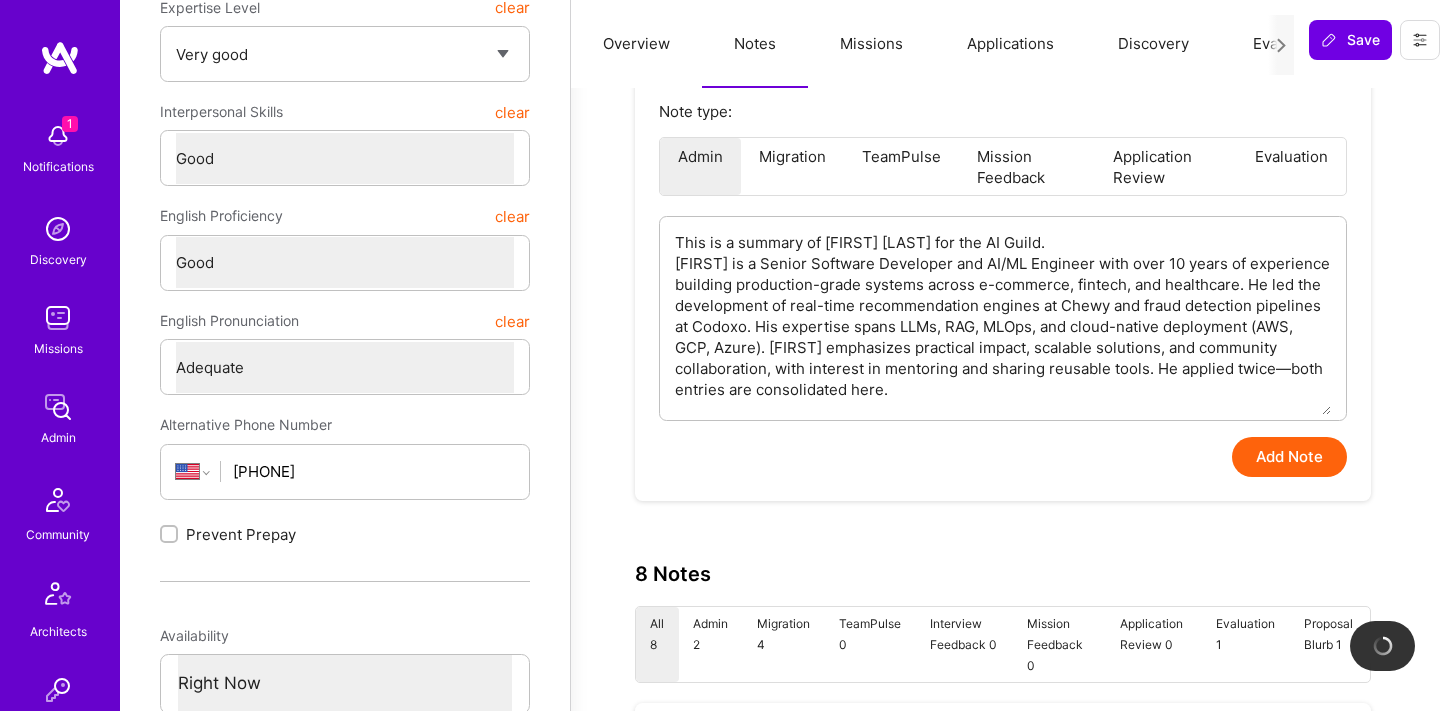 type on "x" 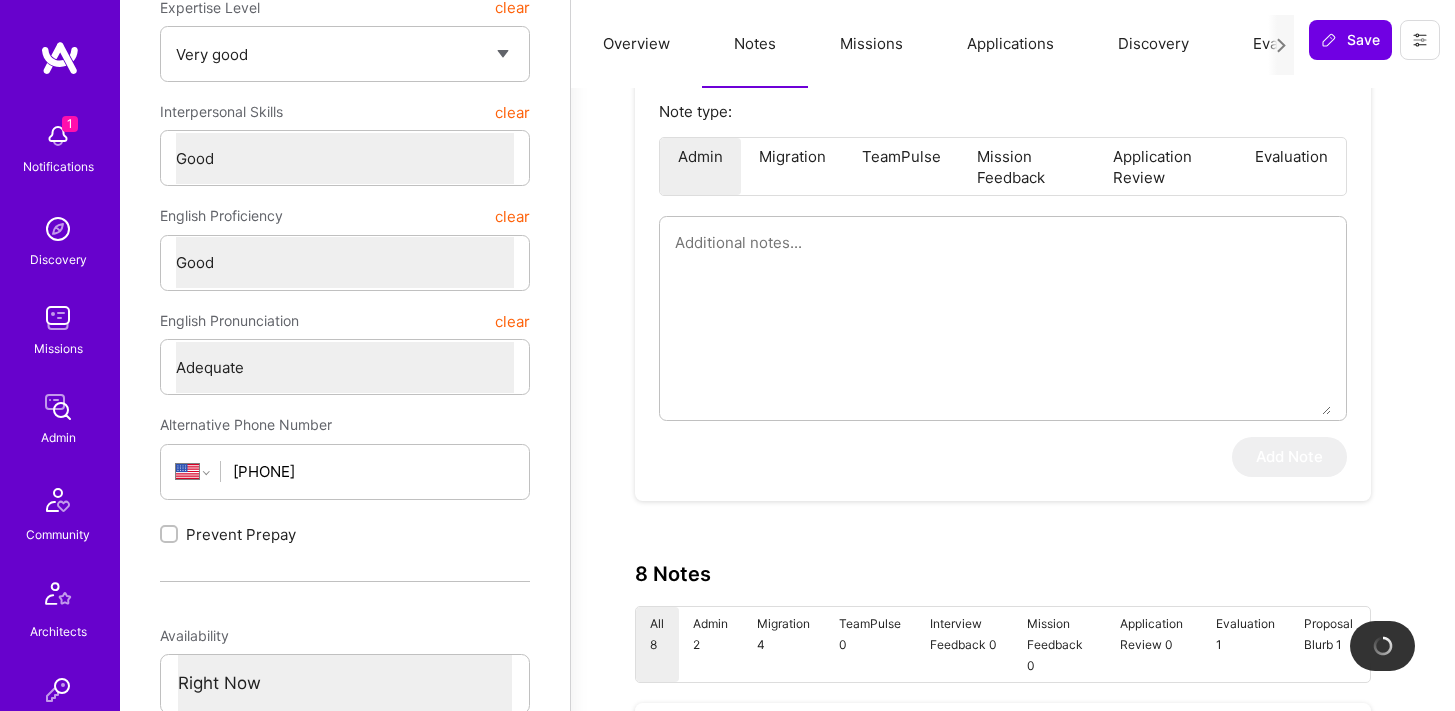 scroll, scrollTop: 0, scrollLeft: 61, axis: horizontal 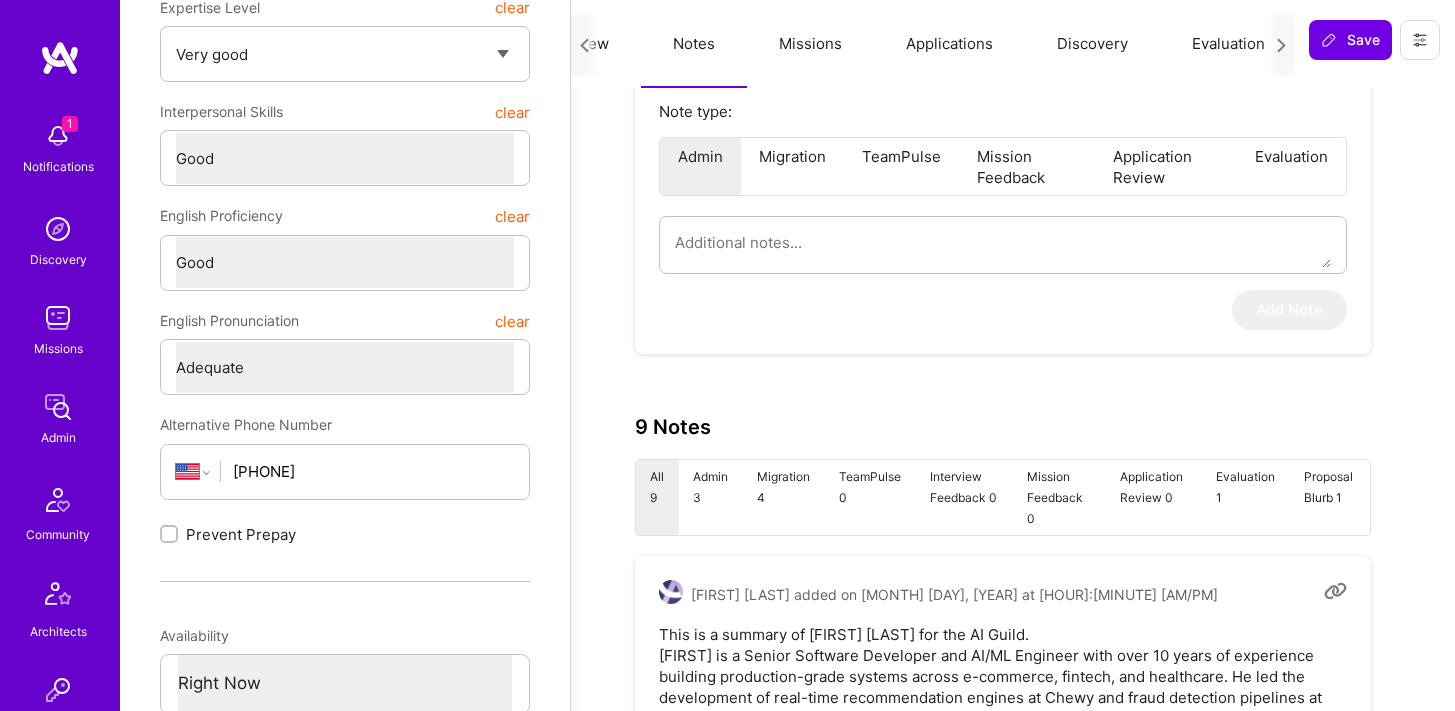 click on "Evaluation" at bounding box center [1228, 44] 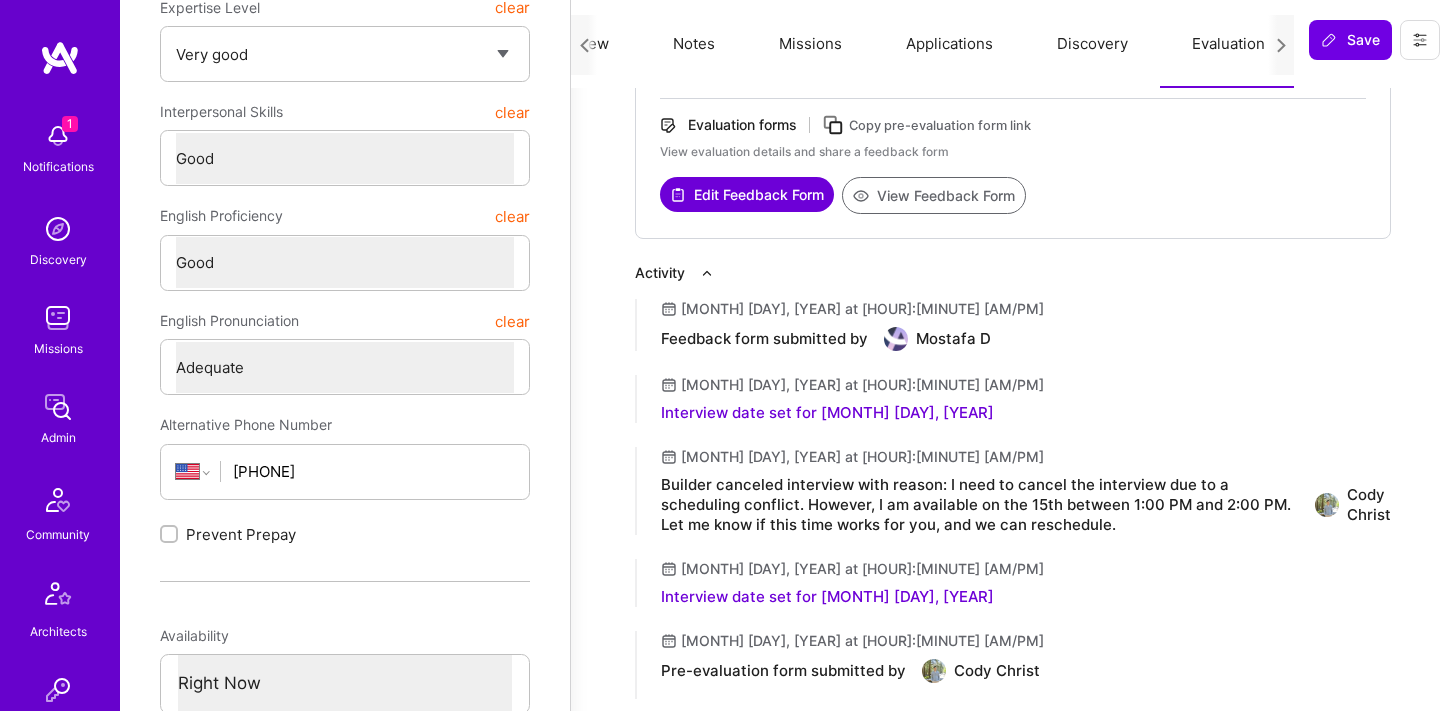 click on "View Feedback Form" at bounding box center (934, 195) 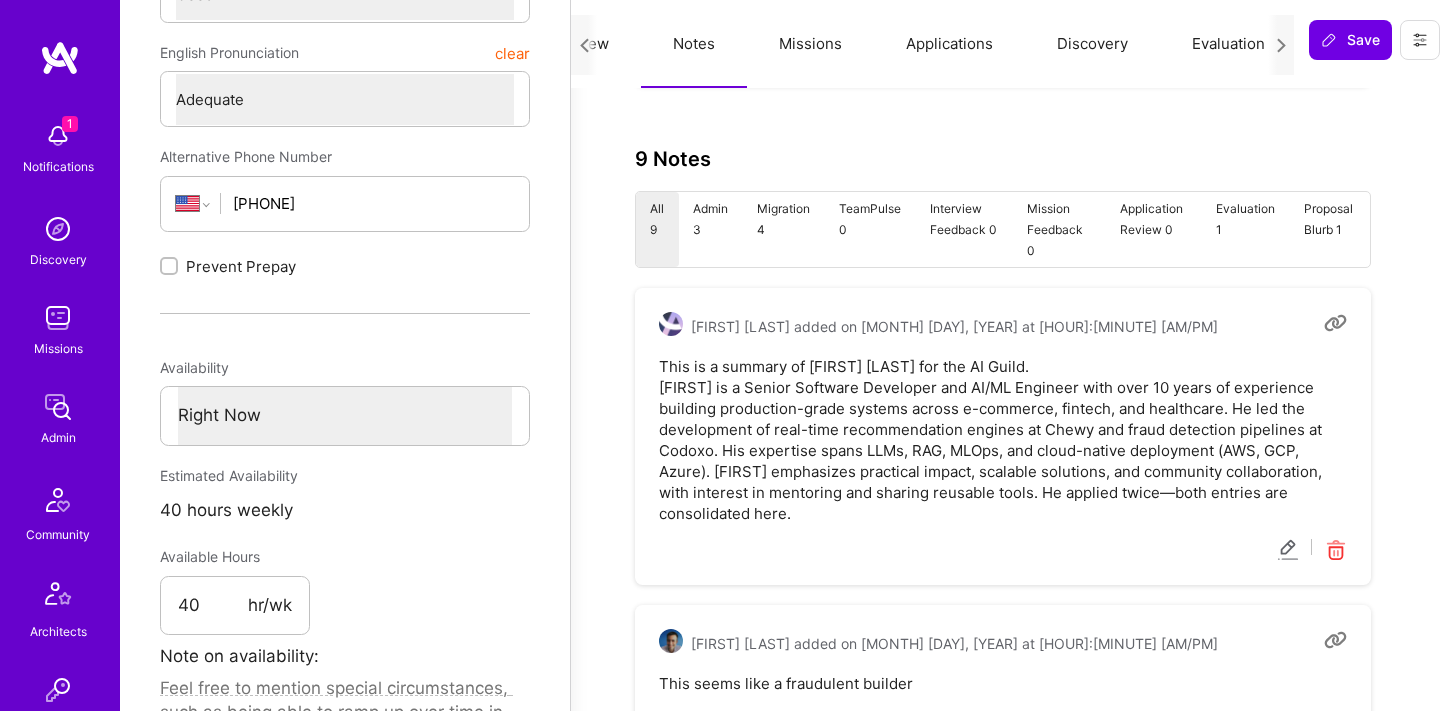 scroll, scrollTop: 704, scrollLeft: 0, axis: vertical 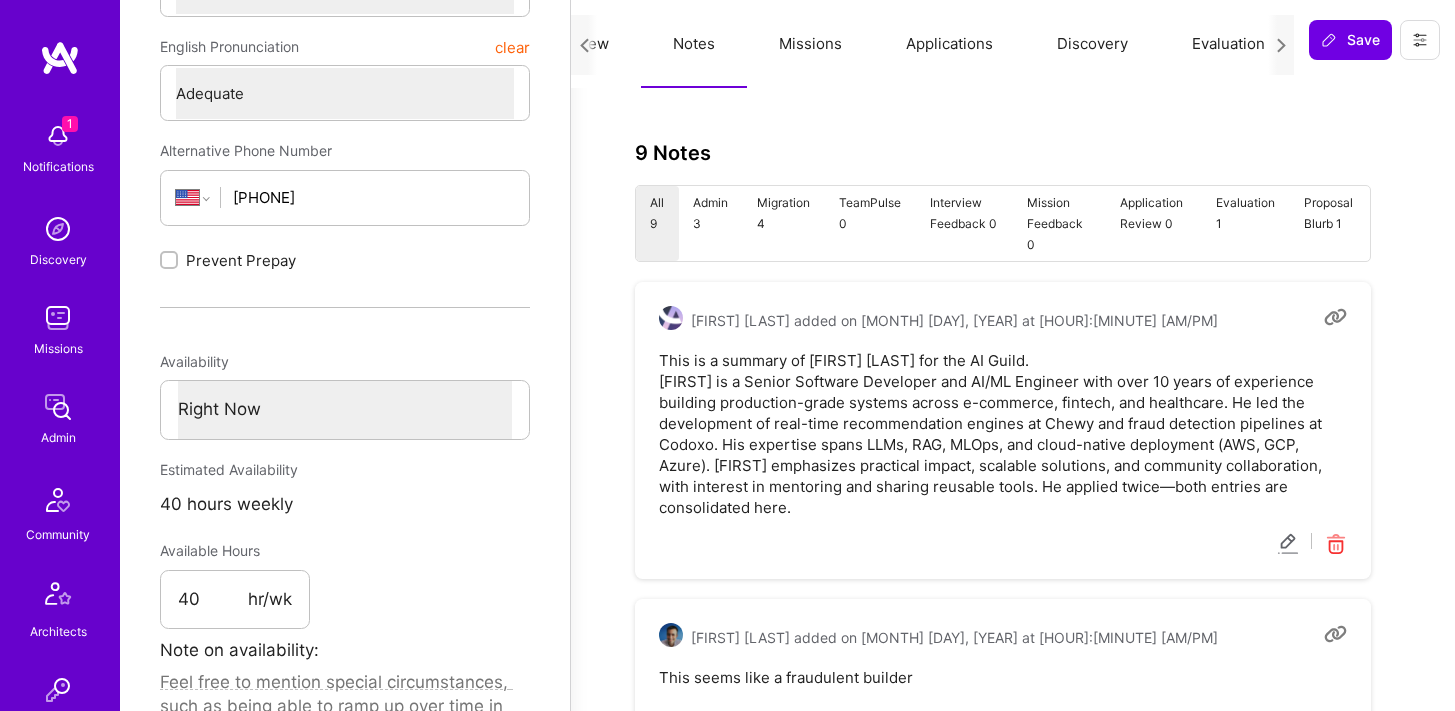 click at bounding box center (1288, 544) 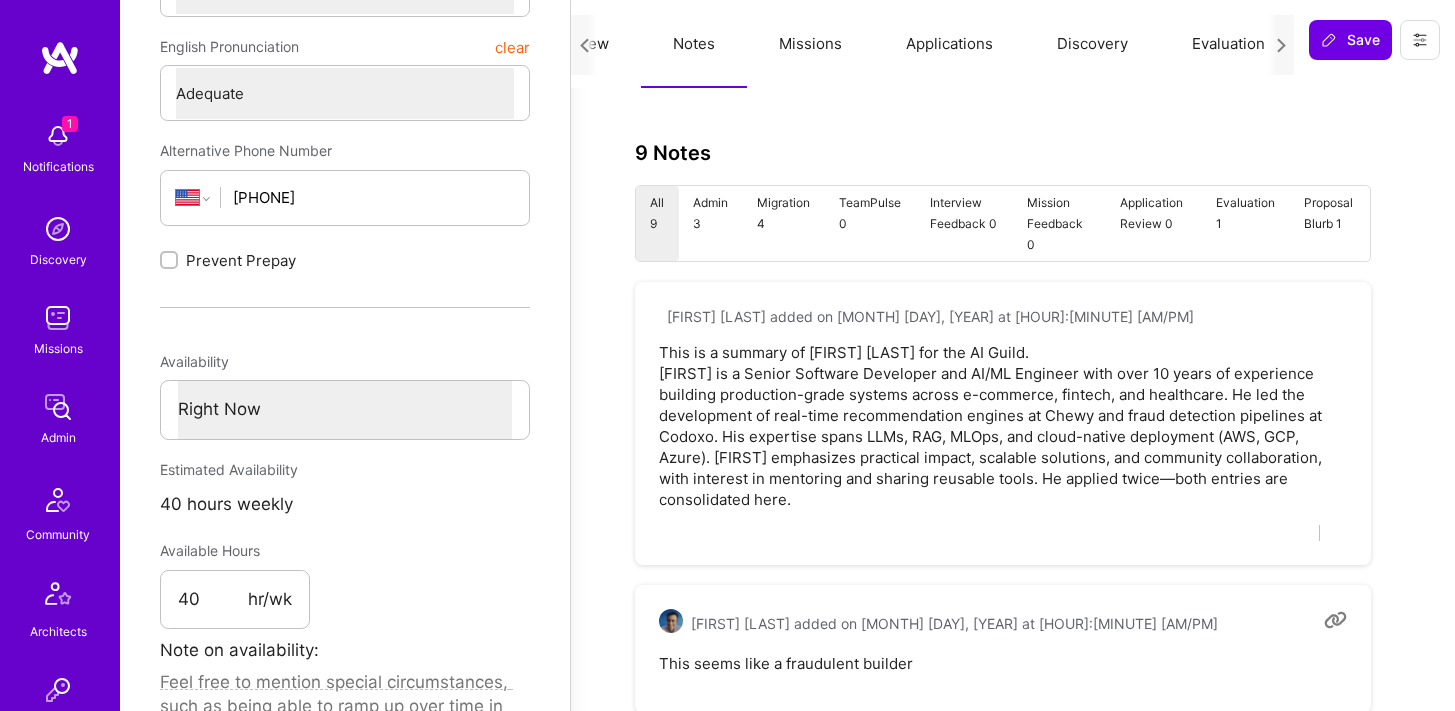 type on "x" 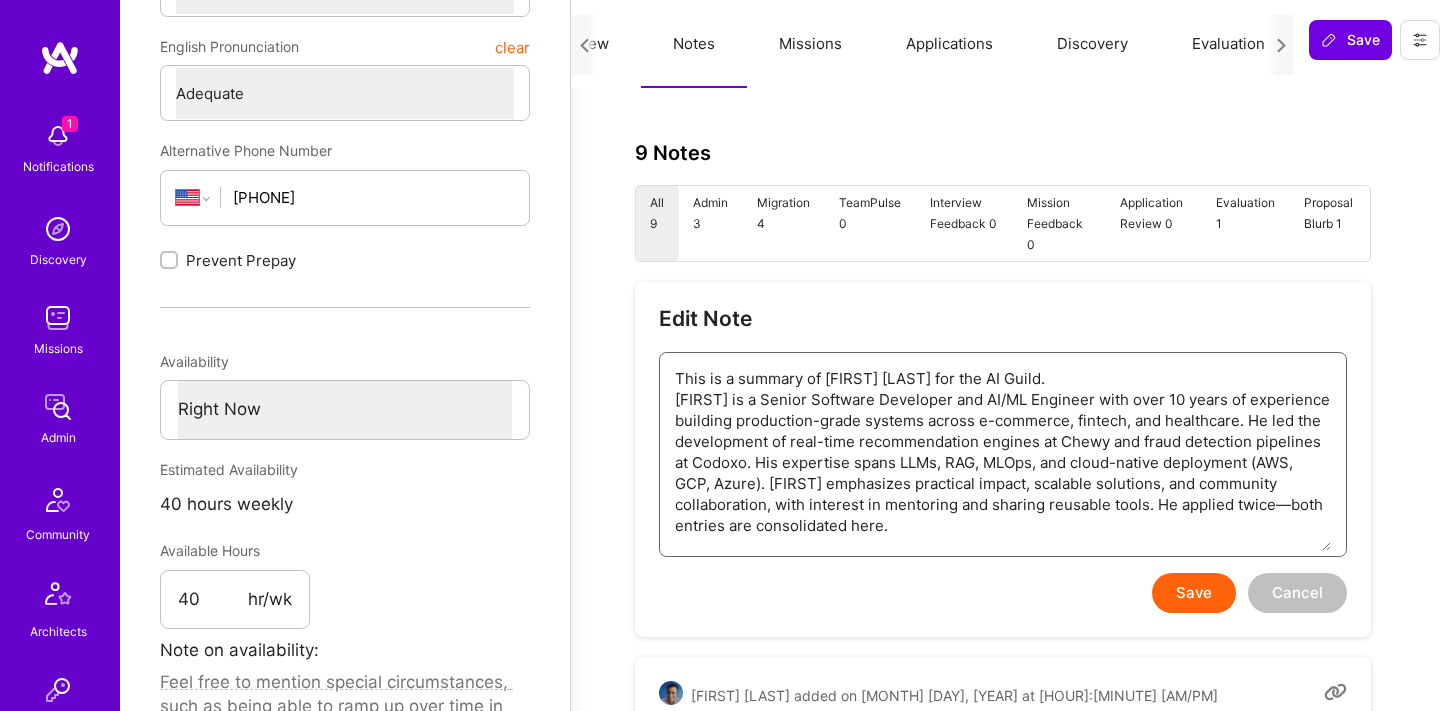 click on "This is a summary of Cody Christ for the AI Guild.
Cody is a Senior Software Developer and AI/ML Engineer with over 10 years of experience building production-grade systems across e-commerce, fintech, and healthcare. He led the development of real-time recommendation engines at Chewy and fraud detection pipelines at Codoxo. His expertise spans LLMs, RAG, MLOps, and cloud-native deployment (AWS, GCP, Azure). Cody emphasizes practical impact, scalable solutions, and community collaboration, with interest in mentoring and sharing reusable tools. He applied twice—both entries are consolidated here." at bounding box center [1003, 452] 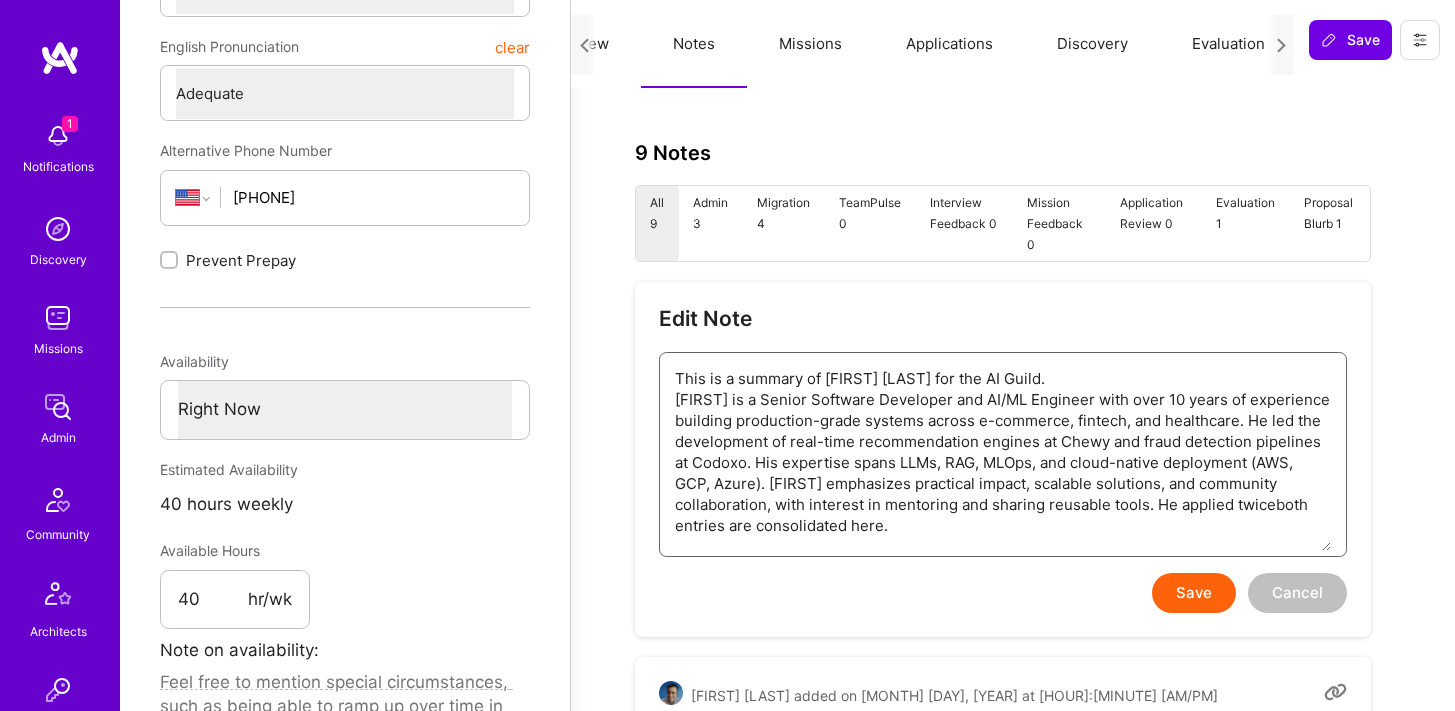 type on "x" 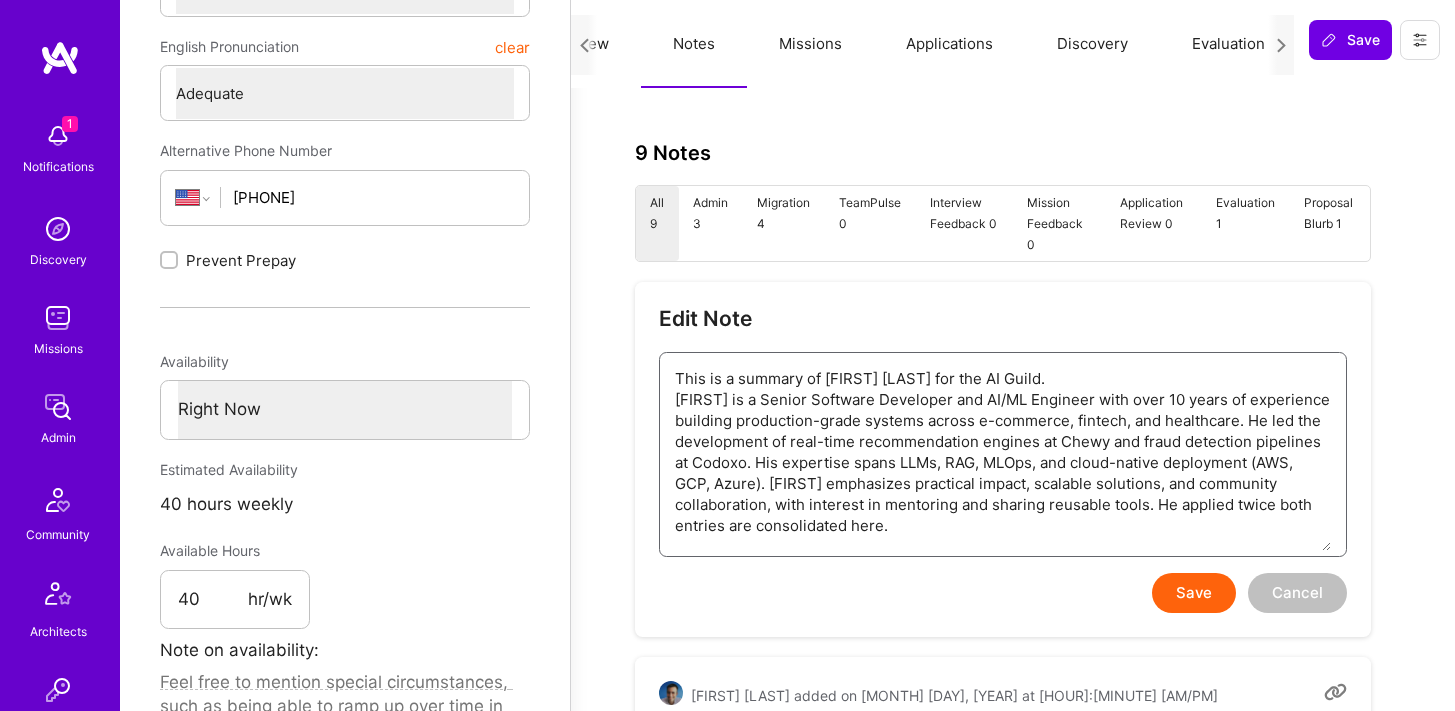 click on "This is a summary of Cody Christ for the AI Guild.
Cody is a Senior Software Developer and AI/ML Engineer with over 10 years of experience building production-grade systems across e-commerce, fintech, and healthcare. He led the development of real-time recommendation engines at Chewy and fraud detection pipelines at Codoxo. His expertise spans LLMs, RAG, MLOps, and cloud-native deployment (AWS, GCP, Azure). Cody emphasizes practical impact, scalable solutions, and community collaboration, with interest in mentoring and sharing reusable tools. He applied twice both entries are consolidated here." at bounding box center (1003, 452) 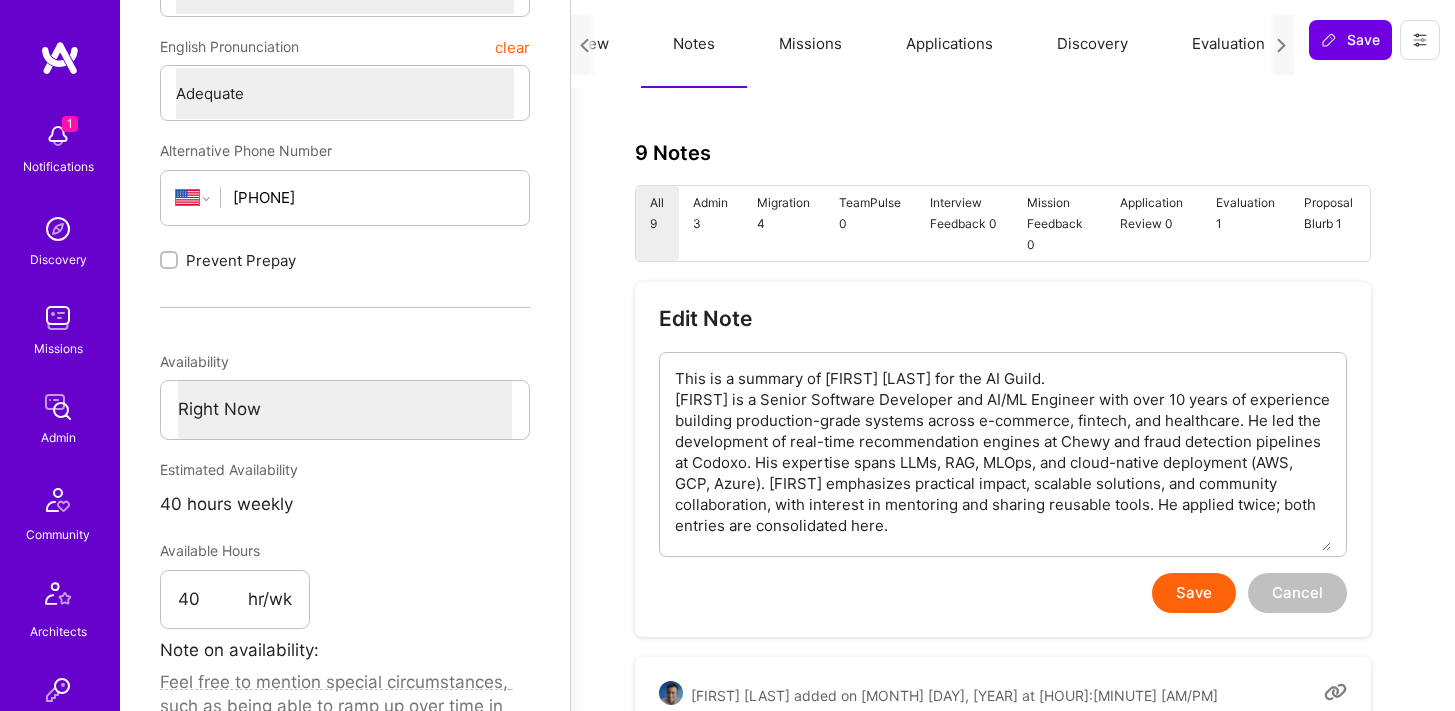 click on "Save" at bounding box center (1194, 593) 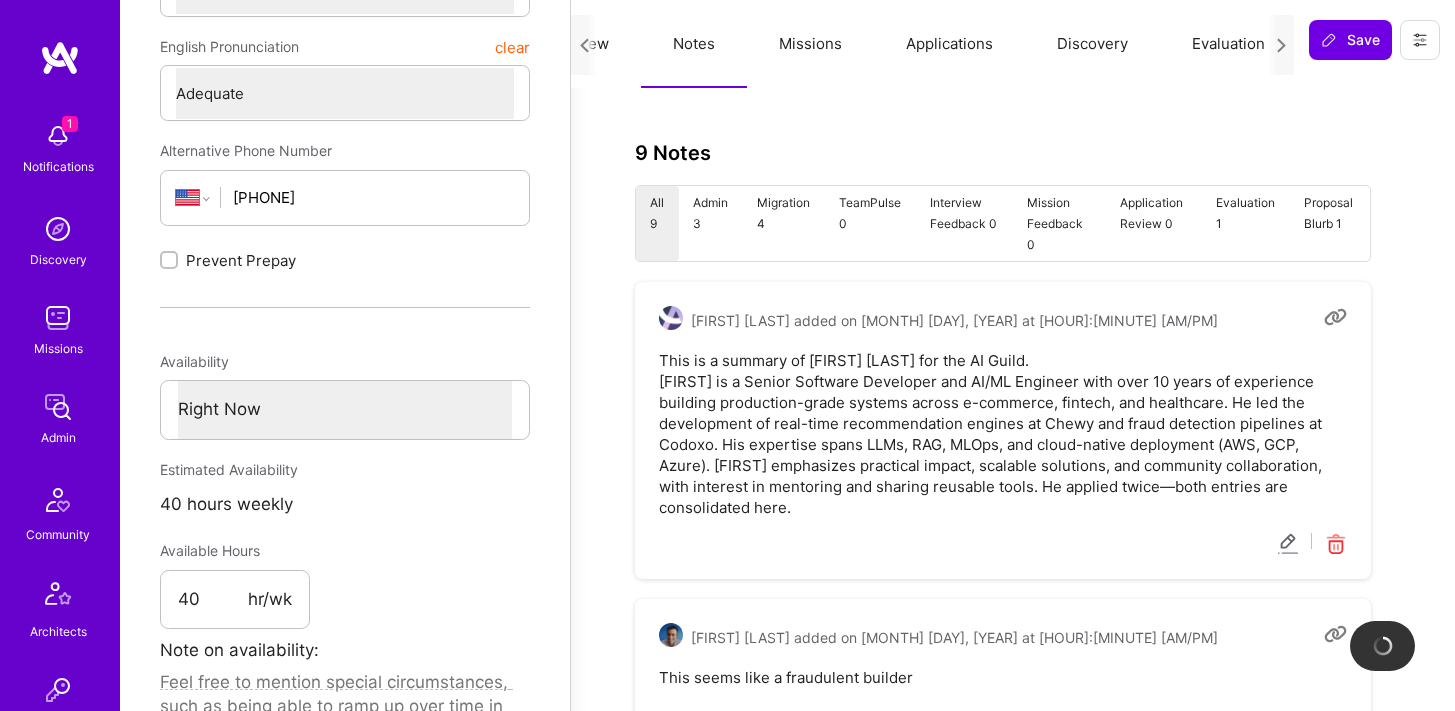 type on "x" 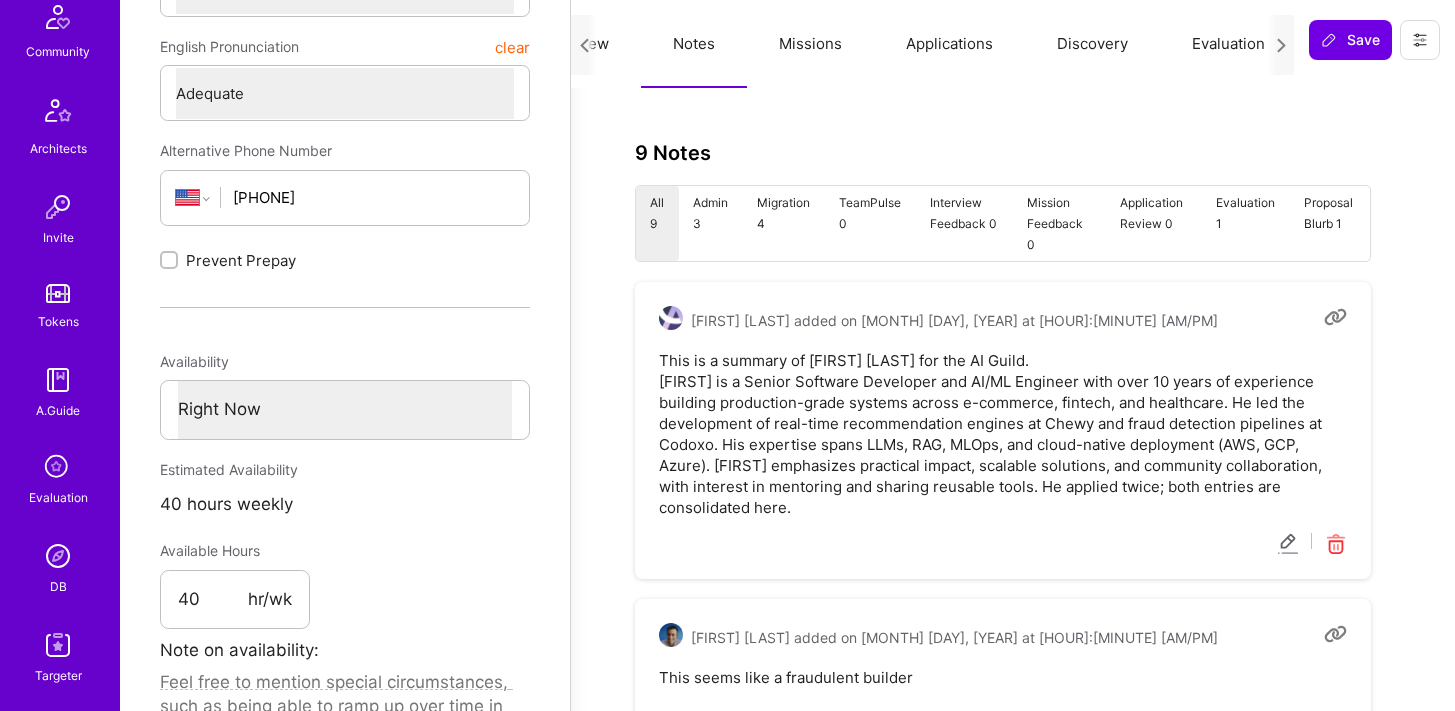 scroll, scrollTop: 565, scrollLeft: 0, axis: vertical 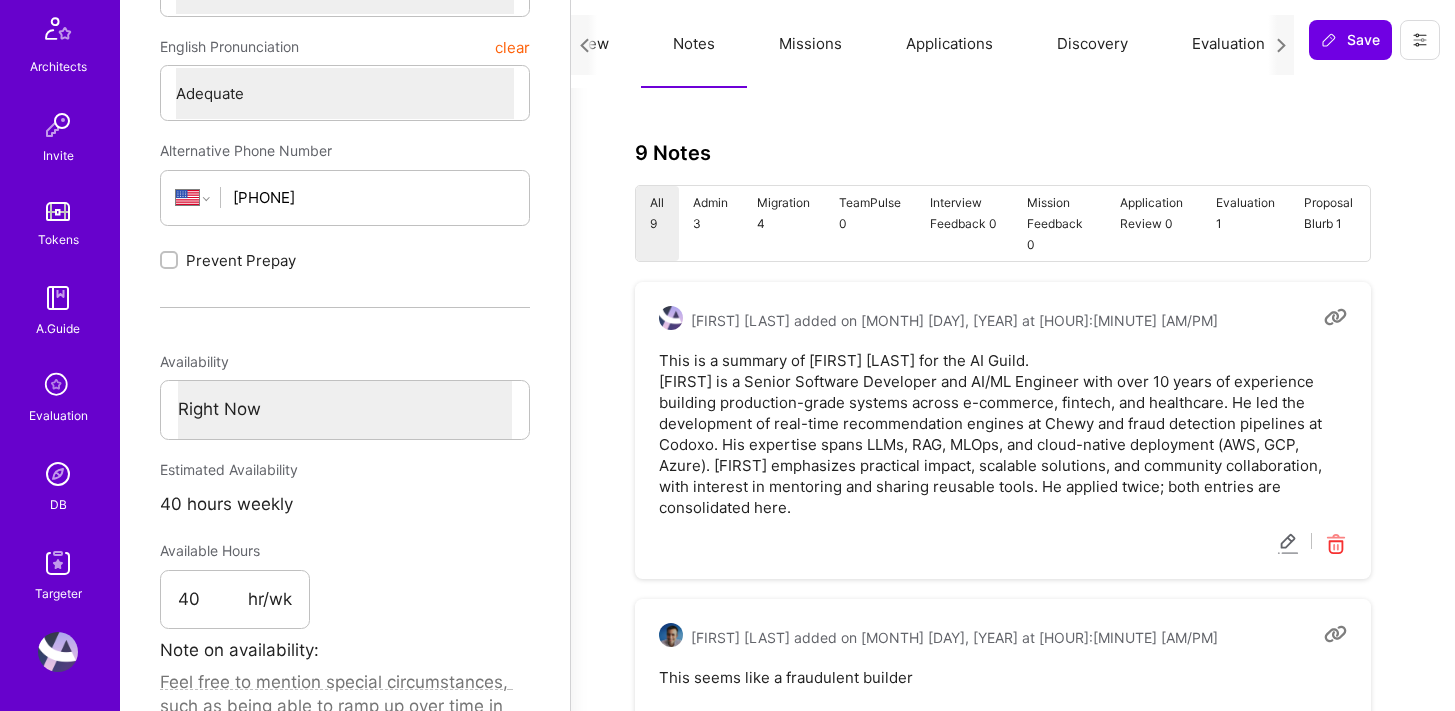 click at bounding box center (58, 474) 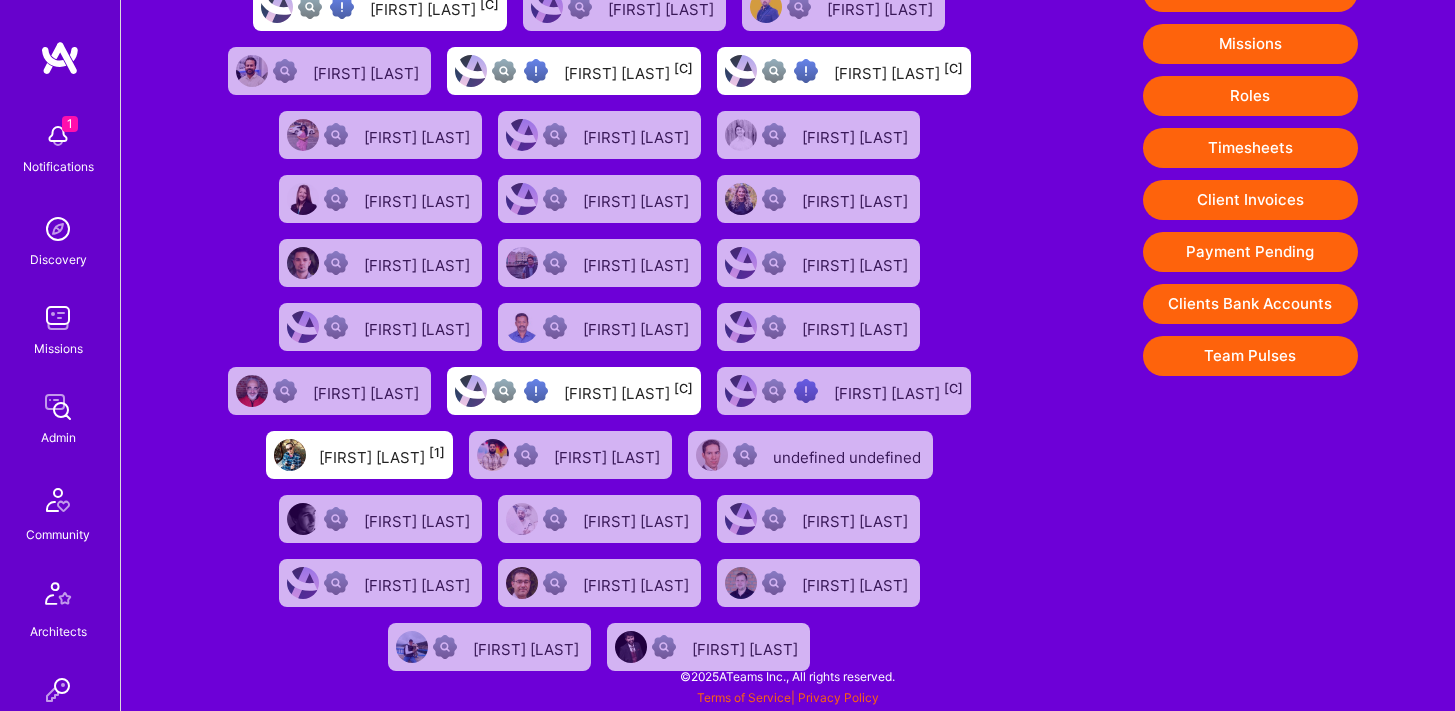 scroll, scrollTop: 0, scrollLeft: 0, axis: both 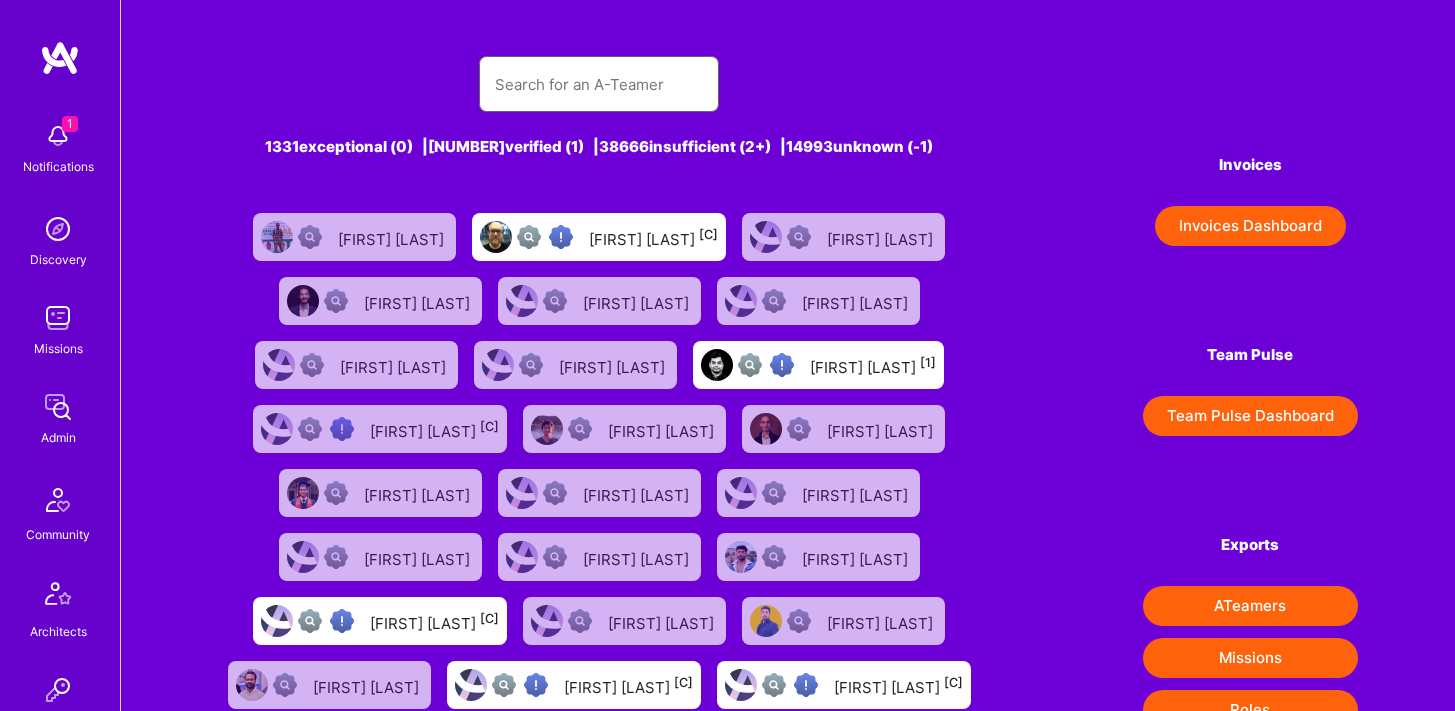 click at bounding box center [599, 84] 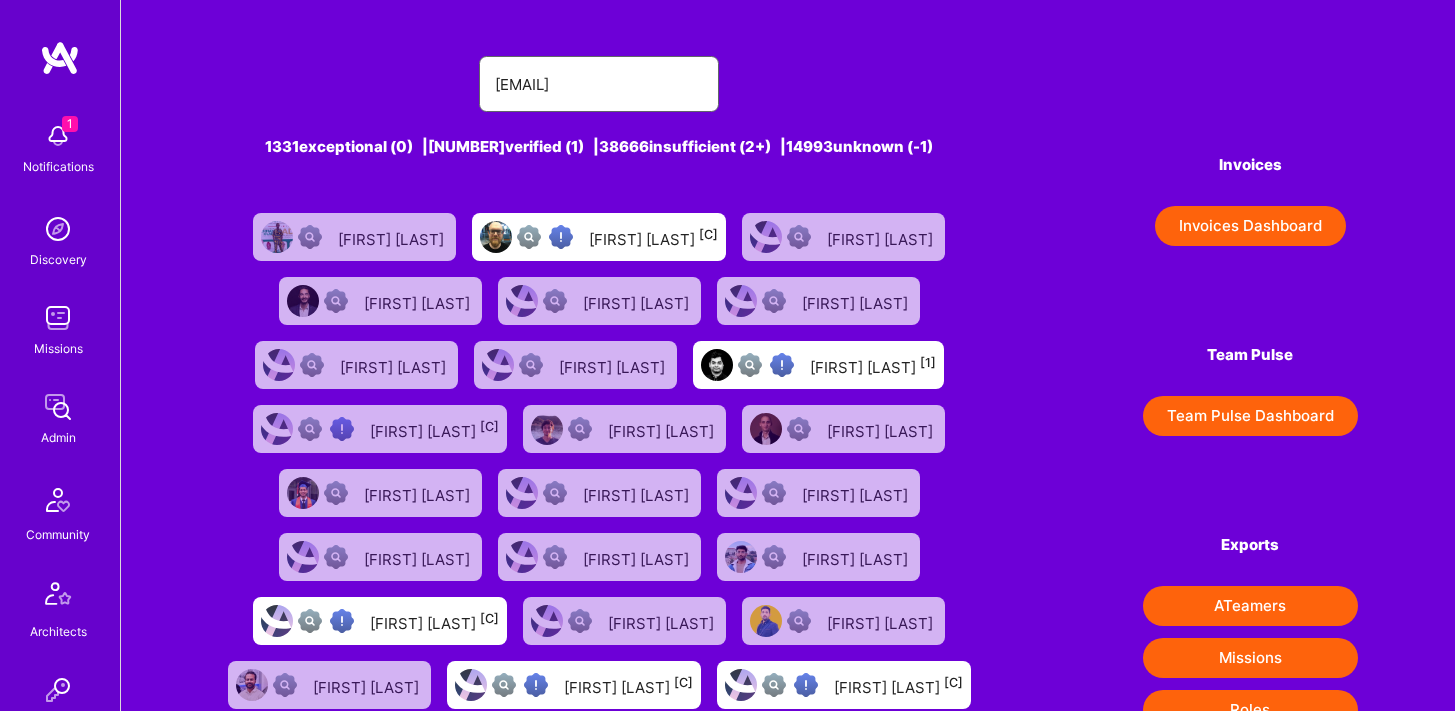 scroll, scrollTop: 0, scrollLeft: 9, axis: horizontal 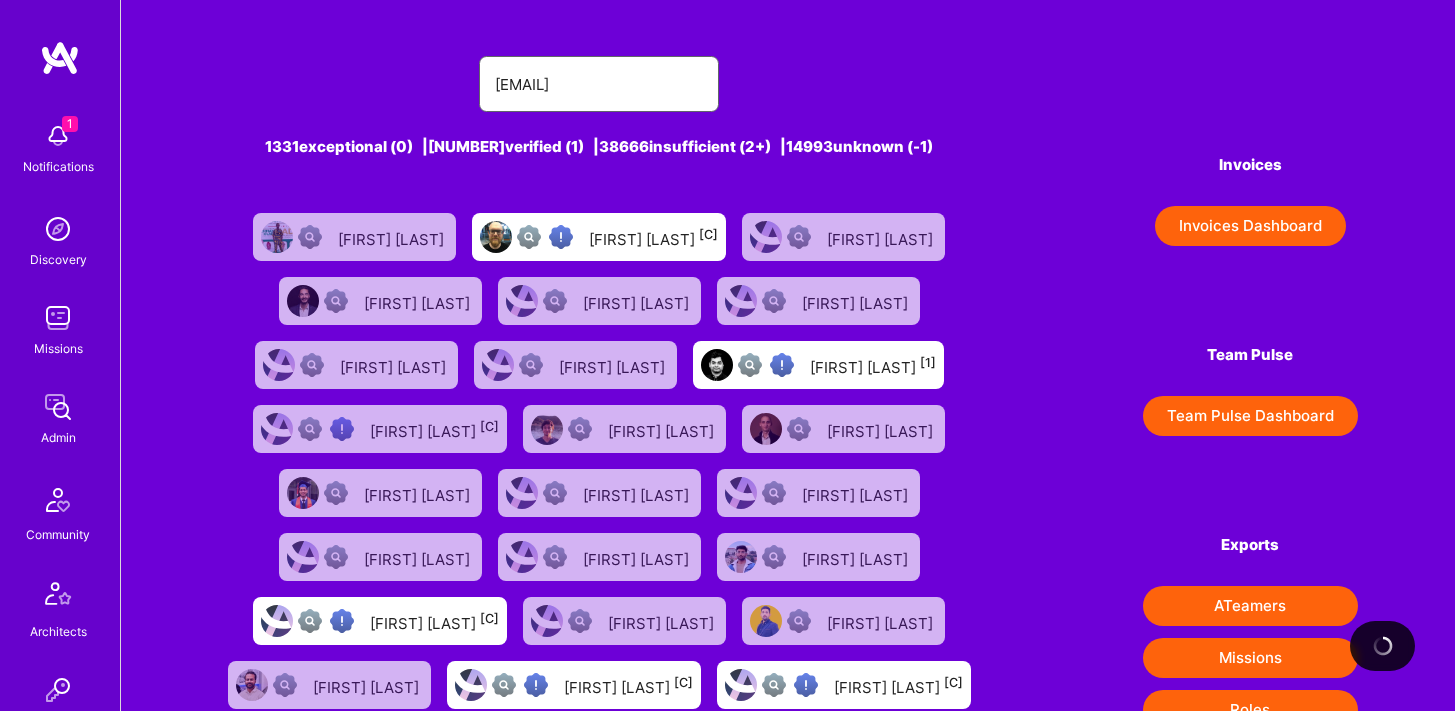 type on "federico.zablotzky@gmail.com" 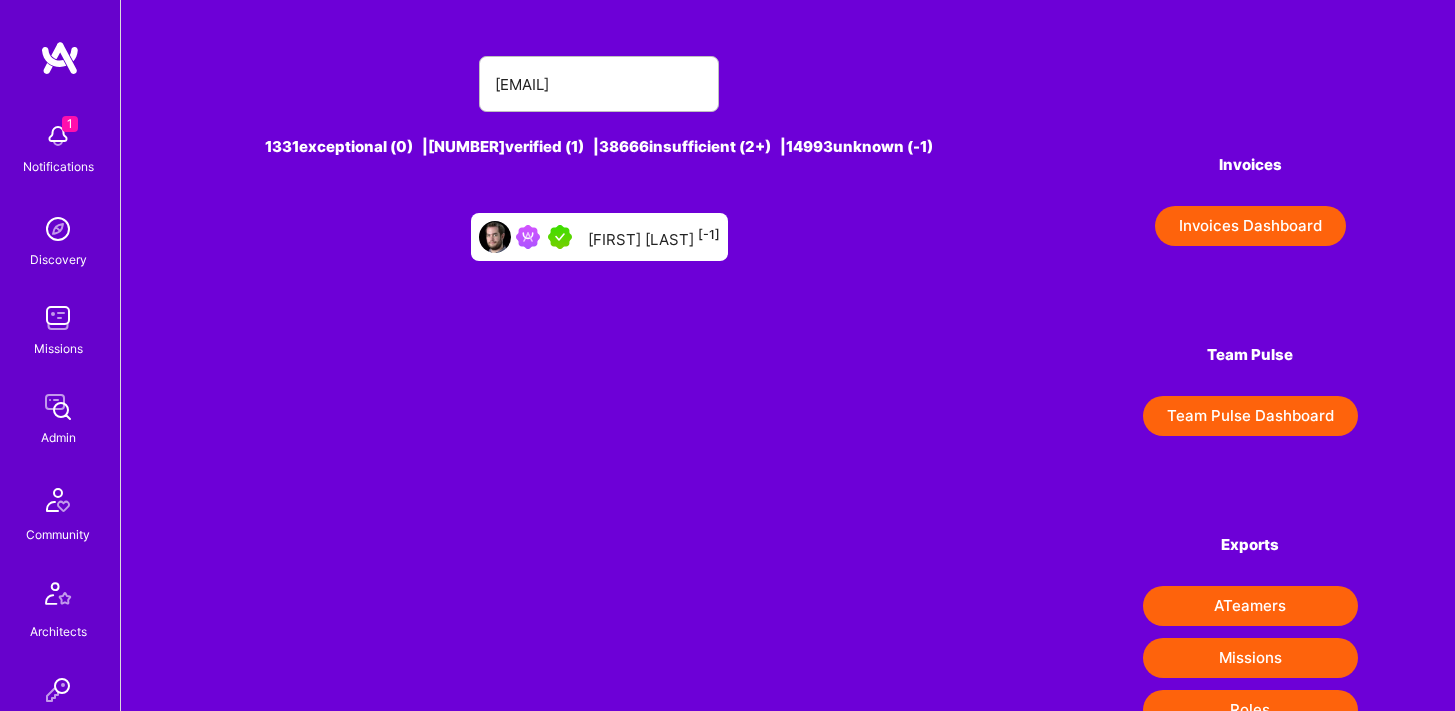 click on "Federico Zablotzky [-1]" at bounding box center [654, 237] 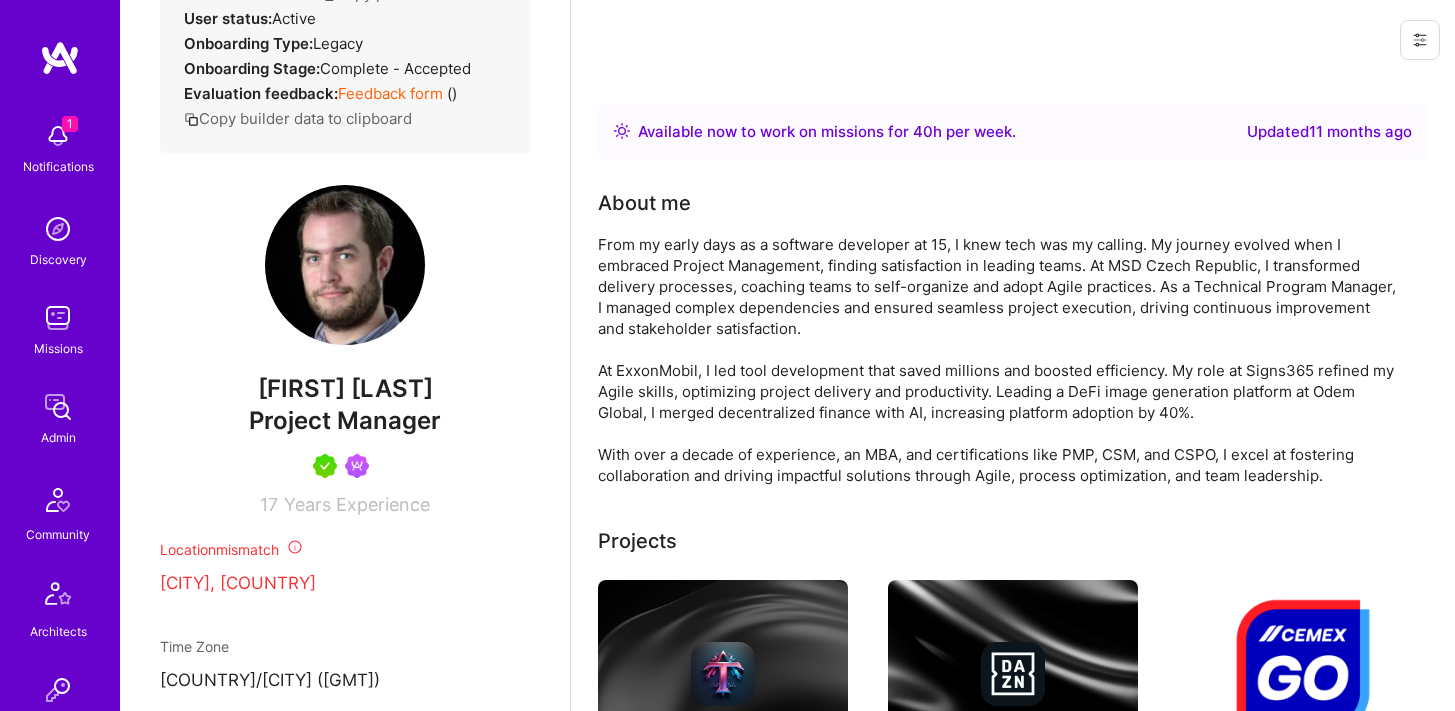 scroll, scrollTop: 474, scrollLeft: 0, axis: vertical 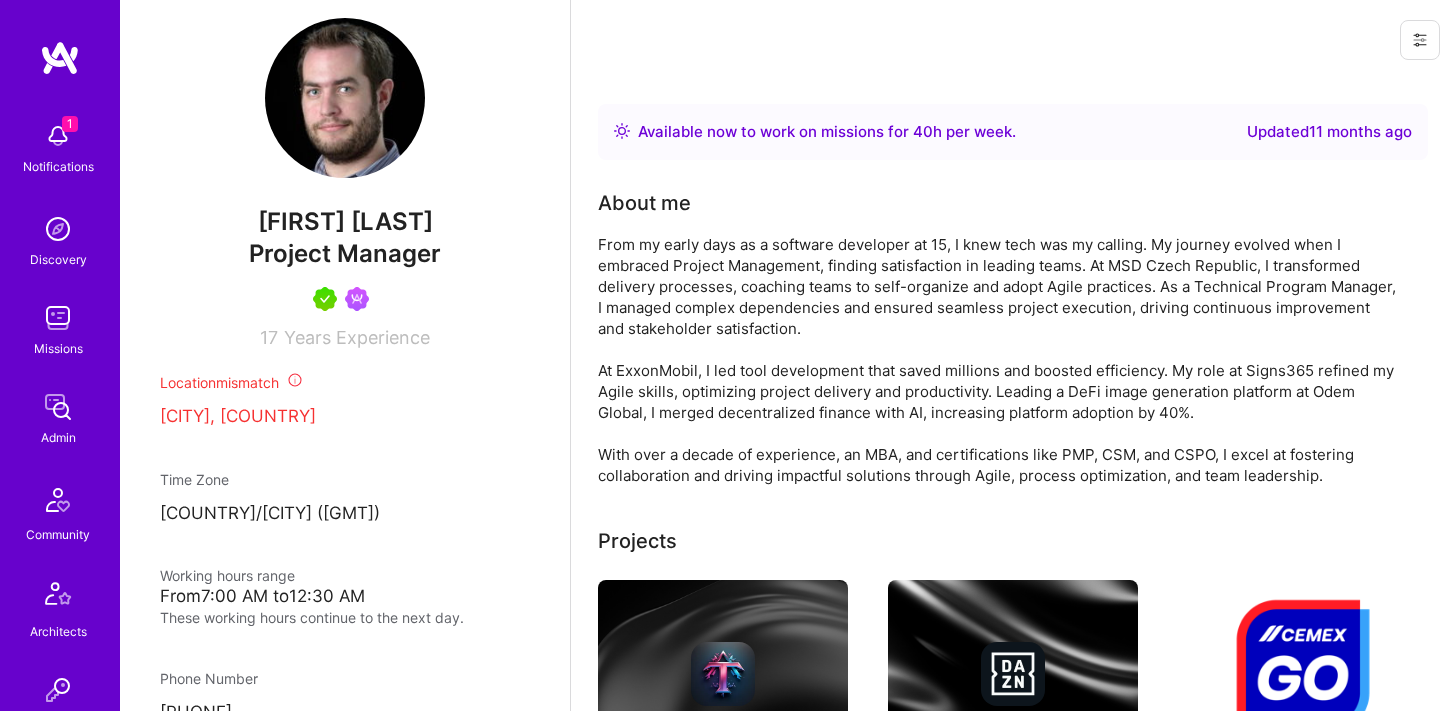 click on "Project Manager" at bounding box center (345, 253) 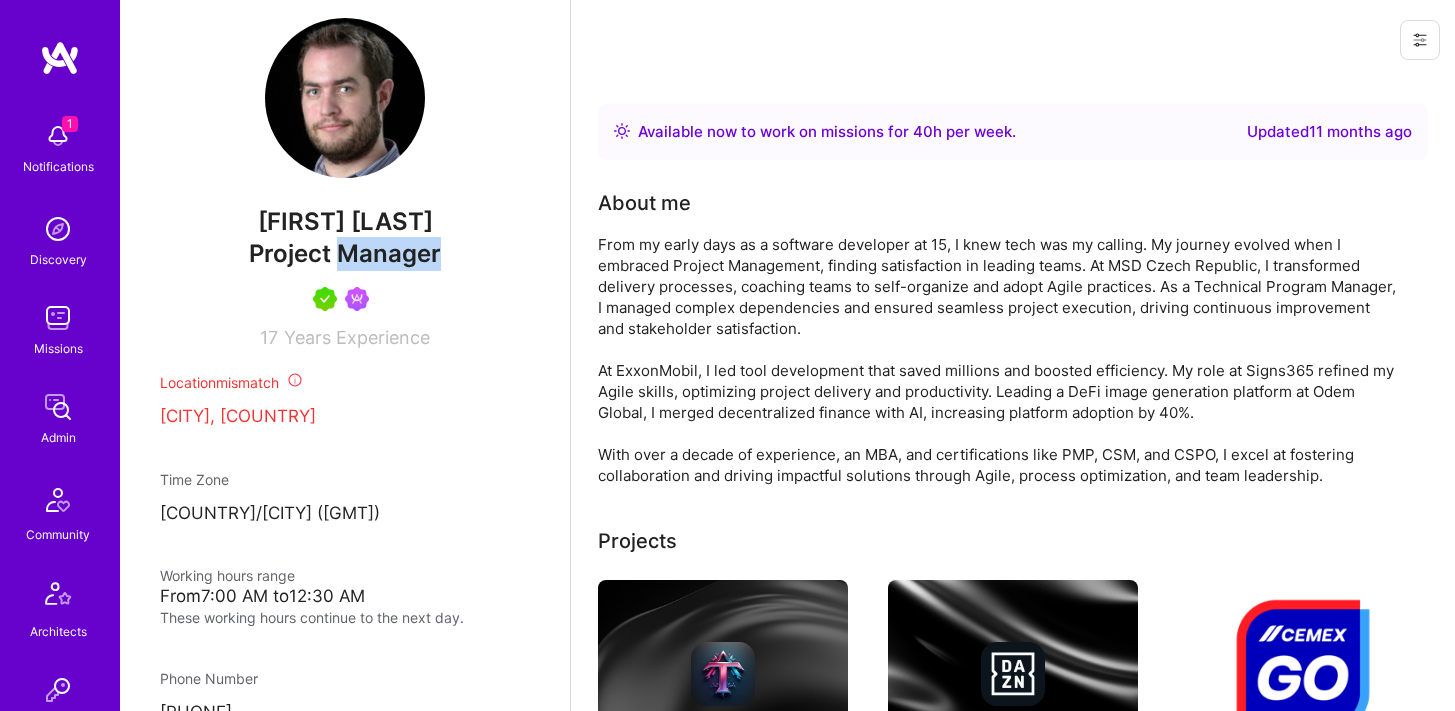 click on "Project Manager" at bounding box center [345, 253] 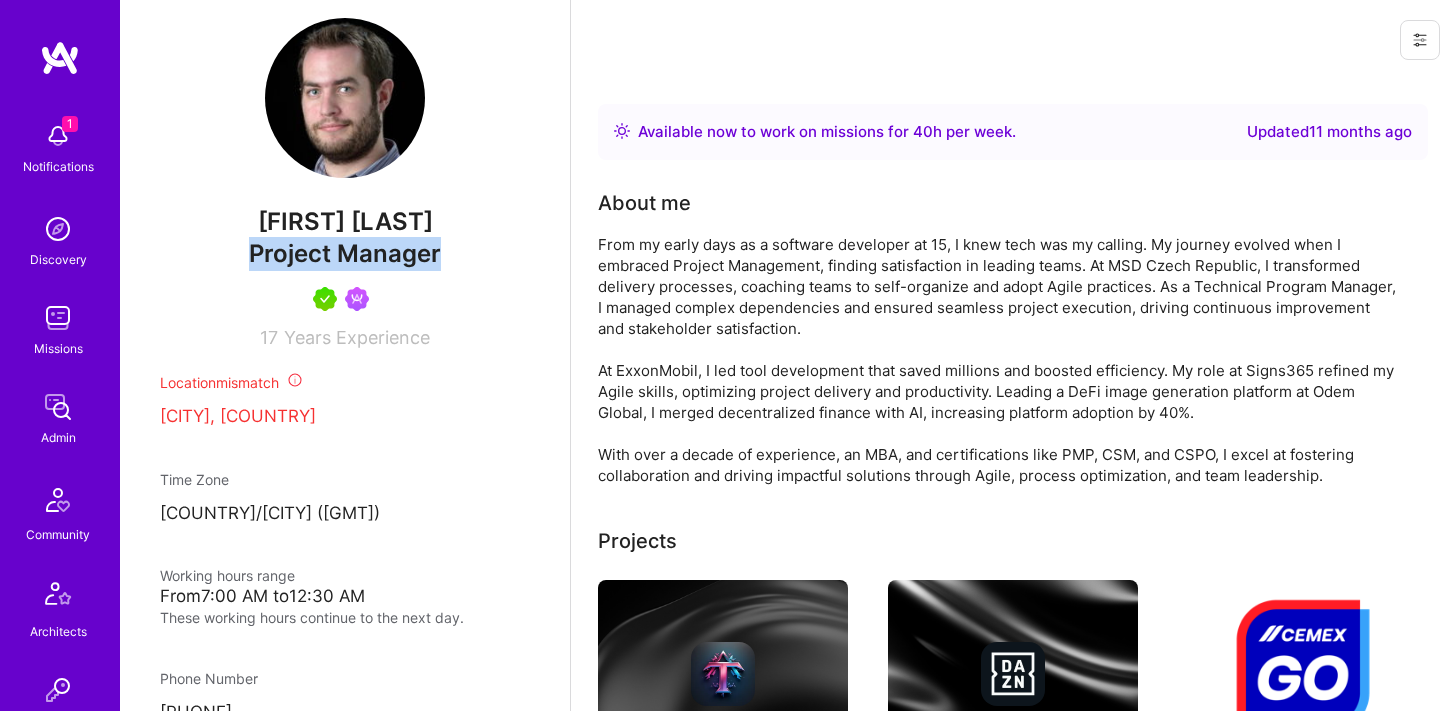 click on "Project Manager" at bounding box center [345, 253] 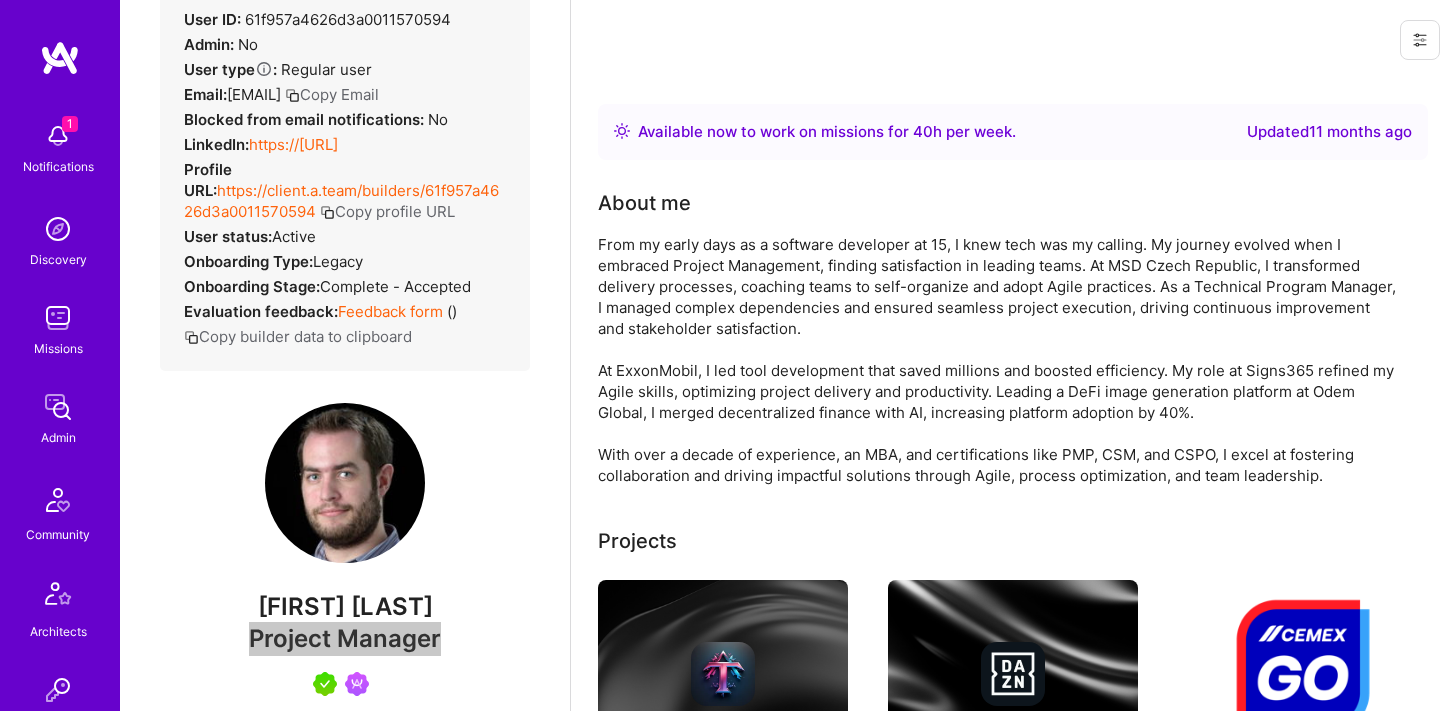 scroll, scrollTop: 0, scrollLeft: 0, axis: both 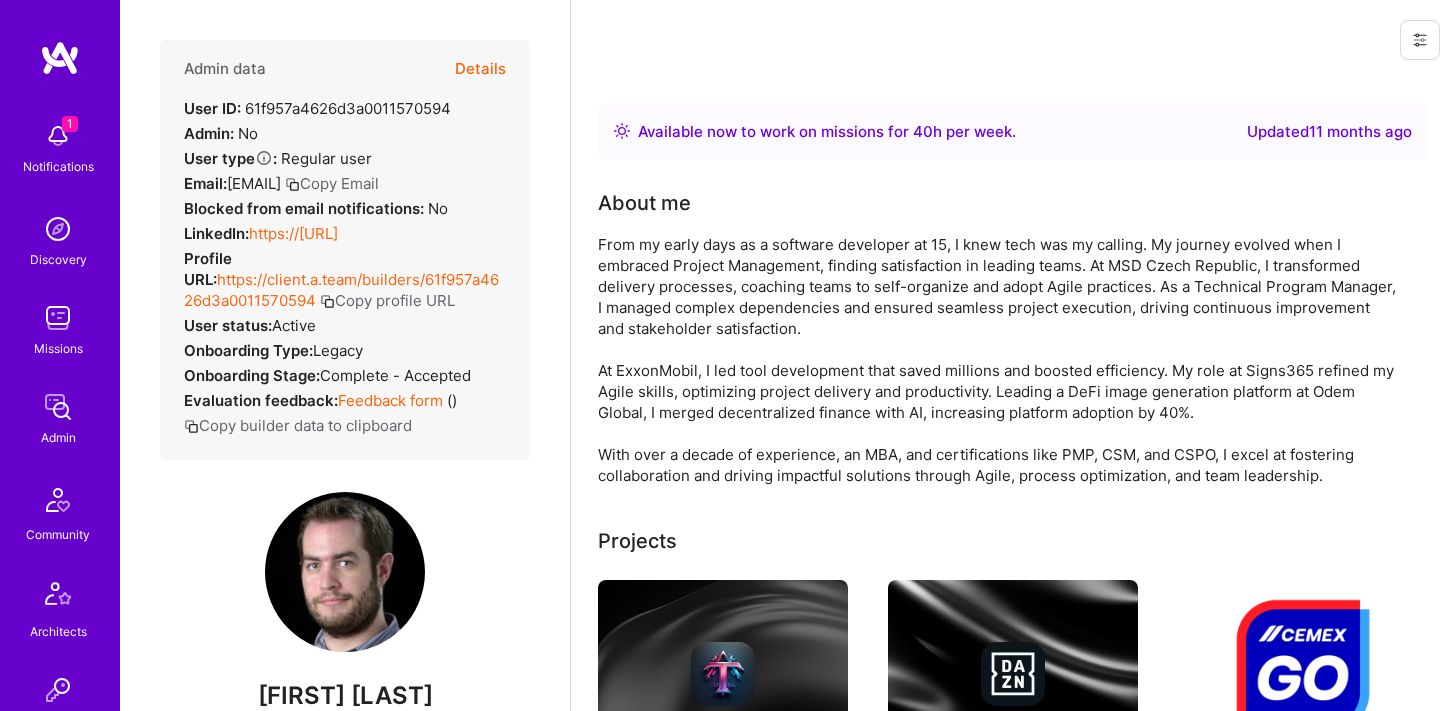 click on "Admin data Details User ID:   61f957a4626d3a0011570594 Admin:   No User type  Regular user or Company user  :   Regular user Email:  federico.zablotzky@gmail.com  Copy Email Blocked from email notifications:   No LinkedIn:  https://linkedin.com/in/federicozablotzky Profile URL:  https://client.a.team/builders/61f957a4626d3a0011570594  Copy profile URL User status:  Active Onboarding Type:  legacy Onboarding Stage:  Complete - Accepted Evaluation feedback:  Feedback form   ( )  Copy builder data to clipboard" at bounding box center (345, 250) 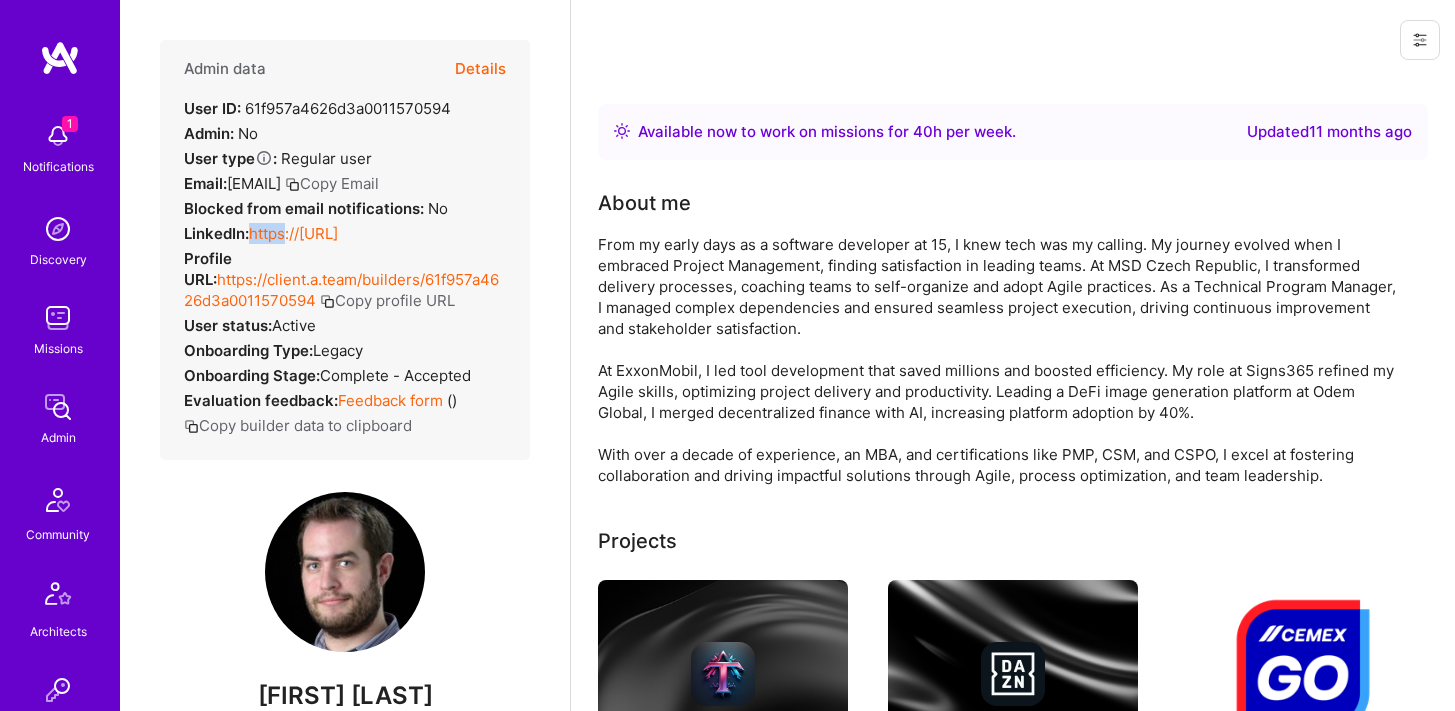 click on "Admin data Details User ID:   61f957a4626d3a0011570594 Admin:   No User type  Regular user or Company user  :   Regular user Email:  federico.zablotzky@gmail.com  Copy Email Blocked from email notifications:   No LinkedIn:  https://linkedin.com/in/federicozablotzky Profile URL:  https://client.a.team/builders/61f957a4626d3a0011570594  Copy profile URL User status:  Active Onboarding Type:  legacy Onboarding Stage:  Complete - Accepted Evaluation feedback:  Feedback form   ( )  Copy builder data to clipboard" at bounding box center [345, 250] 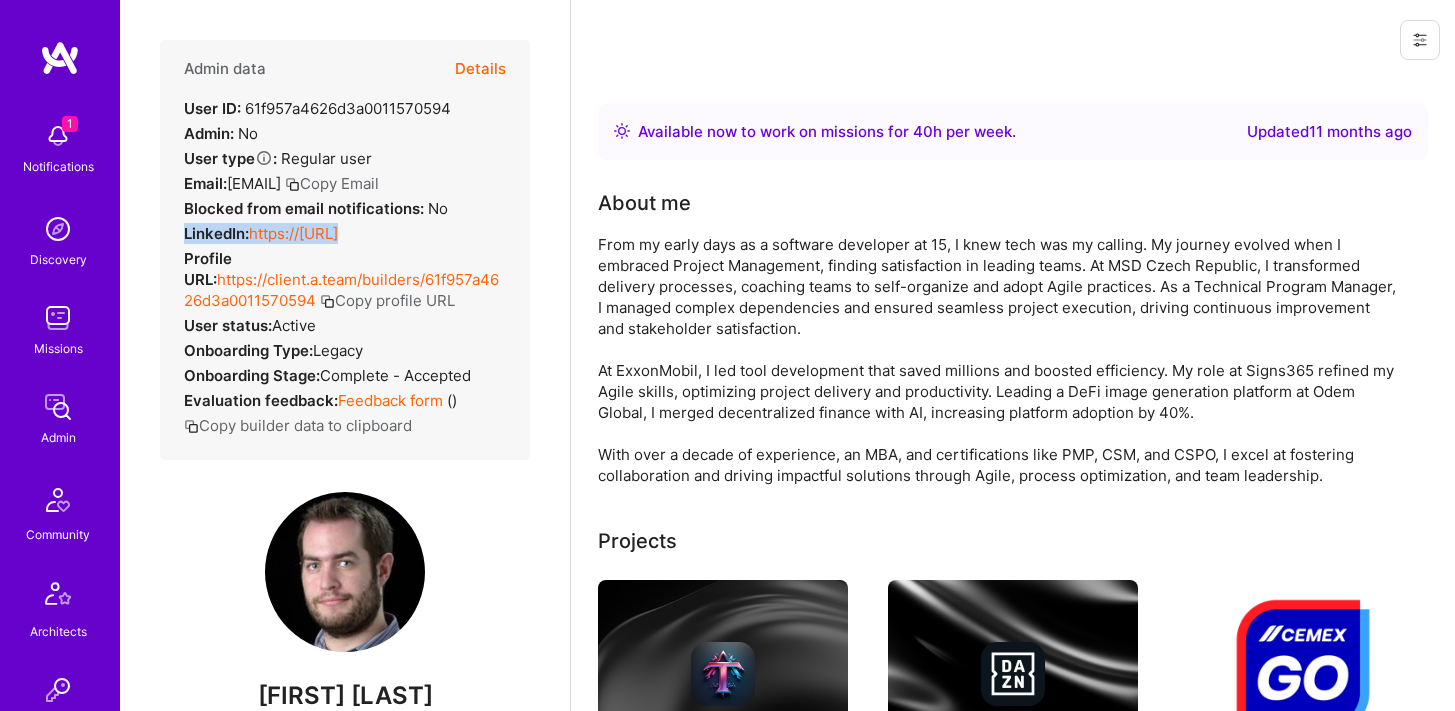 click on "Admin data Details User ID:   61f957a4626d3a0011570594 Admin:   No User type  Regular user or Company user  :   Regular user Email:  federico.zablotzky@gmail.com  Copy Email Blocked from email notifications:   No LinkedIn:  https://linkedin.com/in/federicozablotzky Profile URL:  https://client.a.team/builders/61f957a4626d3a0011570594  Copy profile URL User status:  Active Onboarding Type:  legacy Onboarding Stage:  Complete - Accepted Evaluation feedback:  Feedback form   ( )  Copy builder data to clipboard" at bounding box center [345, 250] 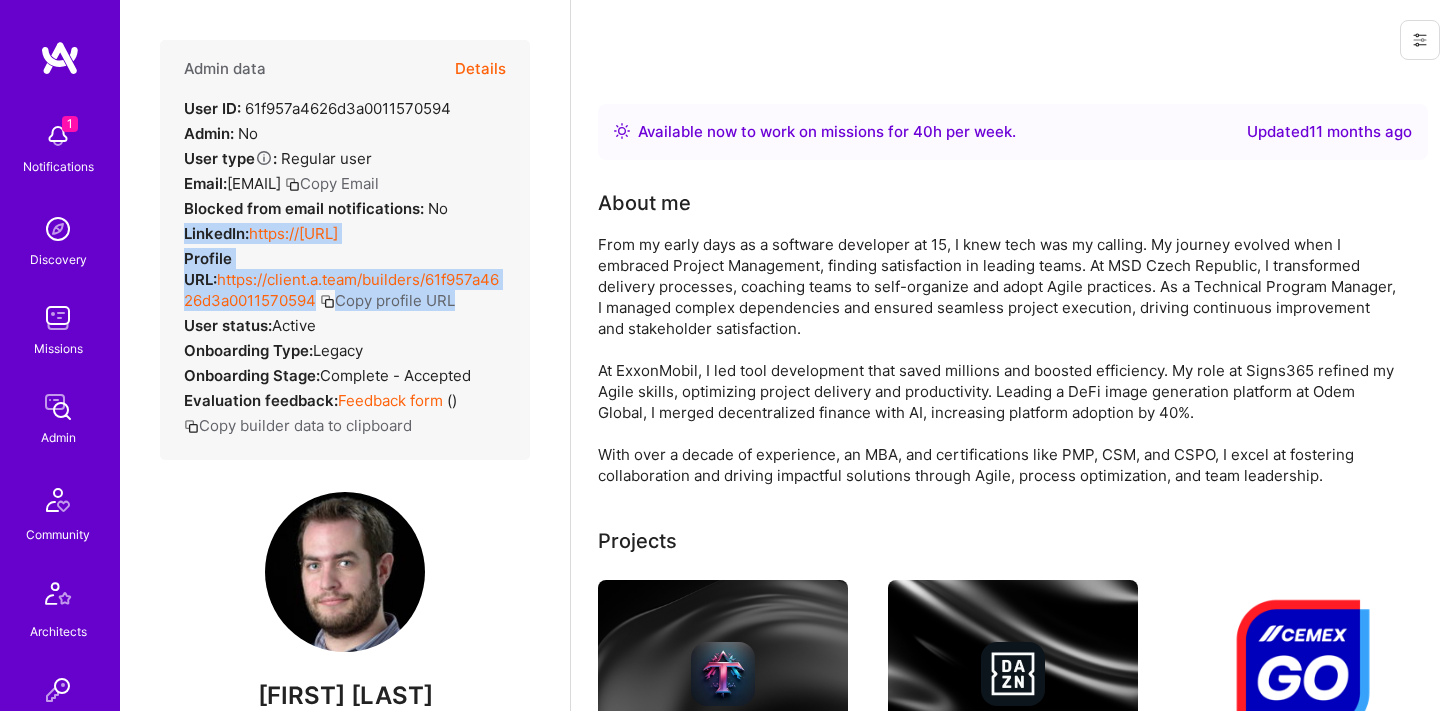 drag, startPoint x: 494, startPoint y: 274, endPoint x: 235, endPoint y: 288, distance: 259.3781 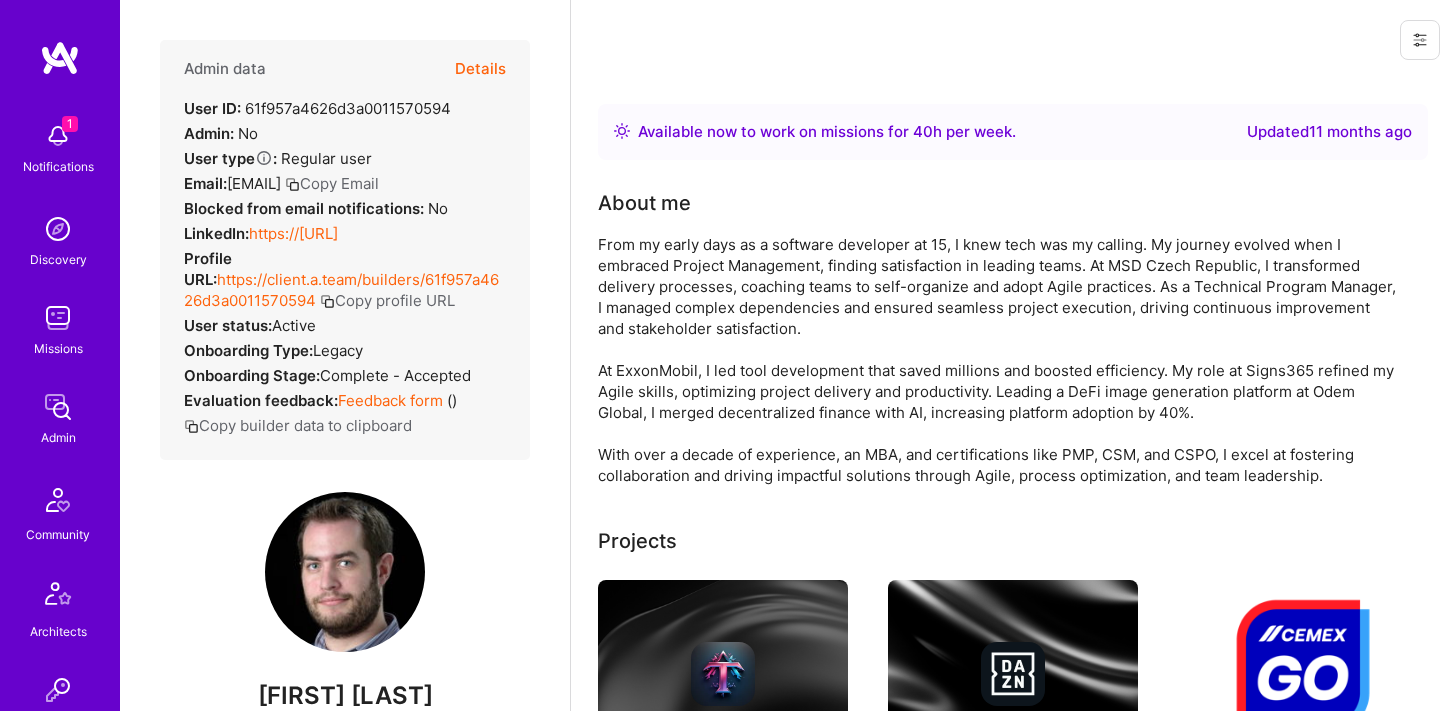 click on "Admin data Details User ID:   61f957a4626d3a0011570594 Admin:   No User type  Regular user or Company user  :   Regular user Email:  federico.zablotzky@gmail.com  Copy Email Blocked from email notifications:   No LinkedIn:  https://linkedin.com/in/federicozablotzky Profile URL:  https://client.a.team/builders/61f957a4626d3a0011570594  Copy profile URL User status:  Active Onboarding Type:  legacy Onboarding Stage:  Complete - Accepted Evaluation feedback:  Feedback form   ( )  Copy builder data to clipboard" at bounding box center (345, 250) 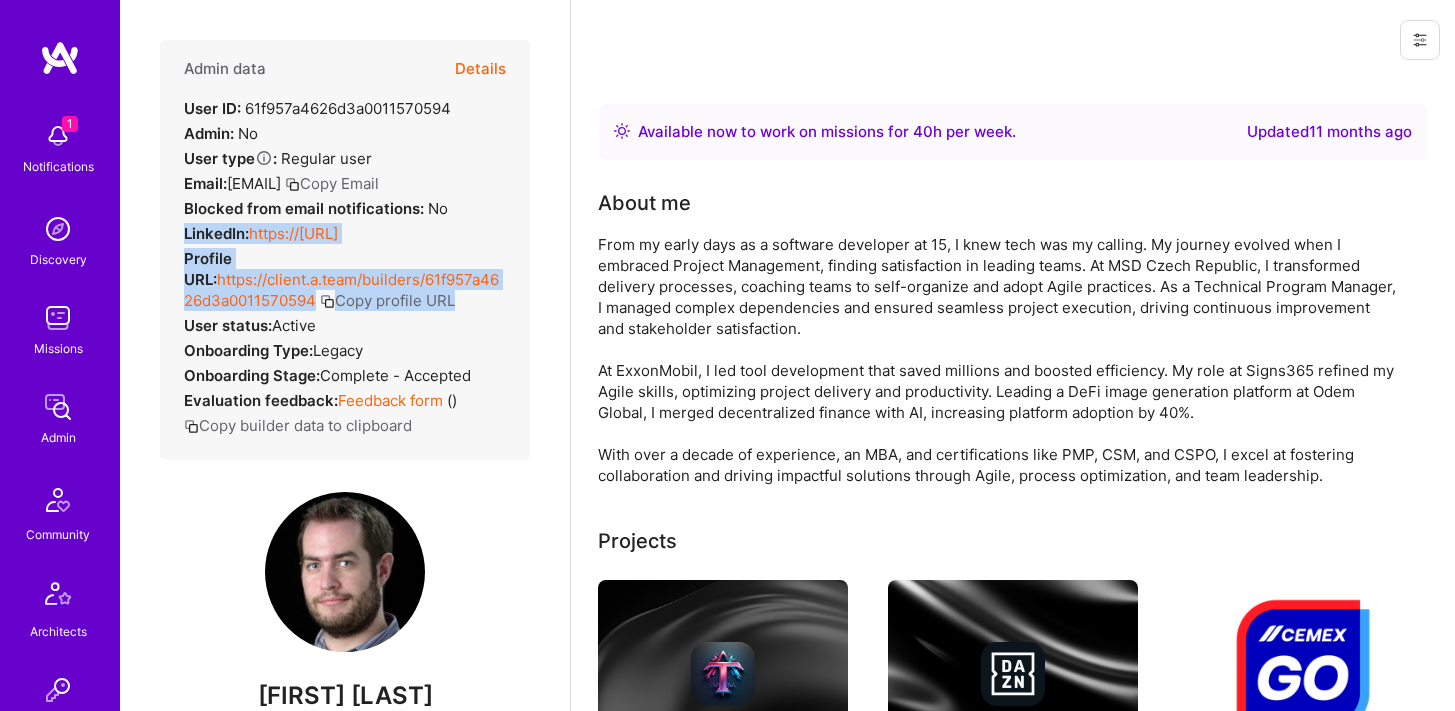 drag, startPoint x: 176, startPoint y: 272, endPoint x: 503, endPoint y: 284, distance: 327.22012 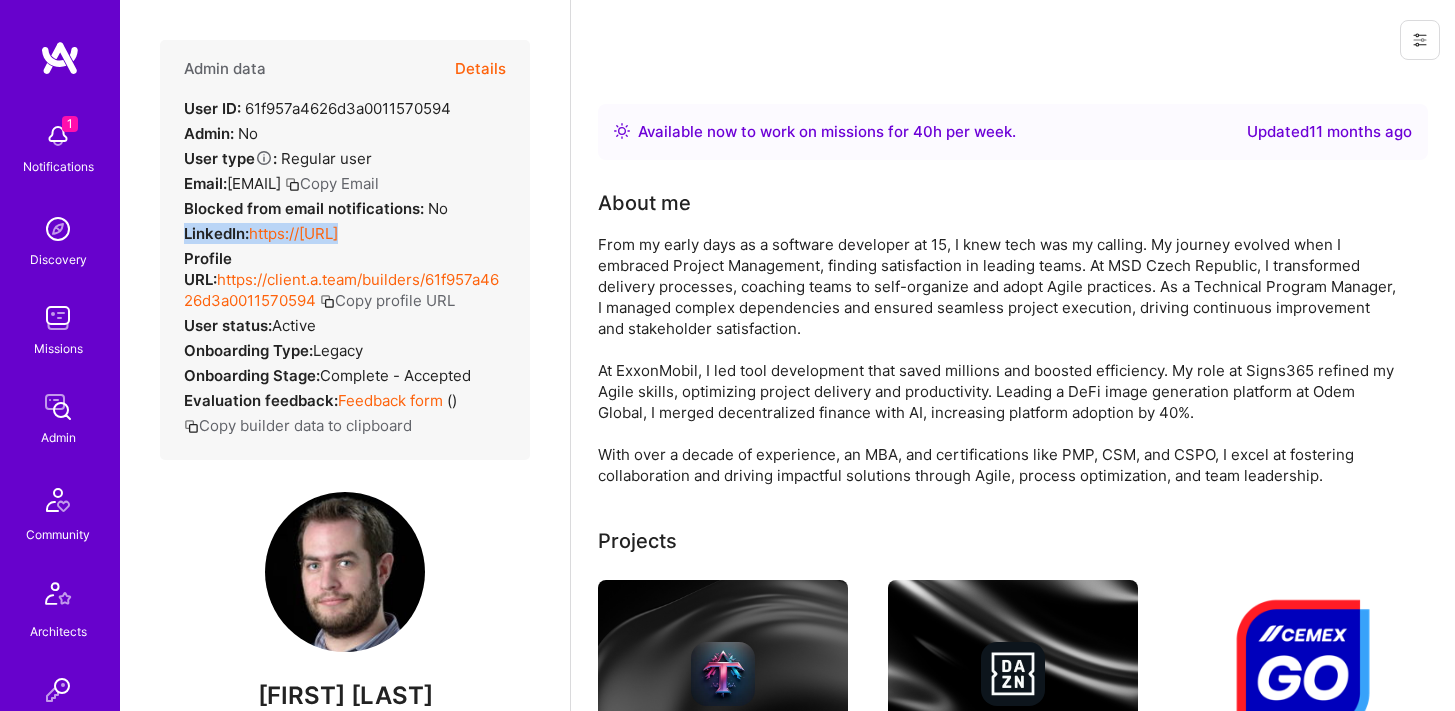 click on "LinkedIn:  https://linkedin.com/in/federicozablotzky" at bounding box center [261, 233] 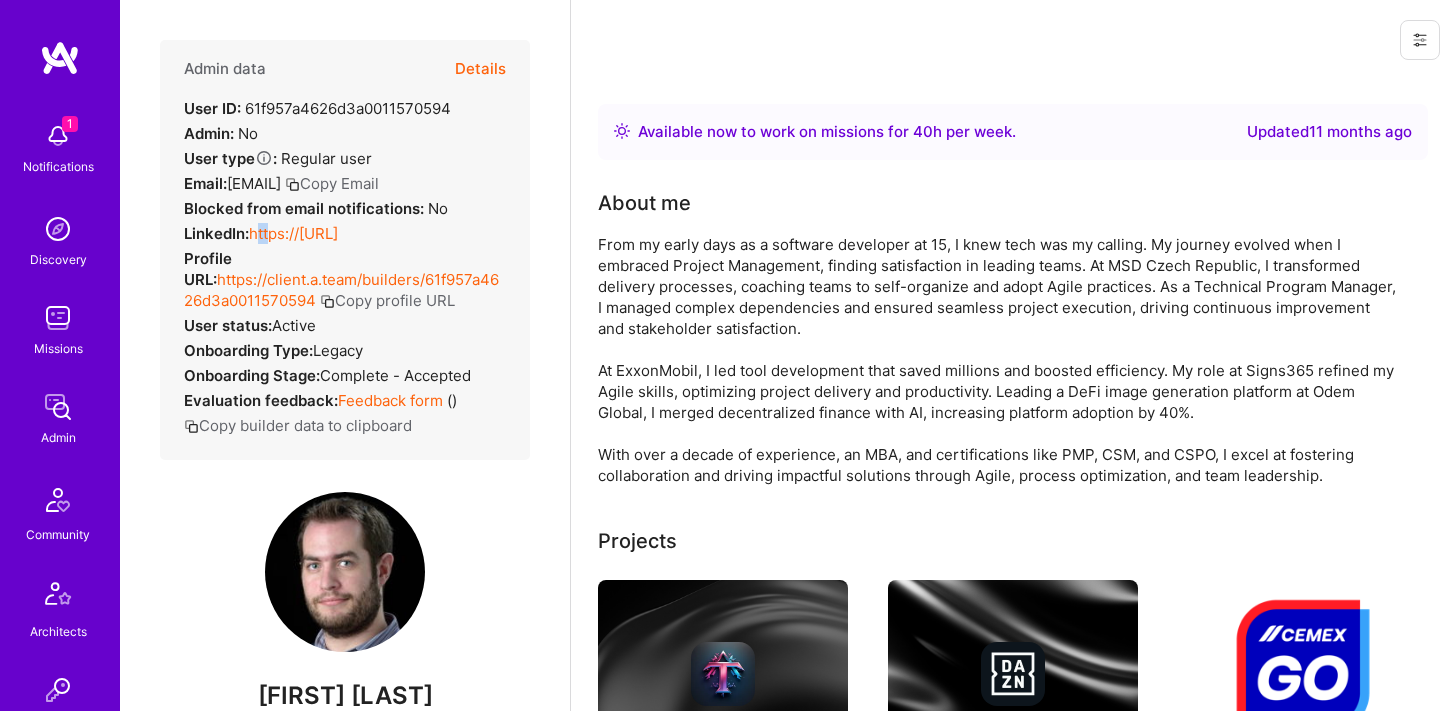 drag, startPoint x: 475, startPoint y: 278, endPoint x: 187, endPoint y: 285, distance: 288.08505 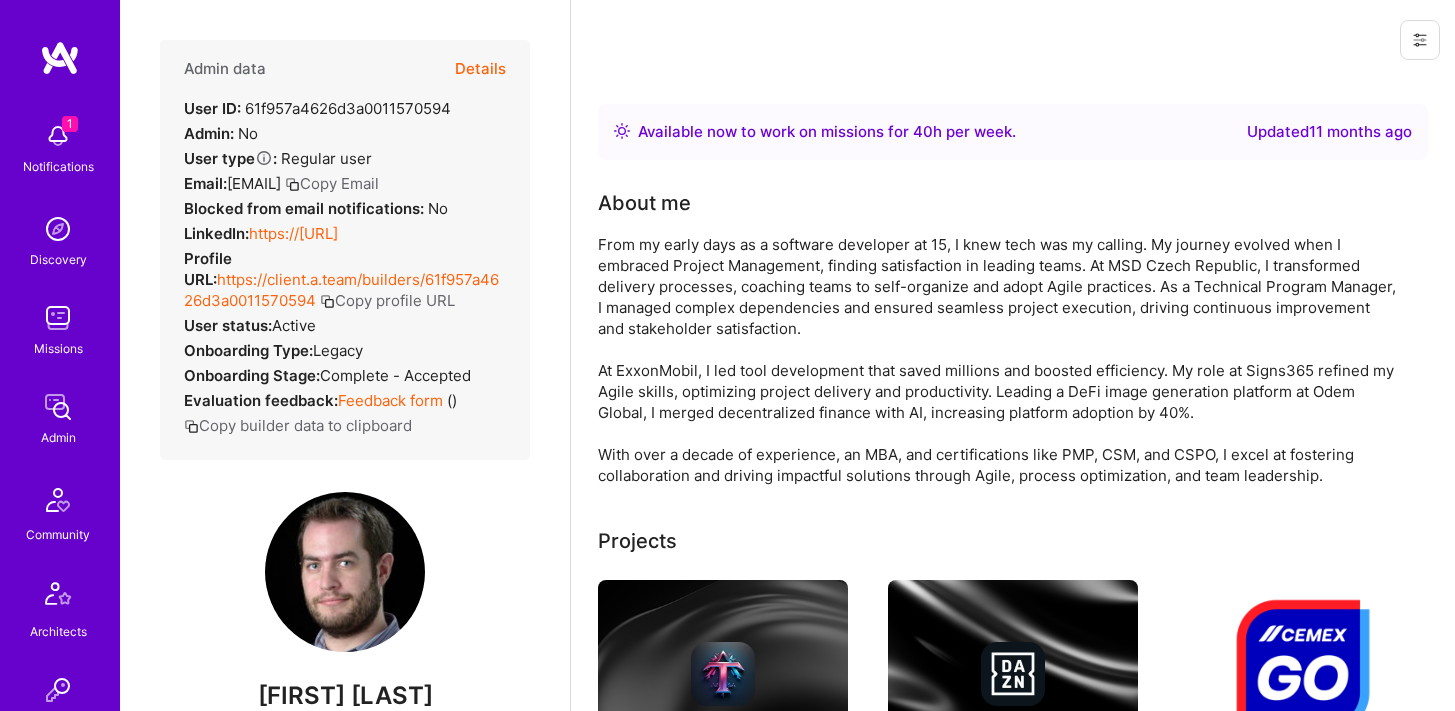 click on "Admin data Details User ID:   61f957a4626d3a0011570594 Admin:   No User type  Regular user or Company user  :   Regular user Email:  federico.zablotzky@gmail.com  Copy Email Blocked from email notifications:   No LinkedIn:  https://linkedin.com/in/federicozablotzky Profile URL:  https://client.a.team/builders/61f957a4626d3a0011570594  Copy profile URL User status:  Active Onboarding Type:  legacy Onboarding Stage:  Complete - Accepted Evaluation feedback:  Feedback form   ( )  Copy builder data to clipboard" at bounding box center (345, 250) 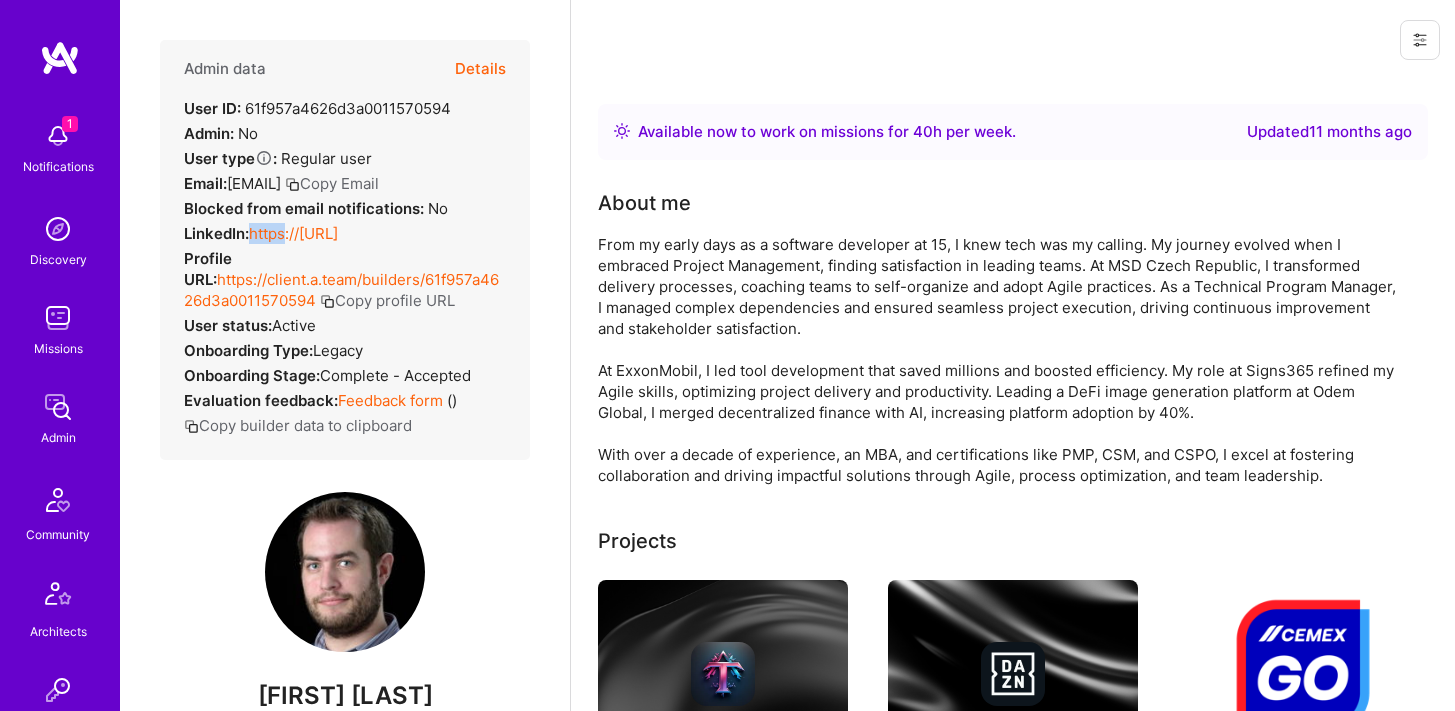 click on "Admin data Details User ID:   61f957a4626d3a0011570594 Admin:   No User type  Regular user or Company user  :   Regular user Email:  federico.zablotzky@gmail.com  Copy Email Blocked from email notifications:   No LinkedIn:  https://linkedin.com/in/federicozablotzky Profile URL:  https://client.a.team/builders/61f957a4626d3a0011570594  Copy profile URL User status:  Active Onboarding Type:  legacy Onboarding Stage:  Complete - Accepted Evaluation feedback:  Feedback form   ( )  Copy builder data to clipboard" at bounding box center [345, 250] 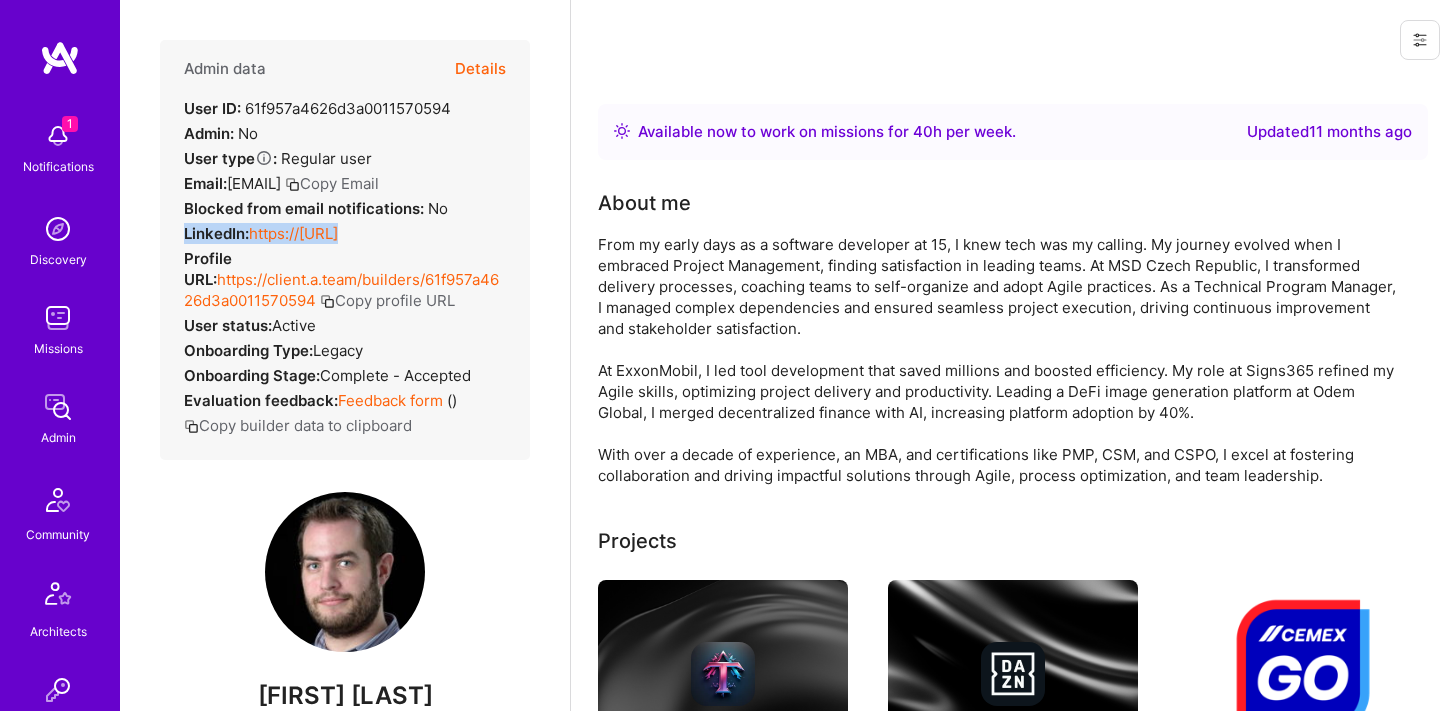 click on "Admin data Details User ID:   61f957a4626d3a0011570594 Admin:   No User type  Regular user or Company user  :   Regular user Email:  federico.zablotzky@gmail.com  Copy Email Blocked from email notifications:   No LinkedIn:  https://linkedin.com/in/federicozablotzky Profile URL:  https://client.a.team/builders/61f957a4626d3a0011570594  Copy profile URL User status:  Active Onboarding Type:  legacy Onboarding Stage:  Complete - Accepted Evaluation feedback:  Feedback form   ( )  Copy builder data to clipboard" at bounding box center [345, 250] 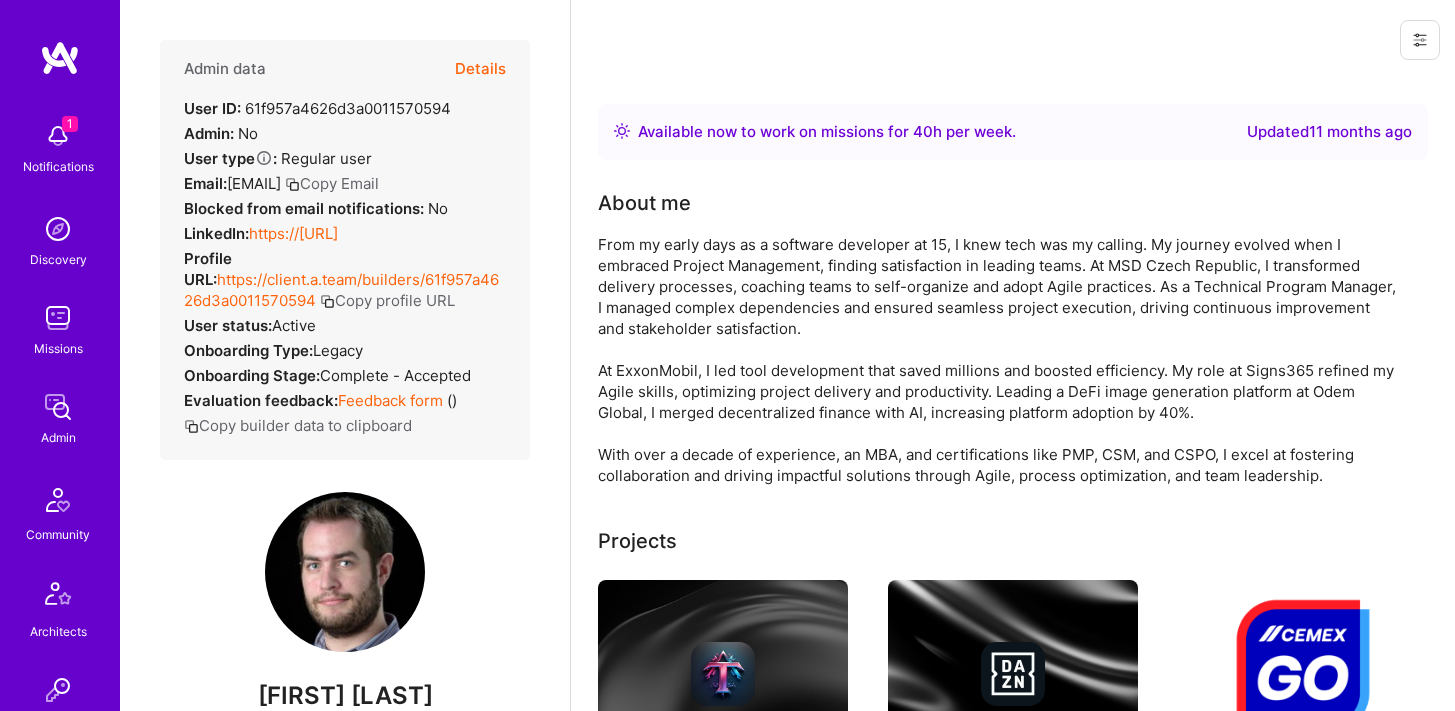 click on "Admin data Details User ID:   61f957a4626d3a0011570594 Admin:   No User type  Regular user or Company user  :   Regular user Email:  federico.zablotzky@gmail.com  Copy Email Blocked from email notifications:   No LinkedIn:  https://linkedin.com/in/federicozablotzky Profile URL:  https://client.a.team/builders/61f957a4626d3a0011570594  Copy profile URL User status:  Active Onboarding Type:  legacy Onboarding Stage:  Complete - Accepted Evaluation feedback:  Feedback form   ( )  Copy builder data to clipboard" at bounding box center [345, 250] 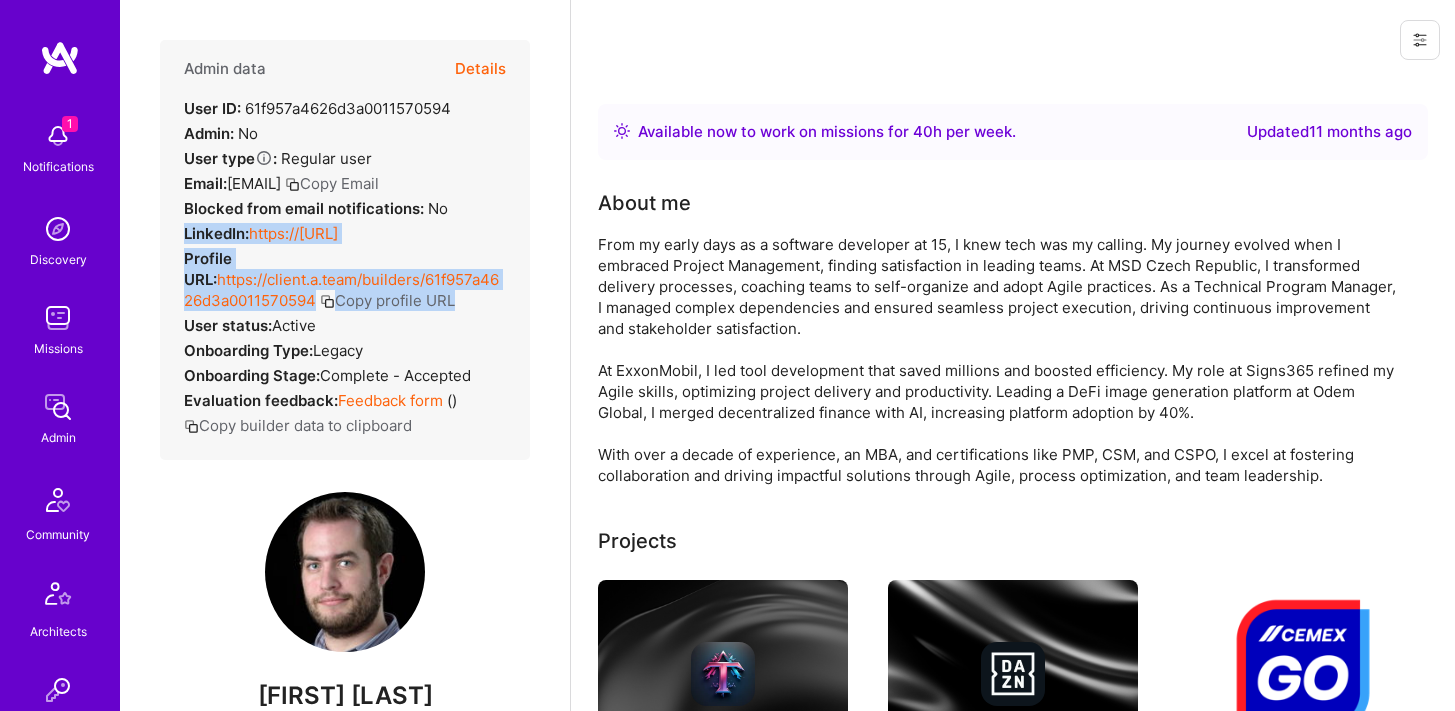 drag, startPoint x: 493, startPoint y: 276, endPoint x: 246, endPoint y: 293, distance: 247.58434 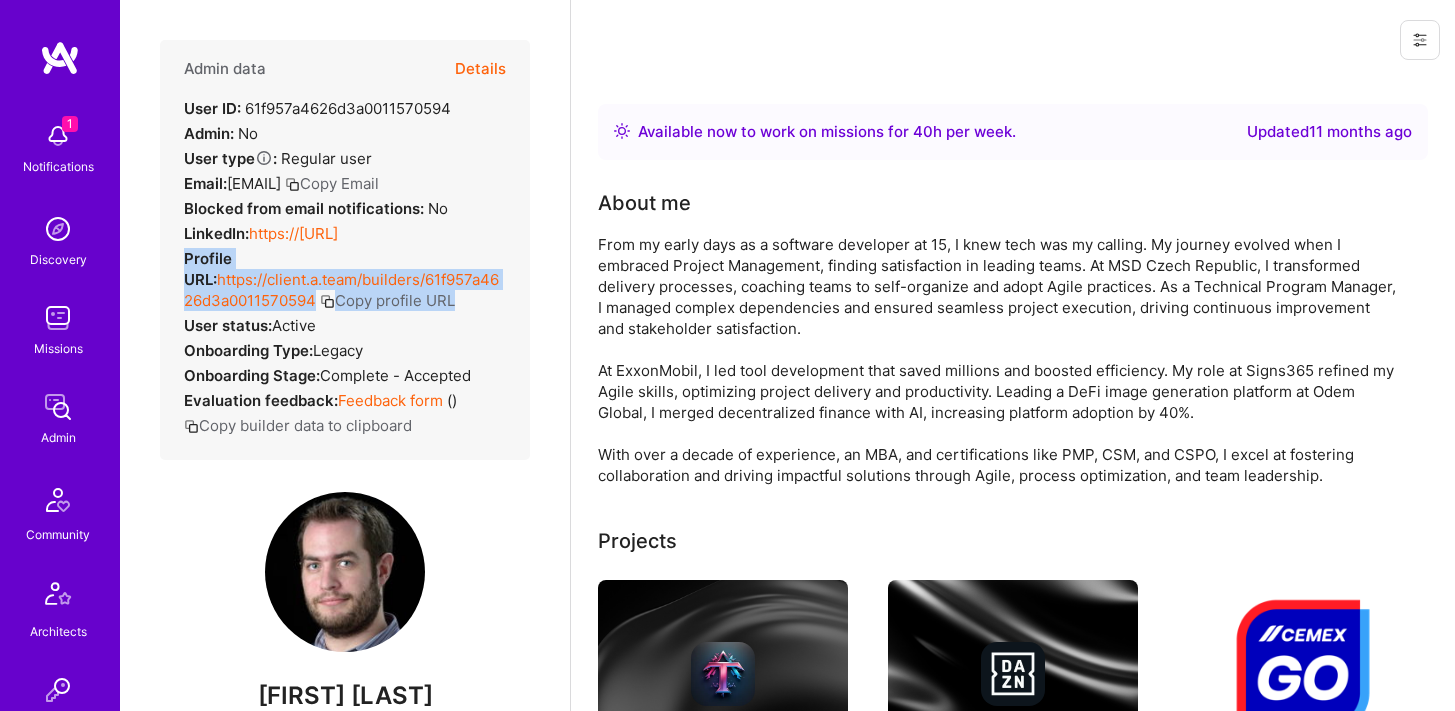 click on "Profile URL:" at bounding box center [208, 269] 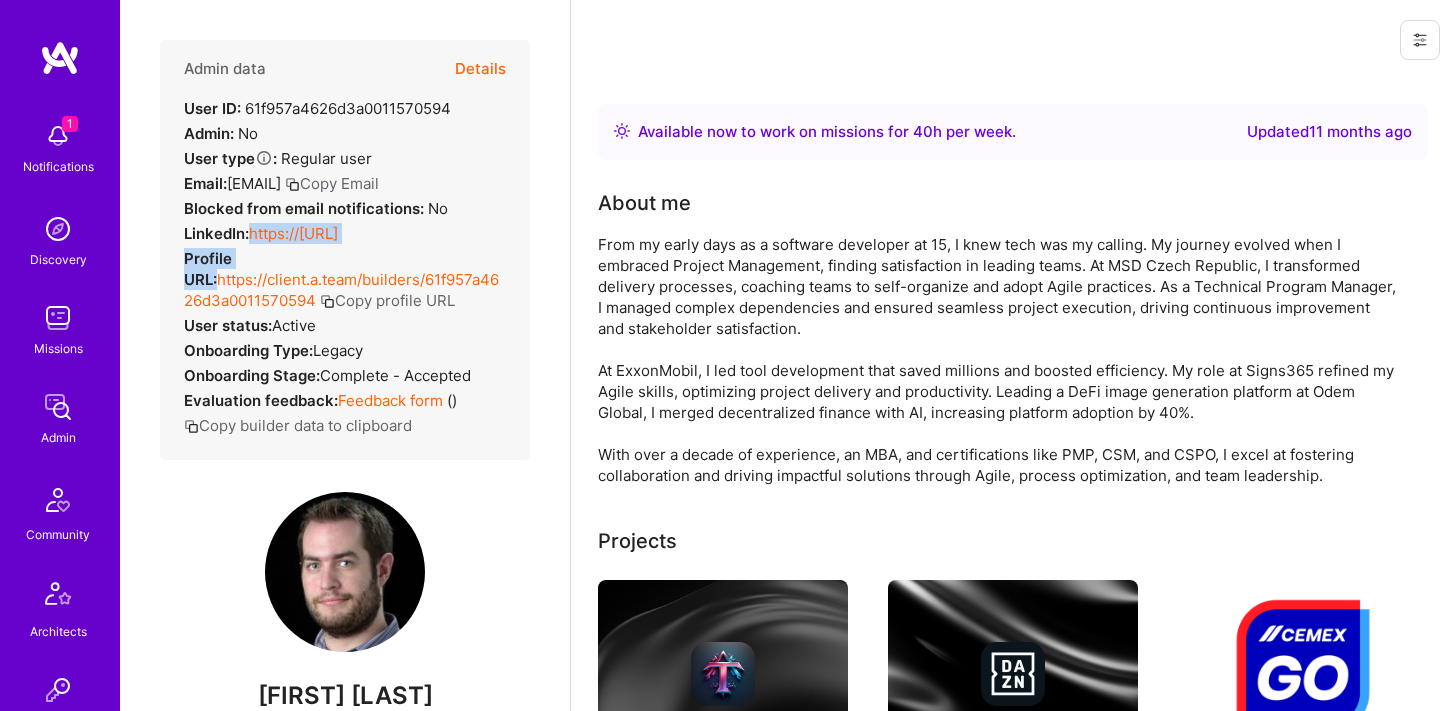 drag, startPoint x: 176, startPoint y: 274, endPoint x: 521, endPoint y: 297, distance: 345.7658 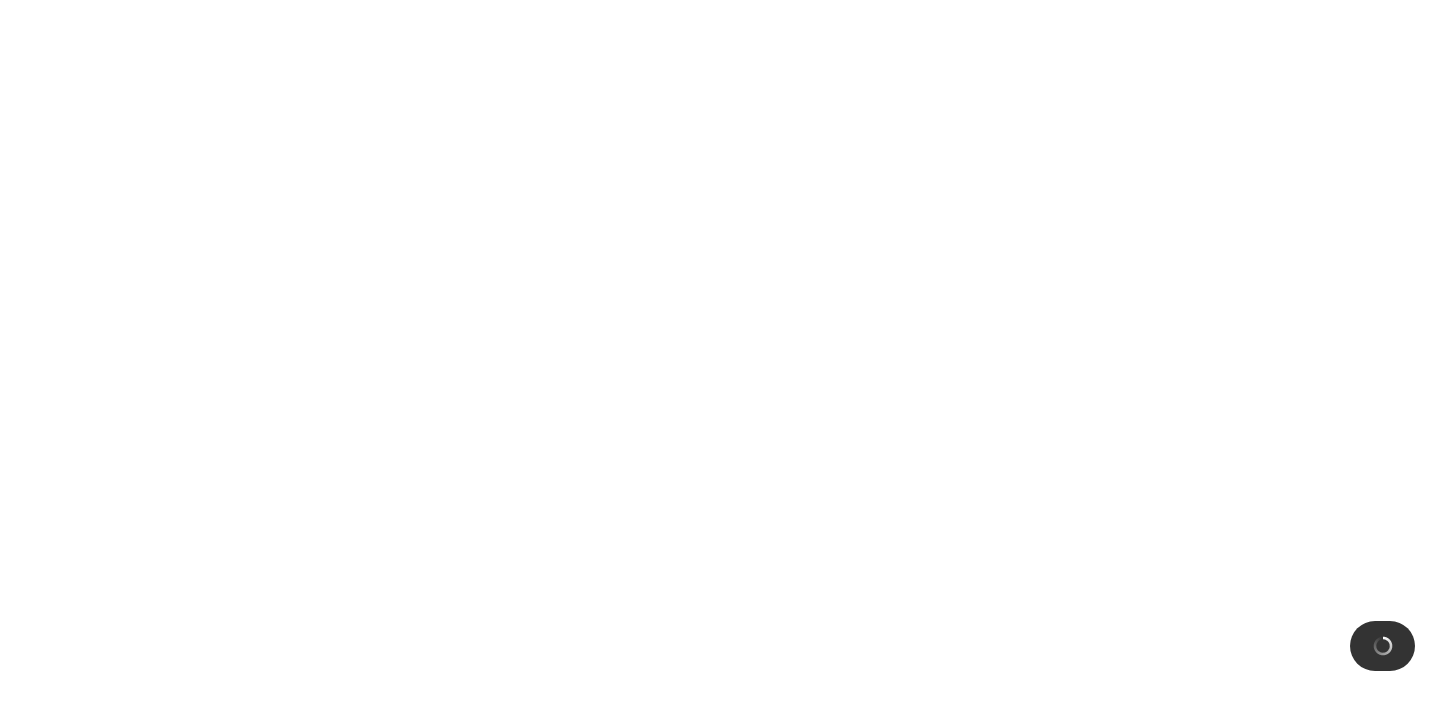 scroll, scrollTop: 0, scrollLeft: 0, axis: both 